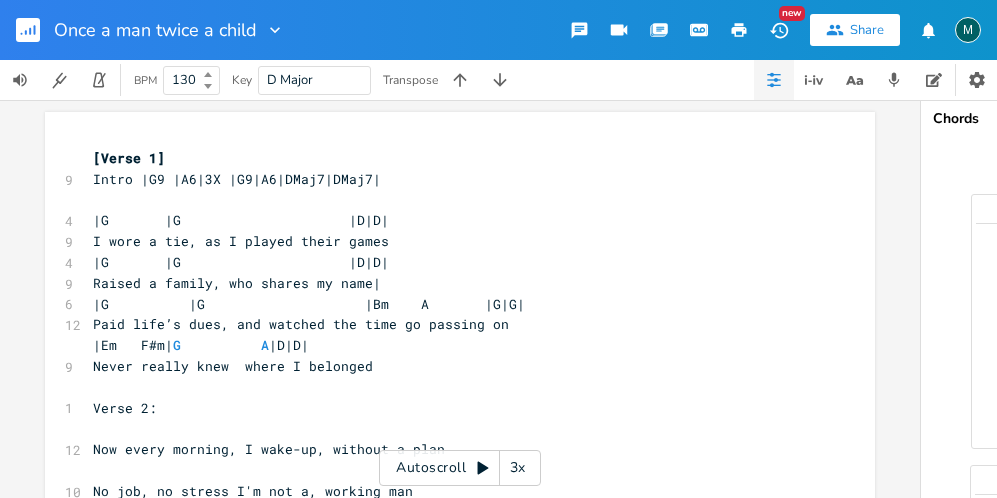 scroll, scrollTop: 0, scrollLeft: 0, axis: both 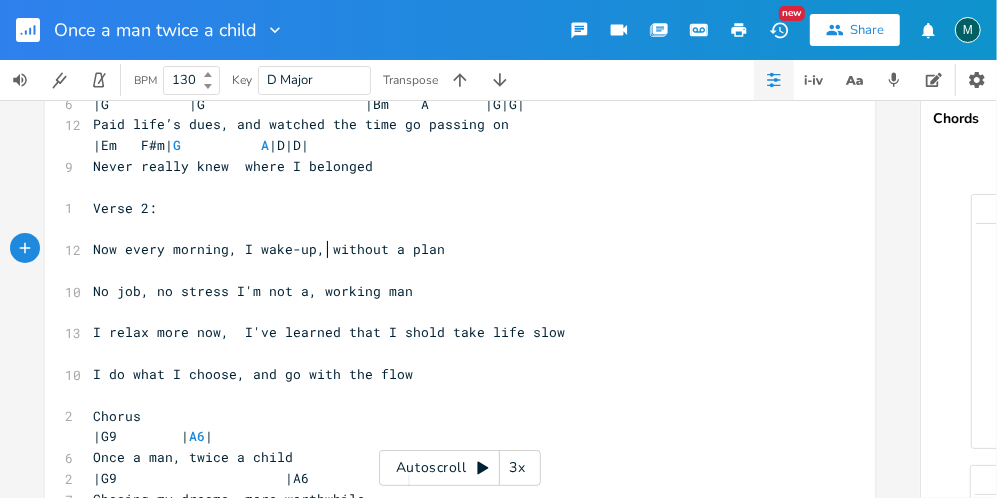 click on "Now every morning, I wake-up, without a plan" at bounding box center [269, 249] 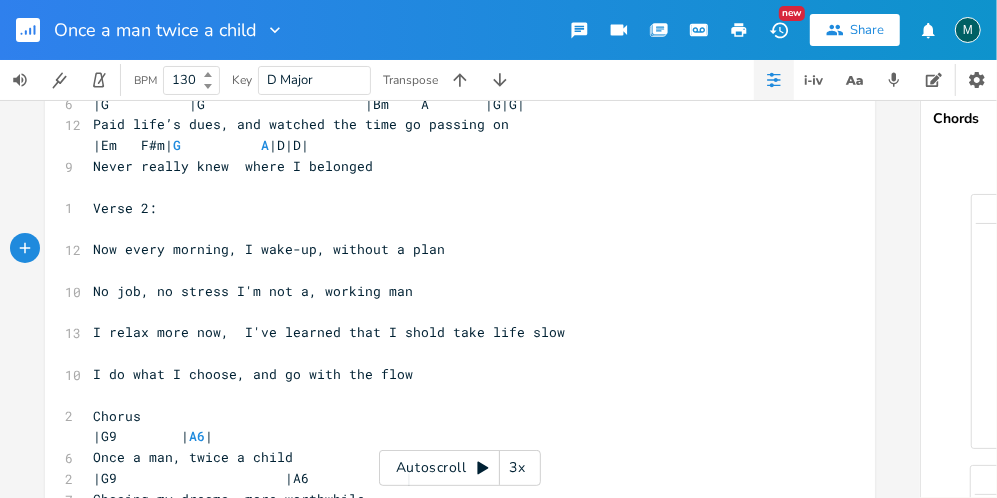 click on "No job, no stress I'm not a, working man" at bounding box center (253, 291) 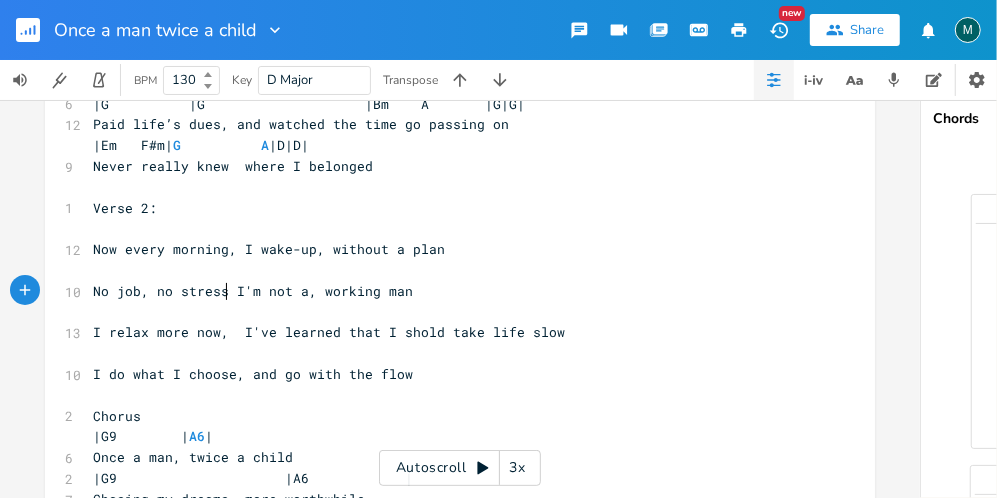 type on "," 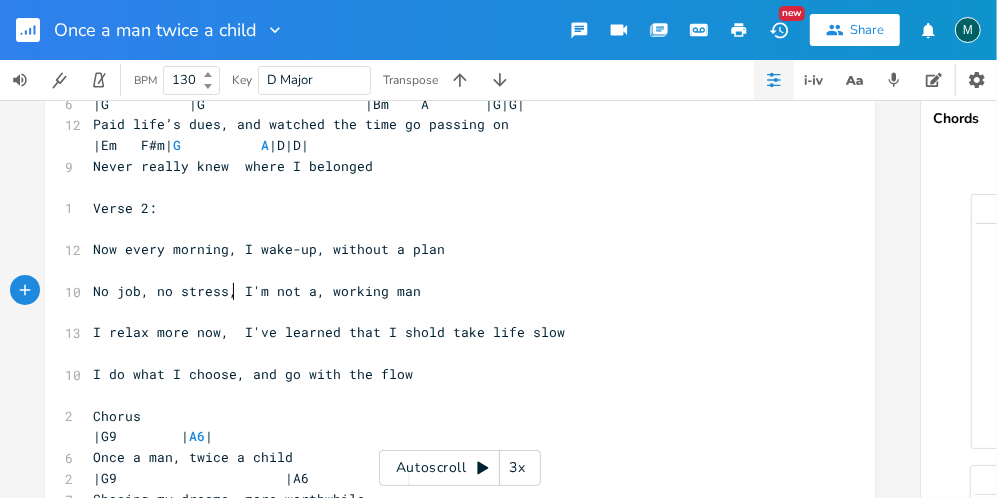 scroll, scrollTop: 300, scrollLeft: 0, axis: vertical 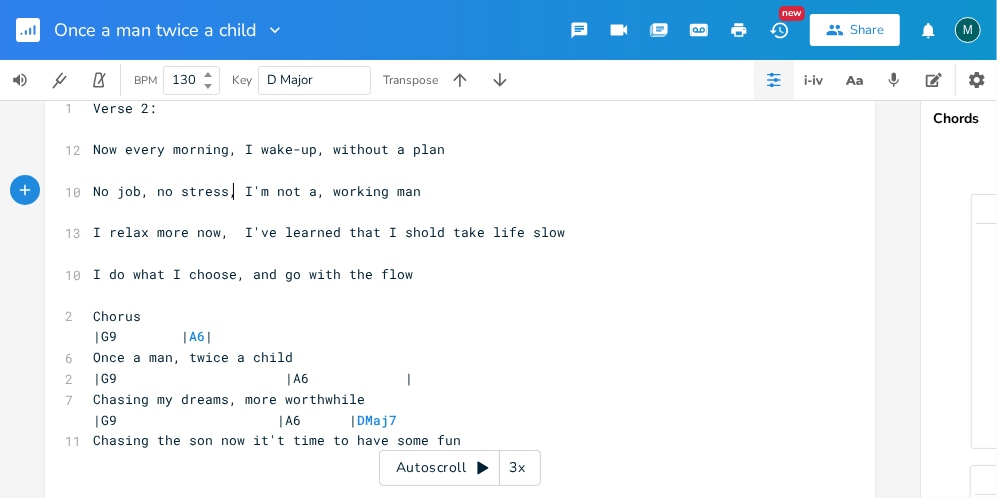 click on "I relax more now,  I've learned that I shold take life slow" at bounding box center [329, 232] 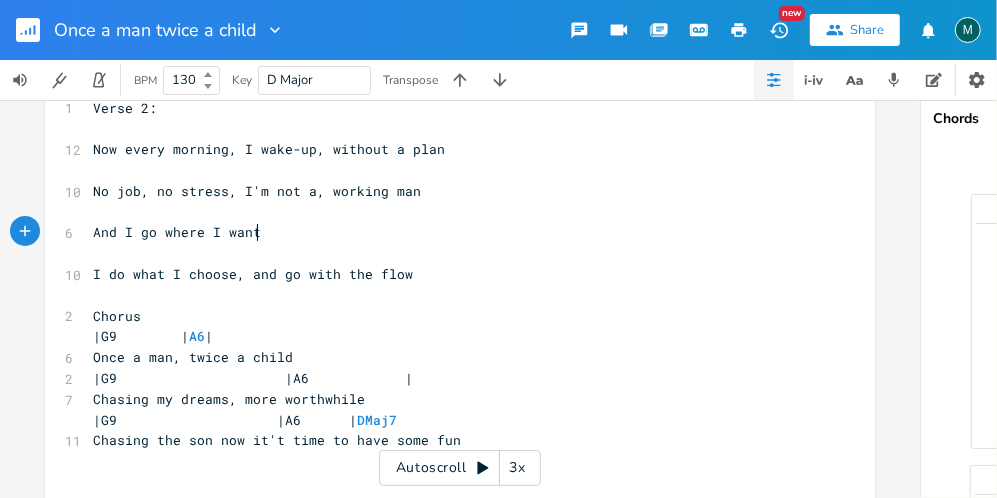 type on "And I go where I want" 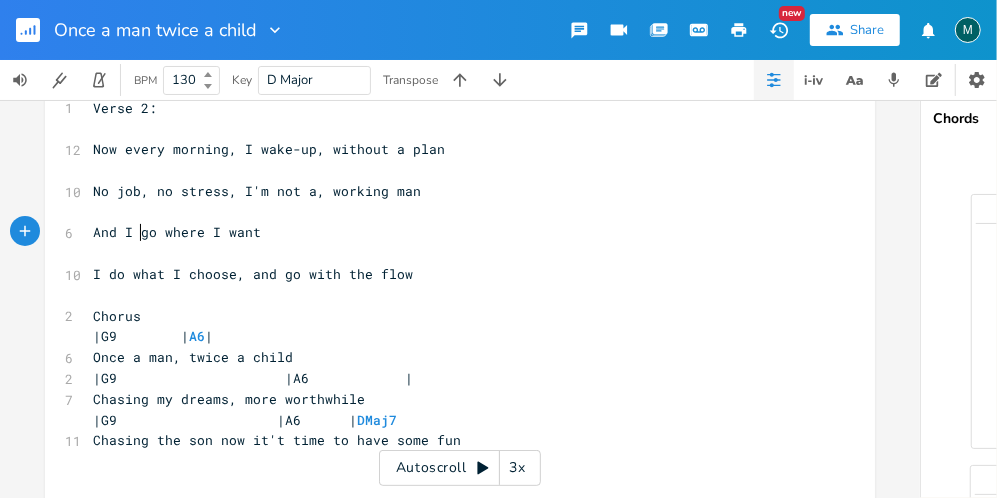 drag, startPoint x: 134, startPoint y: 230, endPoint x: 159, endPoint y: 329, distance: 102.10779 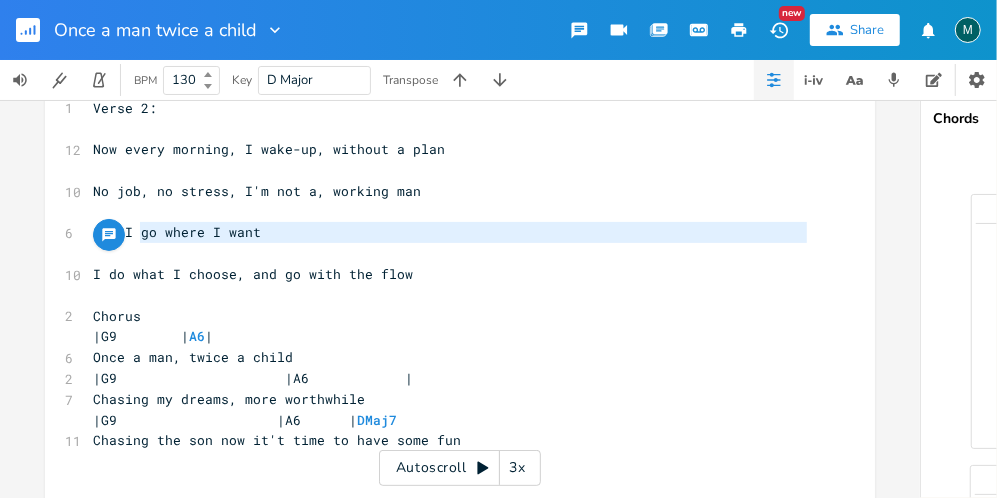drag, startPoint x: 133, startPoint y: 230, endPoint x: 170, endPoint y: 281, distance: 63.007935 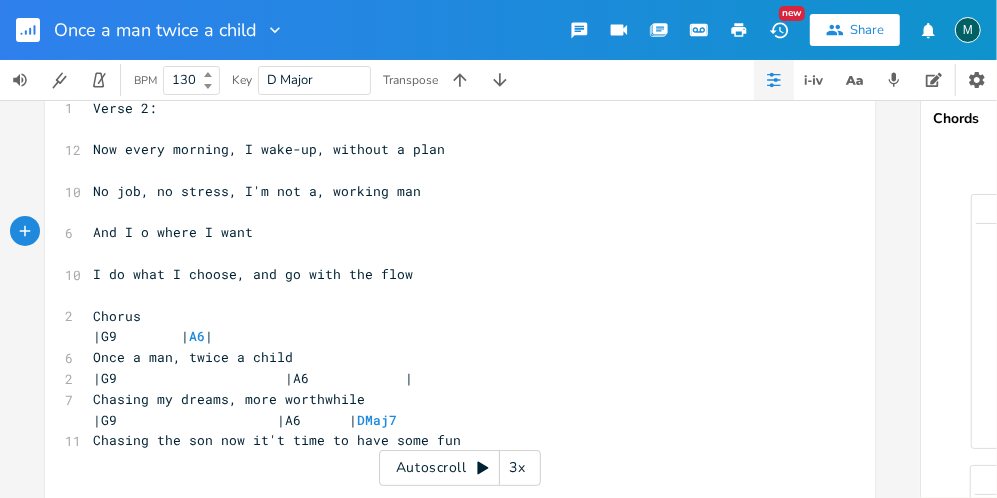 type on "d" 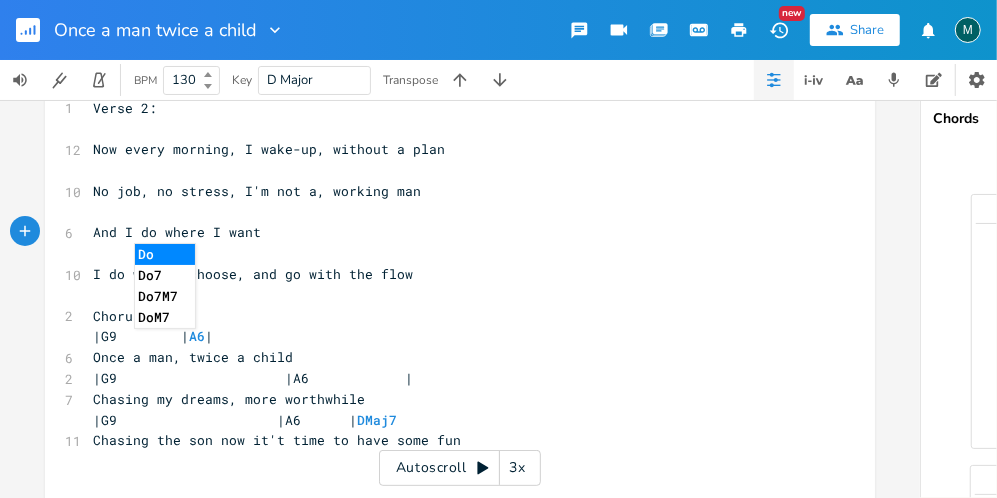 click on "And I do where I want" at bounding box center [177, 232] 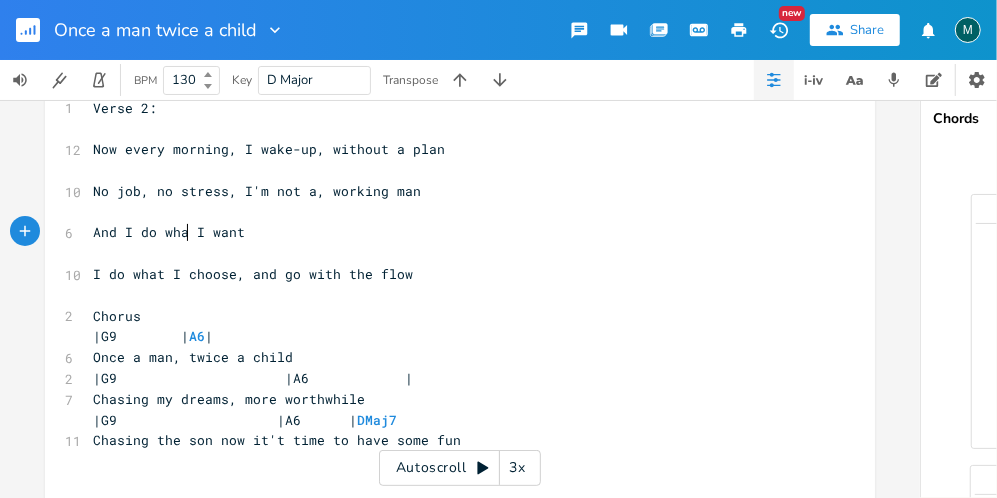 type on "at" 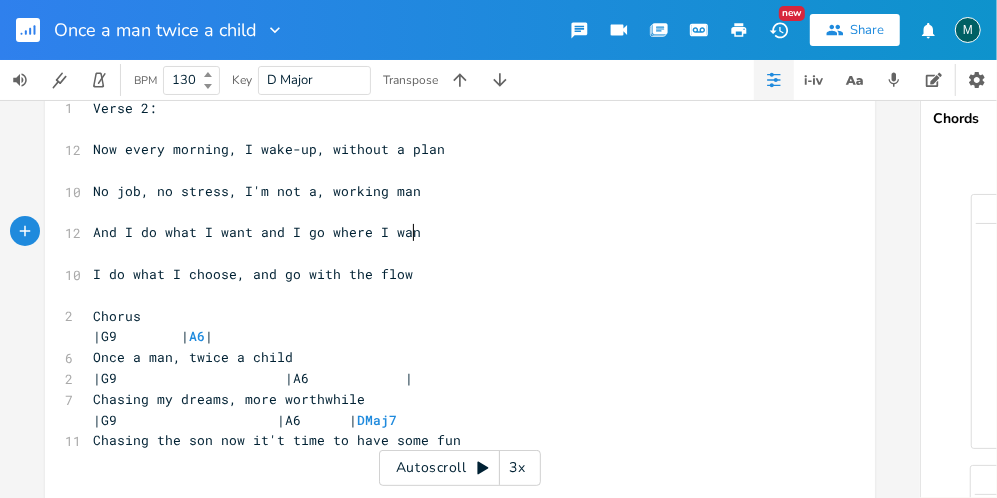 type on "and I go where I wan" 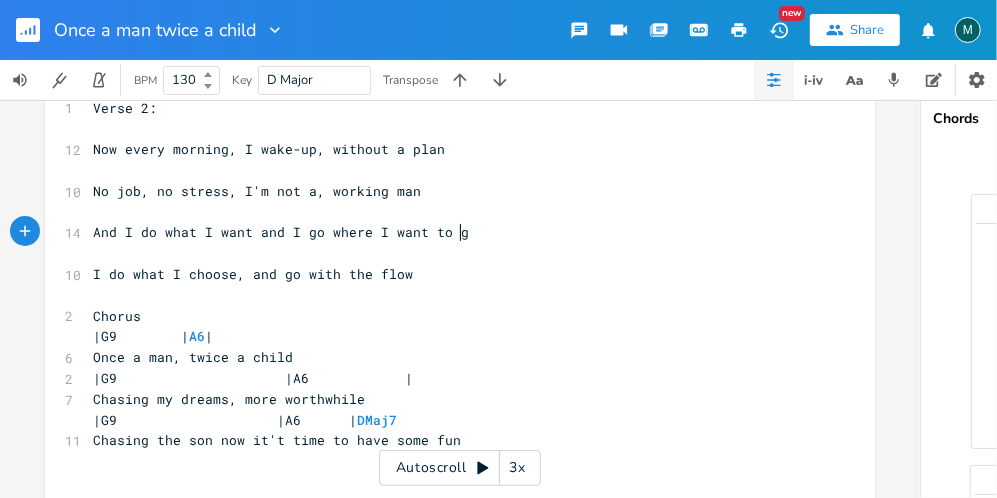 scroll, scrollTop: 0, scrollLeft: 37, axis: horizontal 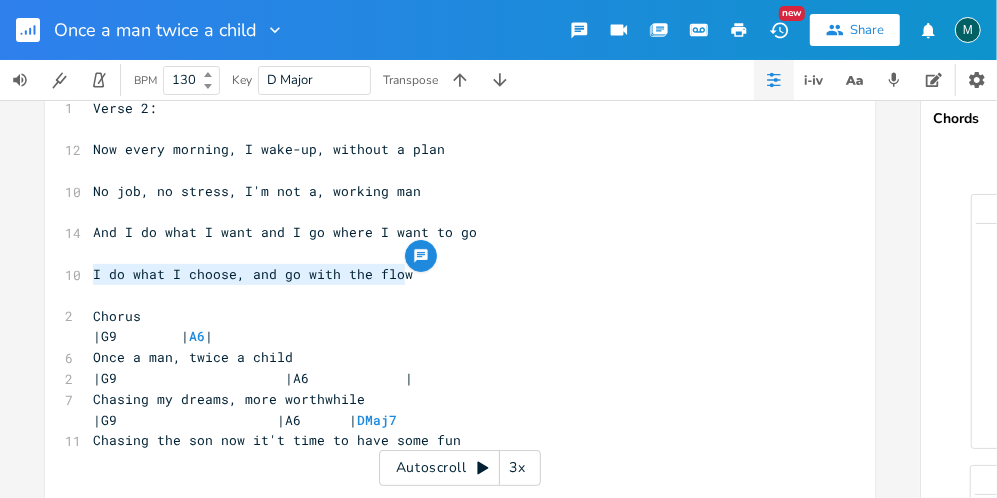 drag, startPoint x: 87, startPoint y: 271, endPoint x: 400, endPoint y: 268, distance: 313.01437 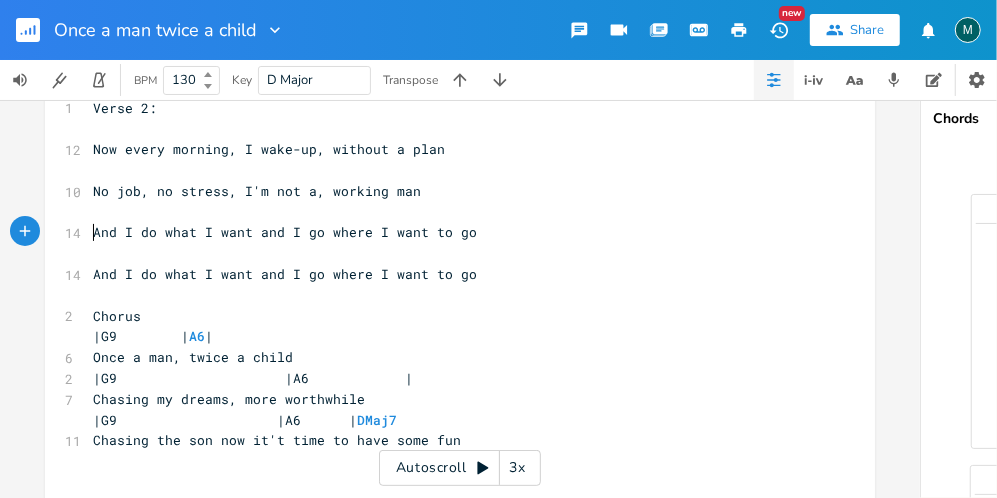 click on "And I do what I want and I go where I want to go" at bounding box center (285, 232) 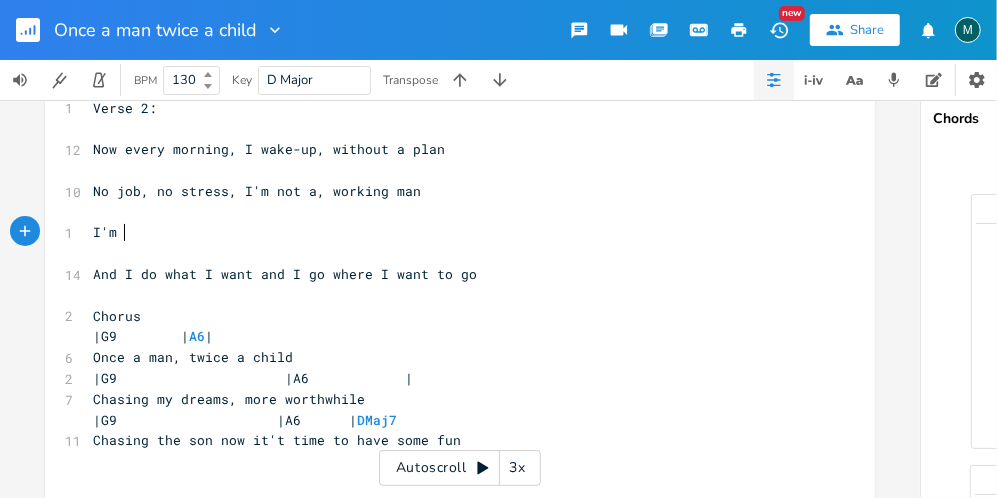 scroll, scrollTop: 0, scrollLeft: 19, axis: horizontal 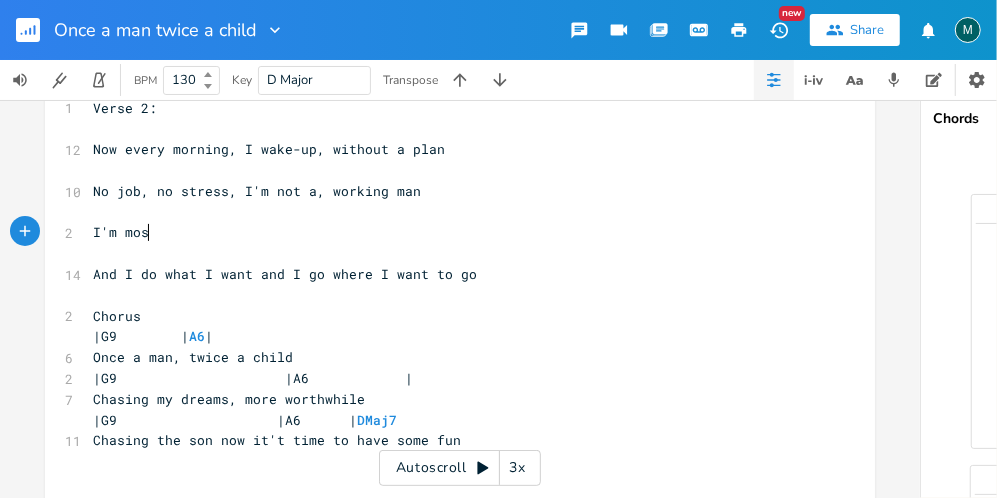 type on "I'm mos" 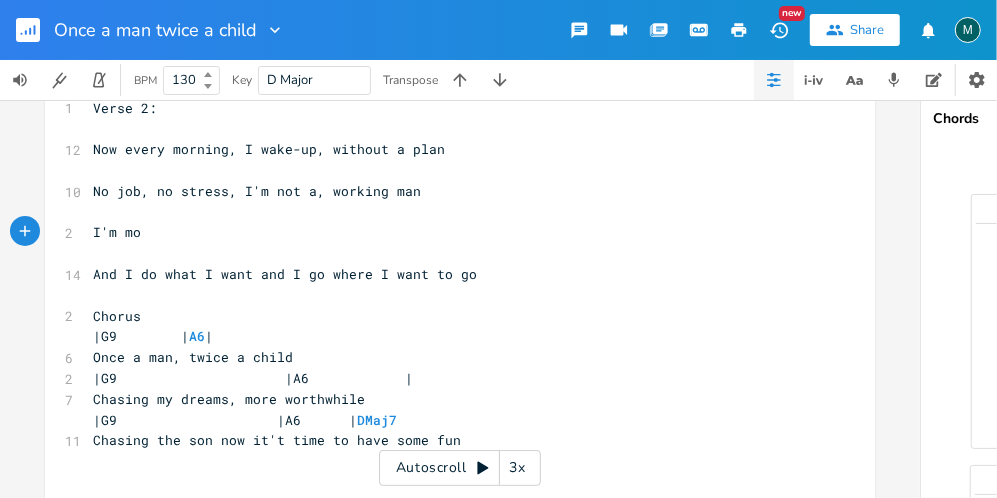type on "r" 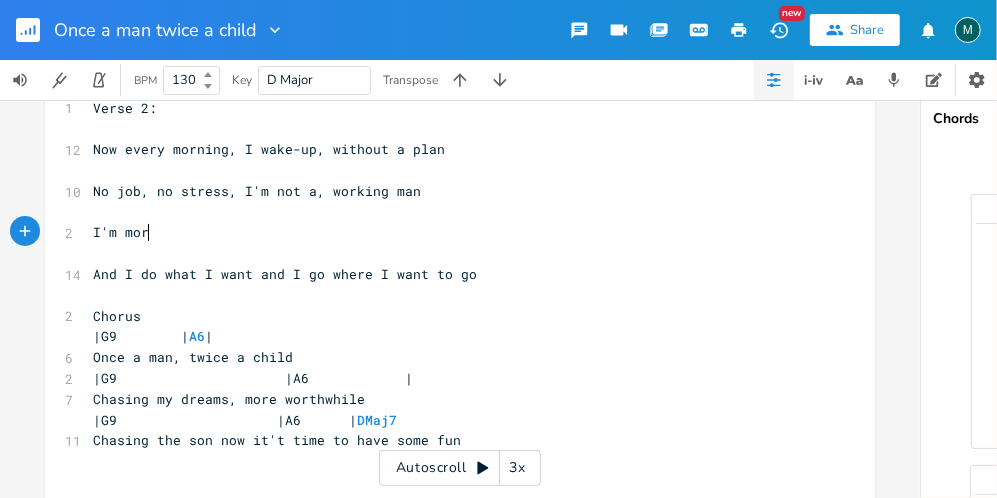 scroll, scrollTop: 0, scrollLeft: 4, axis: horizontal 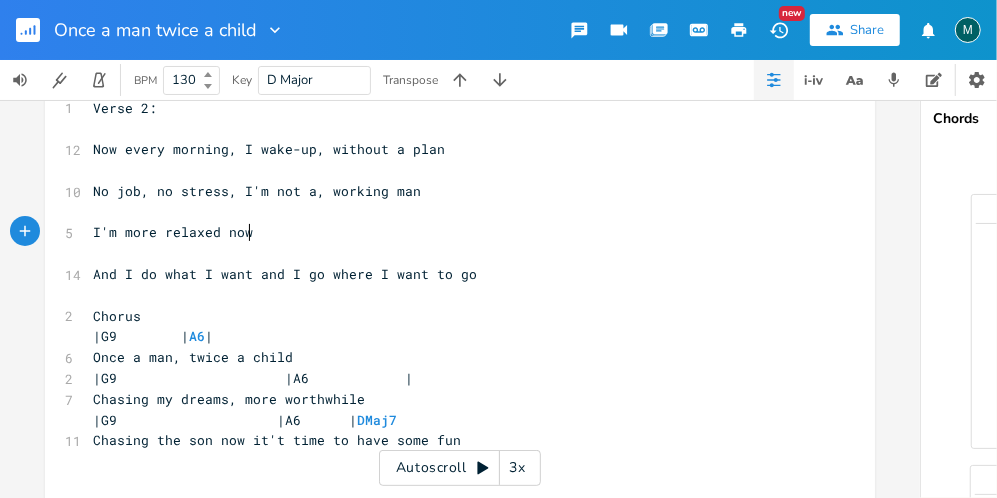 type on "relaxed now" 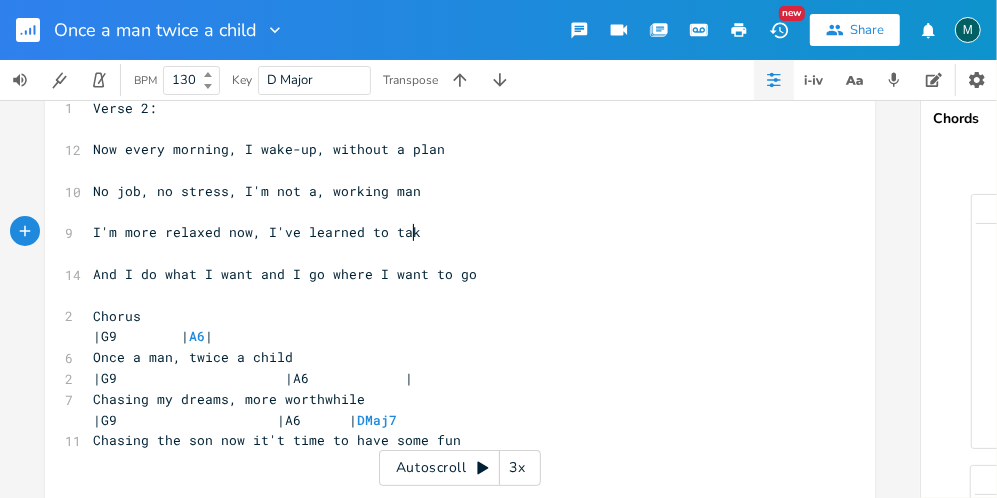 type on ", I've learned to tak" 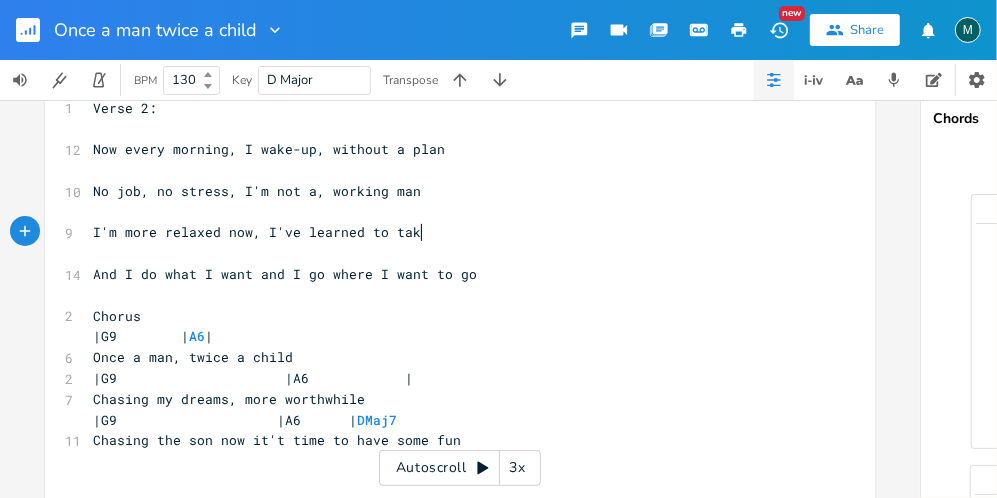 scroll, scrollTop: 0, scrollLeft: 114, axis: horizontal 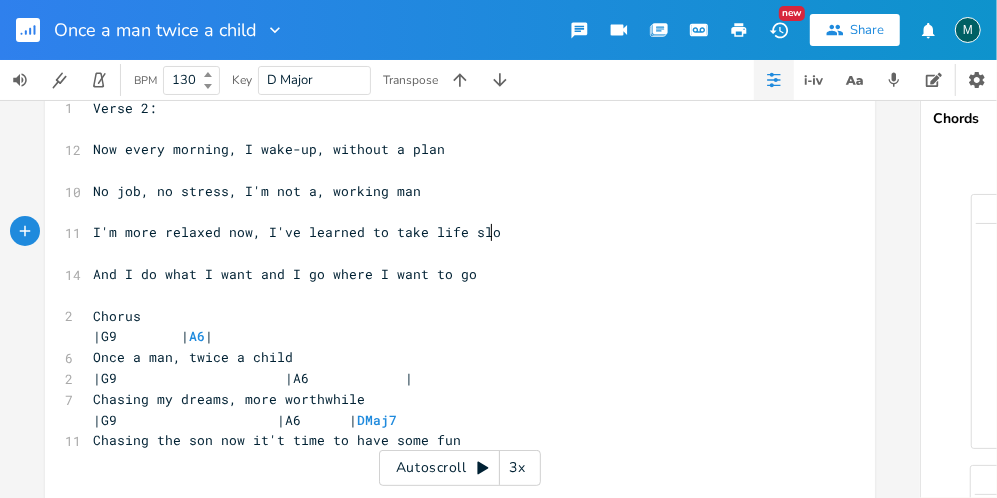 type on "e life slow" 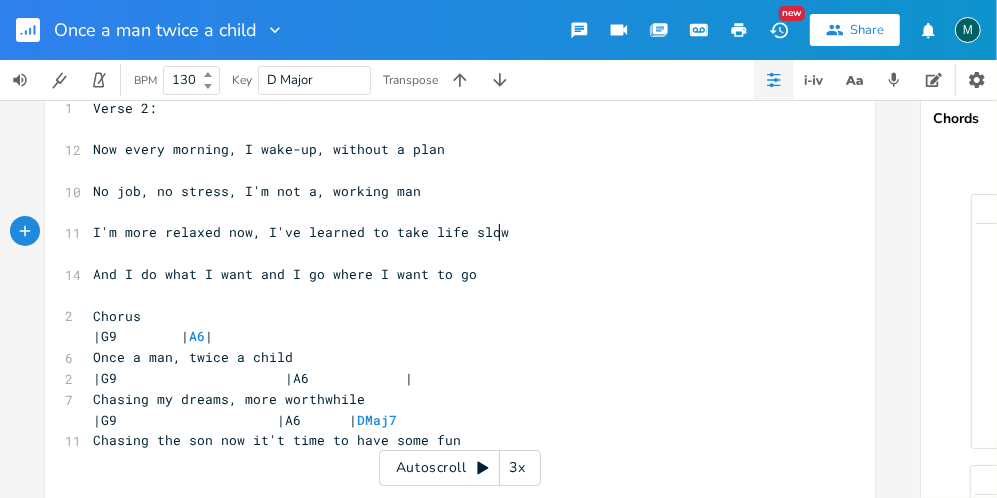 scroll, scrollTop: 0, scrollLeft: 59, axis: horizontal 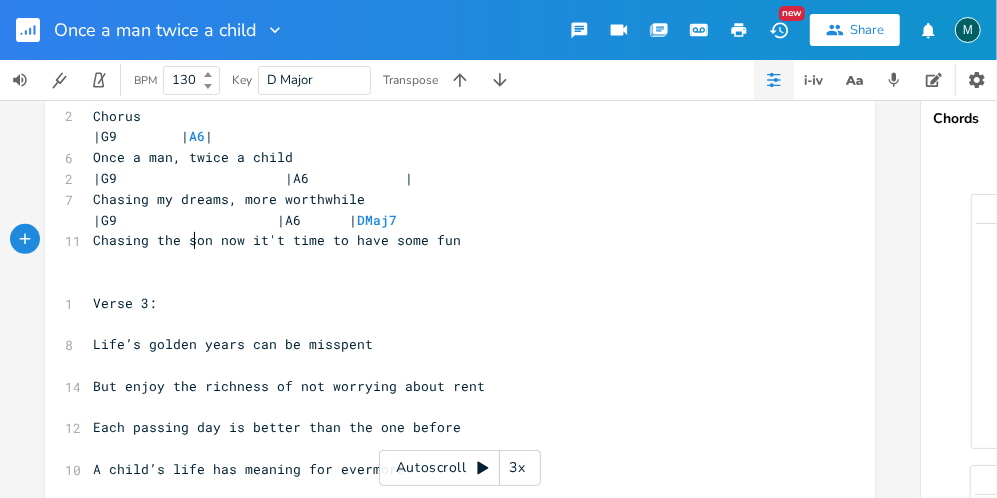 click on "Chasing the son now it't time to have some fun" at bounding box center (277, 240) 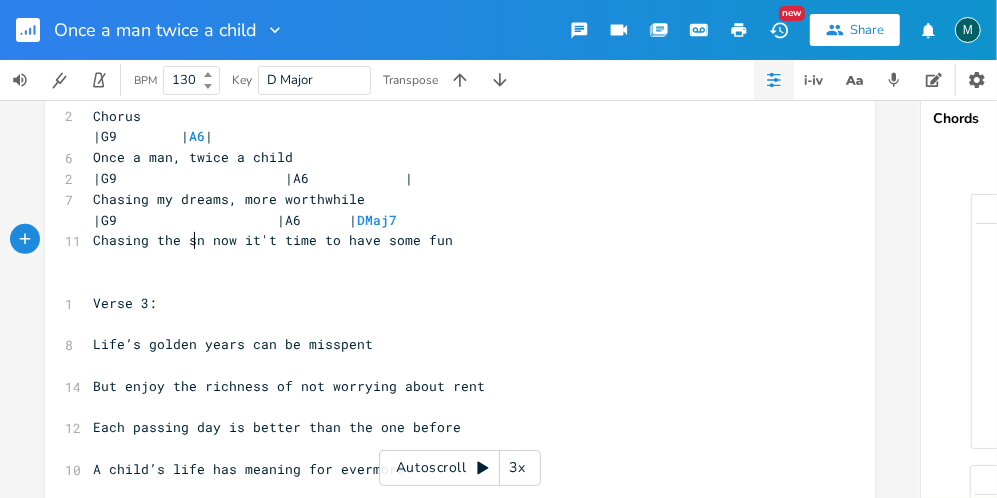 type on "u" 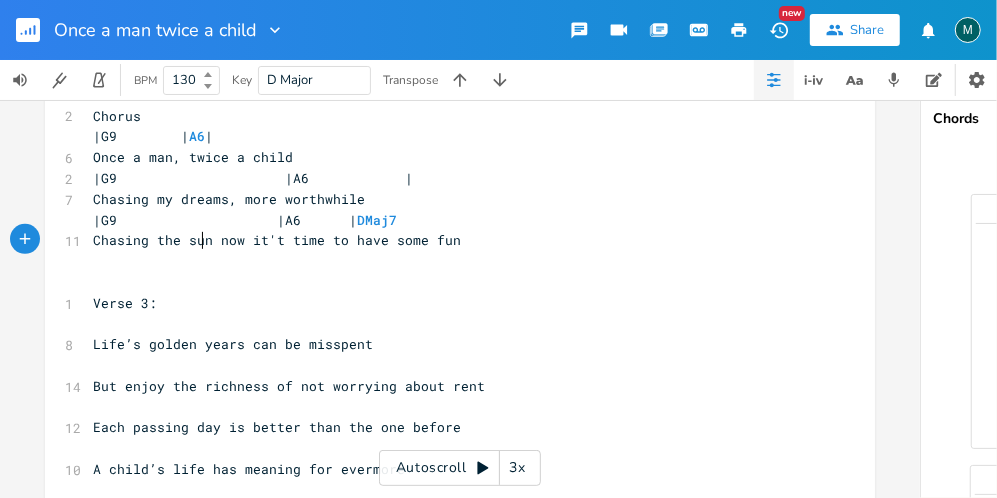 scroll, scrollTop: 0, scrollLeft: 7, axis: horizontal 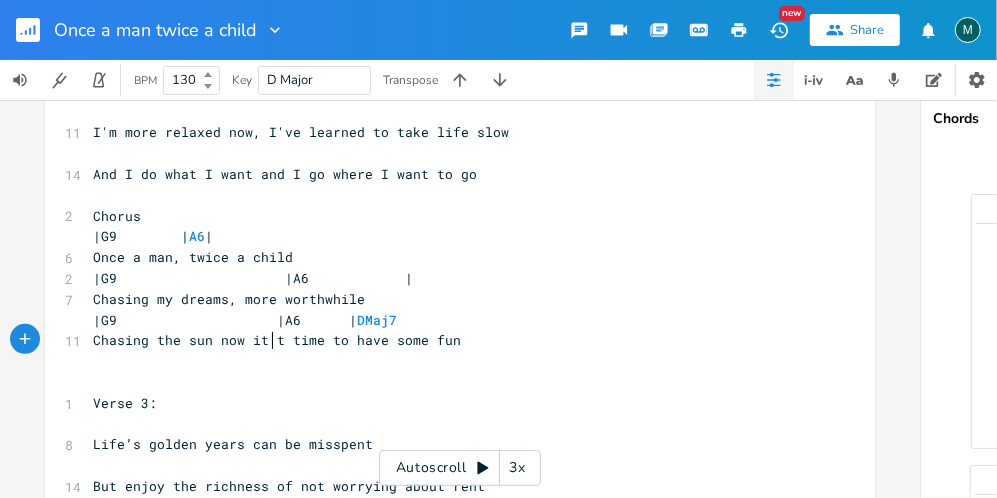 drag, startPoint x: 265, startPoint y: 340, endPoint x: 299, endPoint y: 403, distance: 71.5891 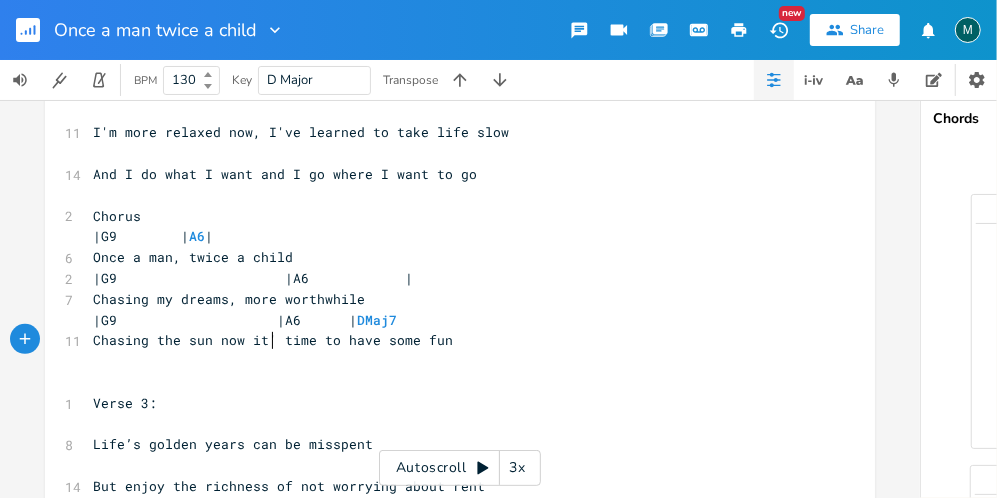 type on "s" 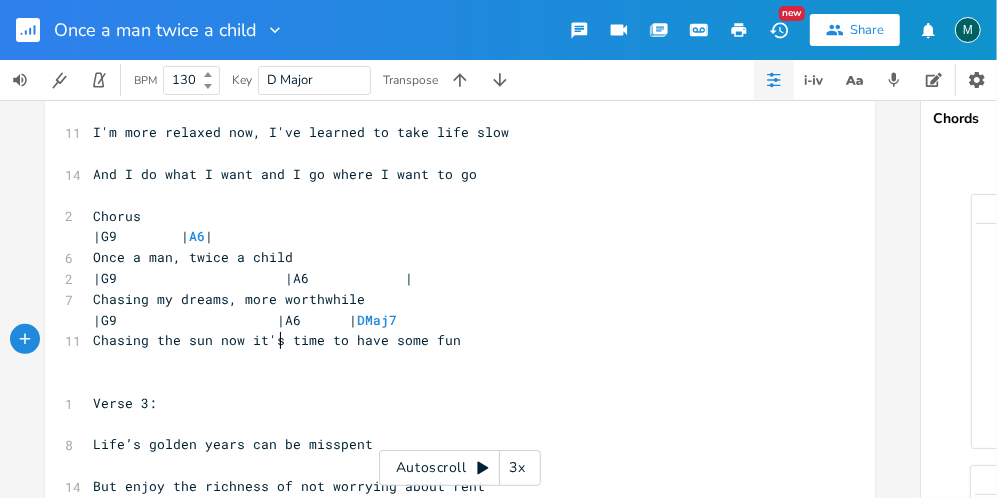 scroll, scrollTop: 0, scrollLeft: 6, axis: horizontal 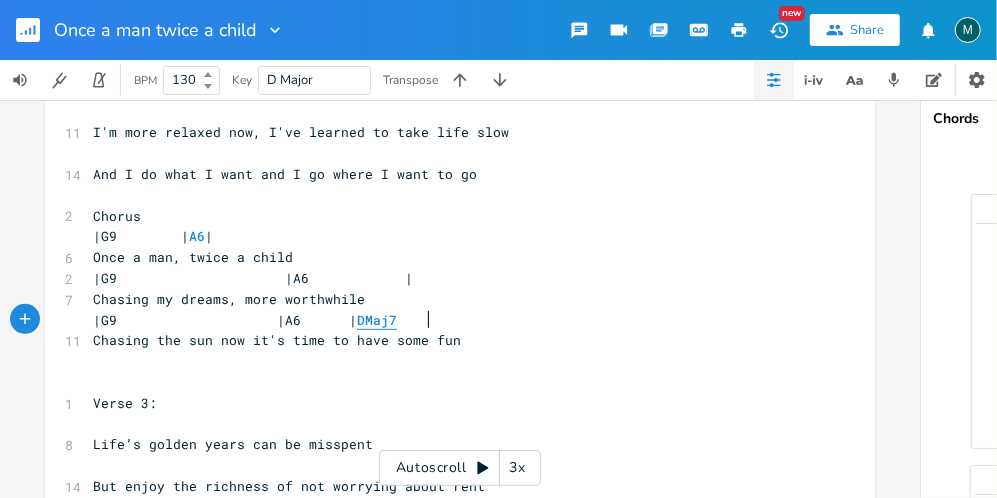 click on "|G9                    |A6      |           DMaj7" at bounding box center [245, 320] 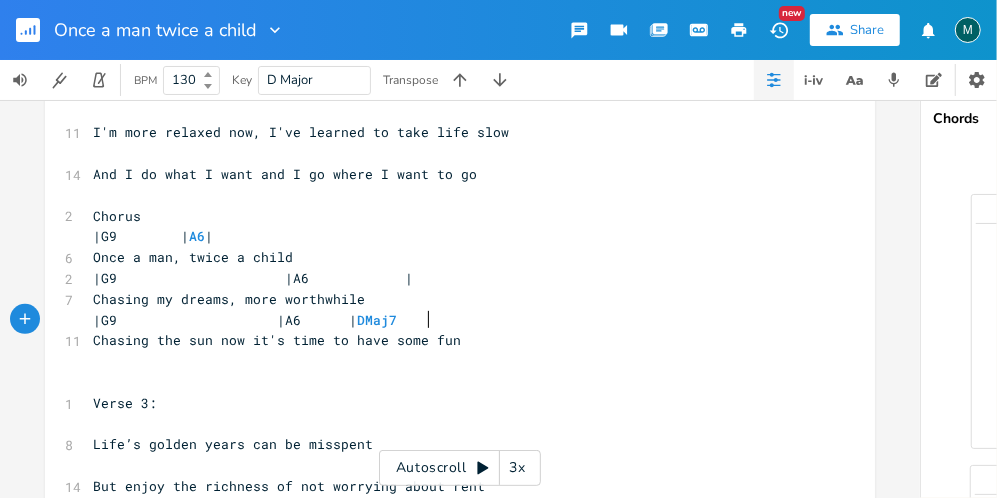 type on "|" 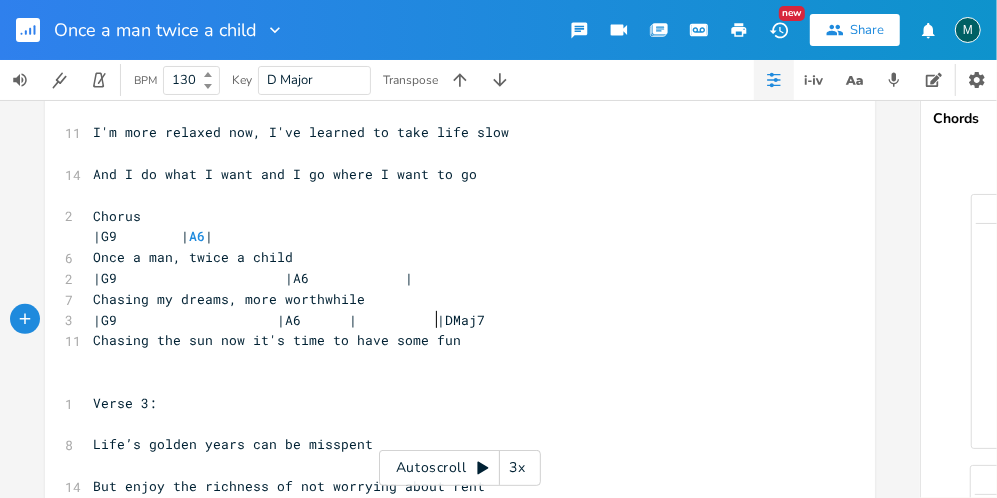 click on "|G9                    |A6      |          |DMaj7" at bounding box center [450, 320] 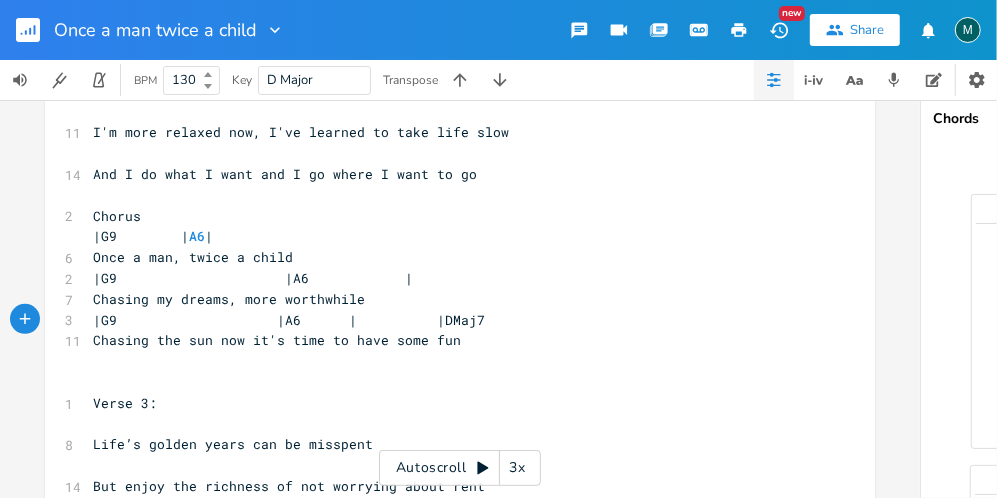 type on "|" 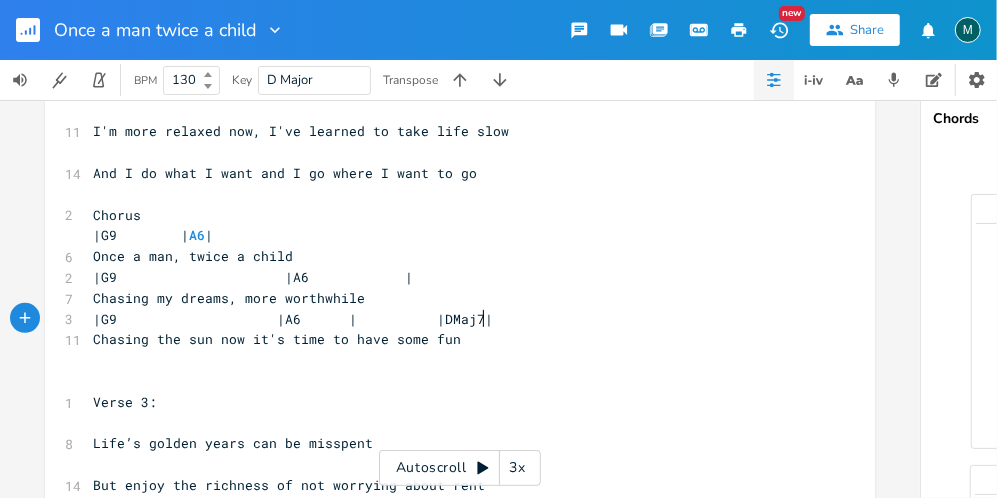 scroll, scrollTop: 400, scrollLeft: 0, axis: vertical 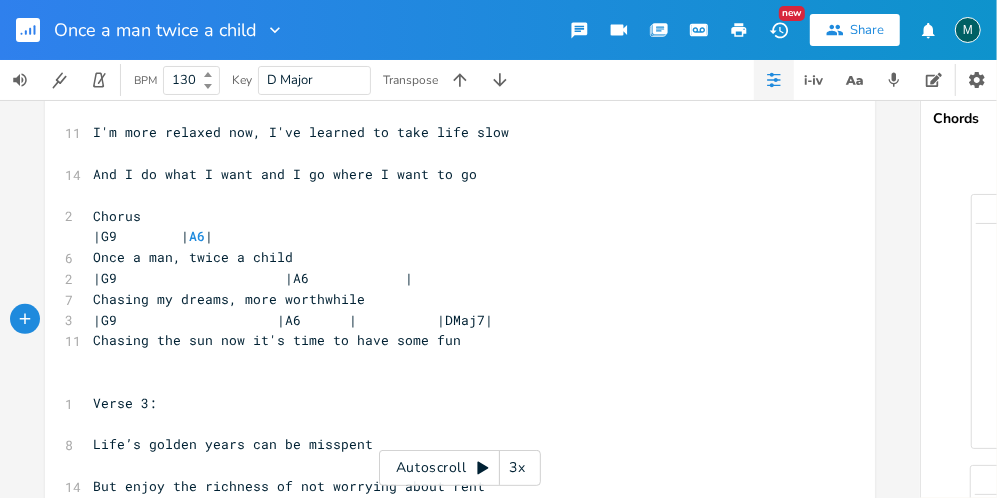 drag, startPoint x: 234, startPoint y: 300, endPoint x: 288, endPoint y: 358, distance: 79.24645 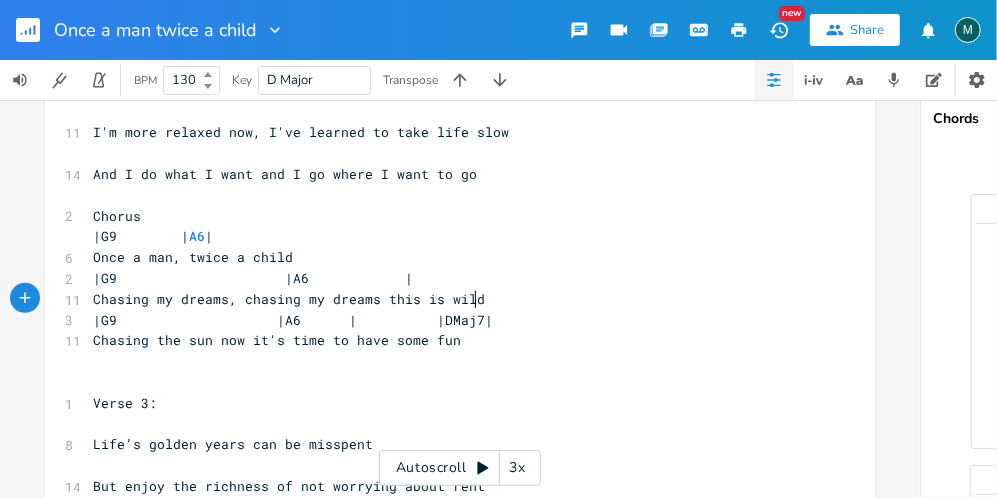 type on "chasing my dreams this is wild" 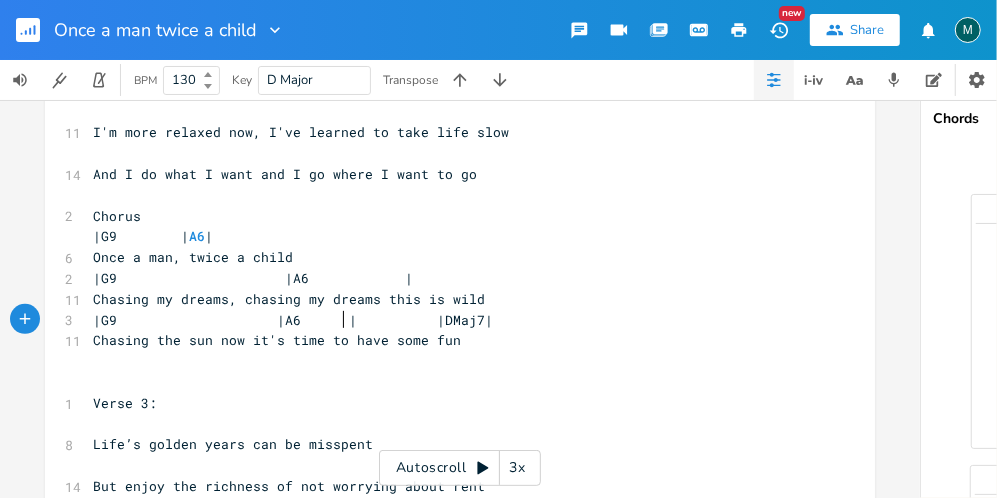 click on "|G9                    |A6      |          |DMaj7|" at bounding box center [293, 320] 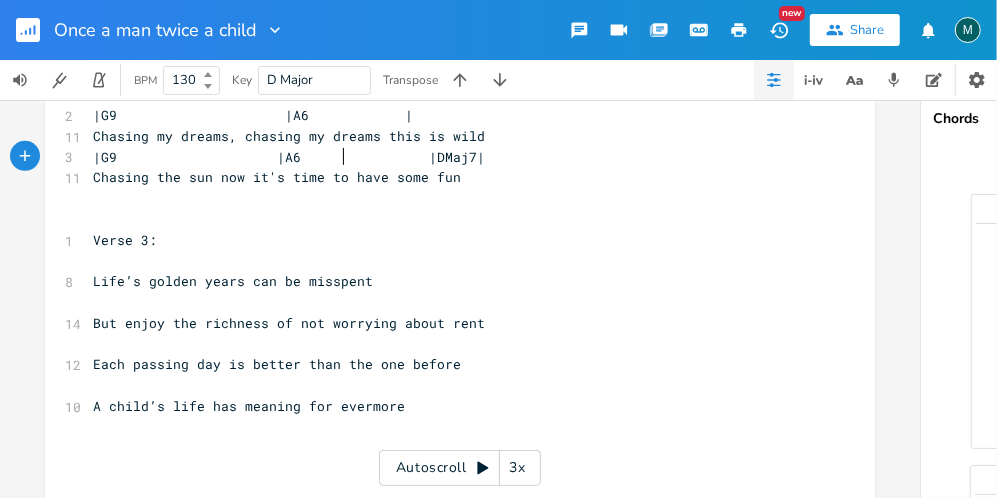 scroll, scrollTop: 596, scrollLeft: 0, axis: vertical 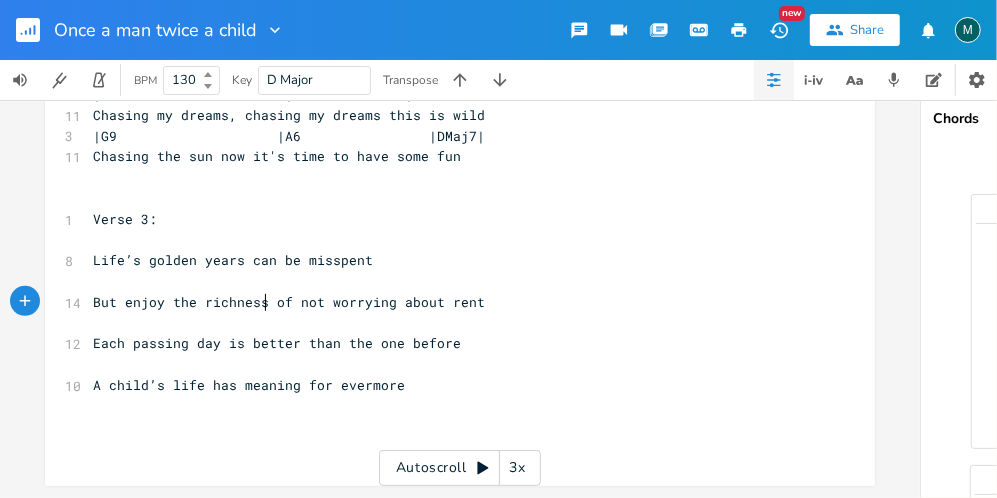 click on "But enjoy the richness of not worrying about rent" at bounding box center [289, 302] 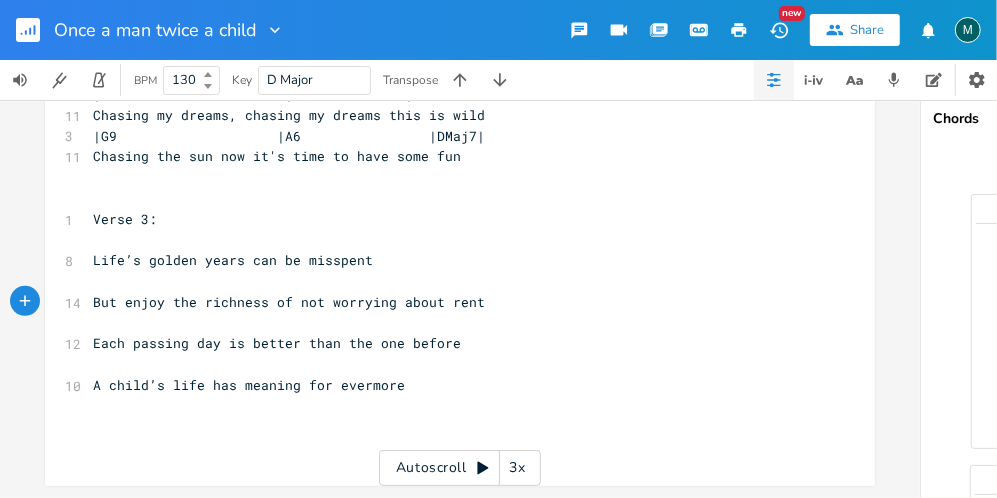 type on "," 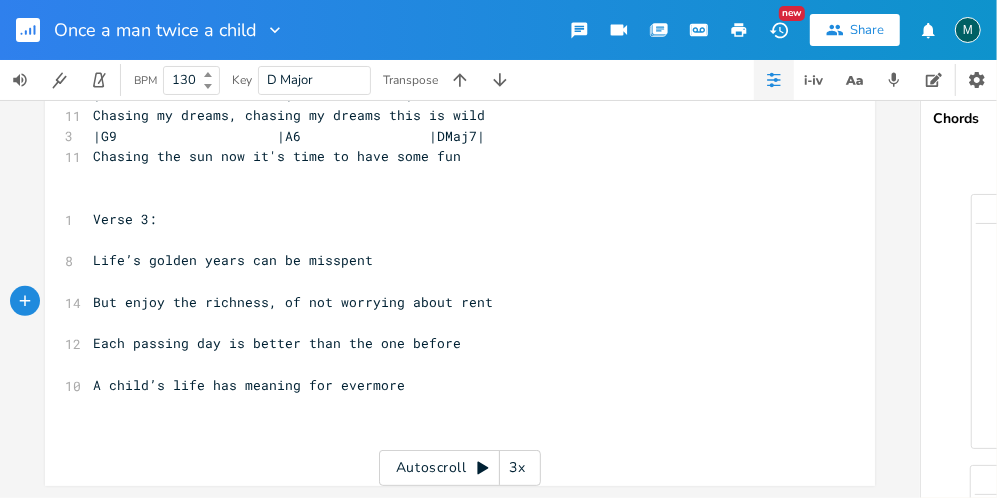 click on "But enjoy the richness, of not worrying about rent" at bounding box center [293, 302] 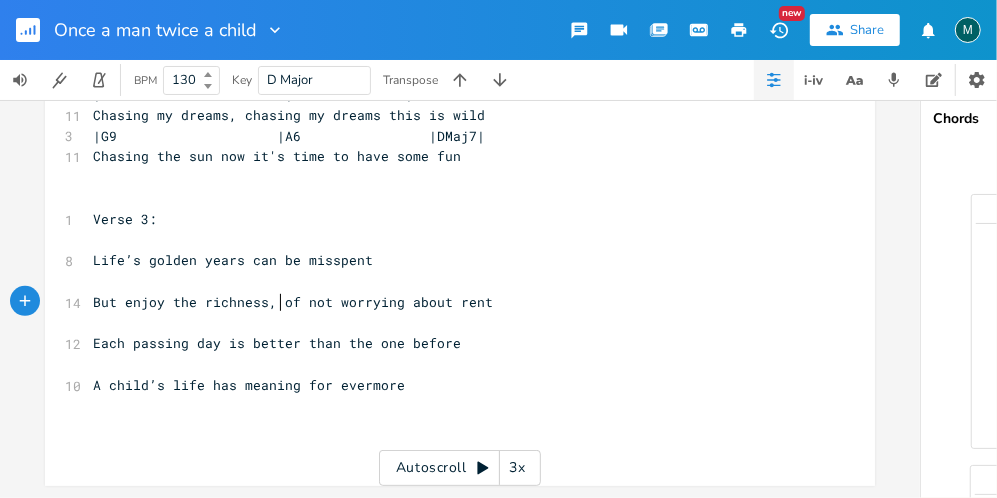 click on "But enjoy the richness, of not worrying about rent" at bounding box center [293, 302] 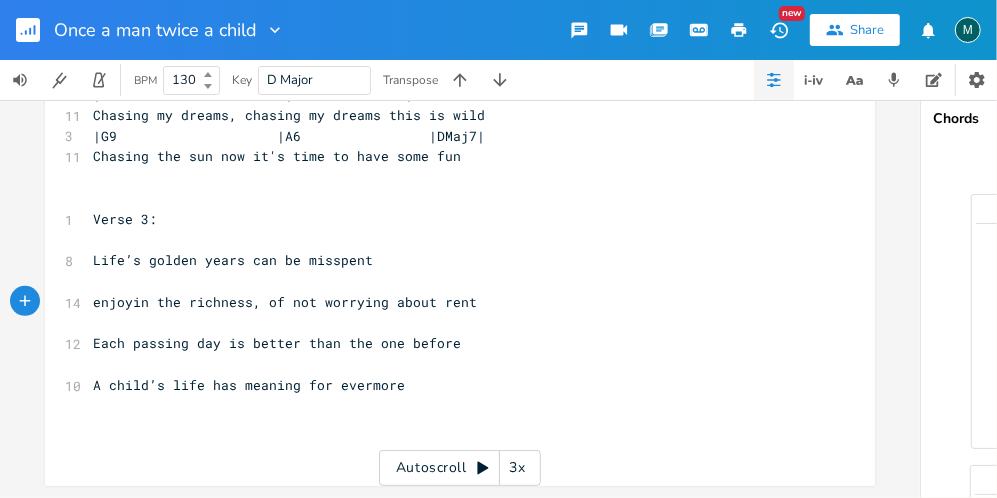 type on "ing" 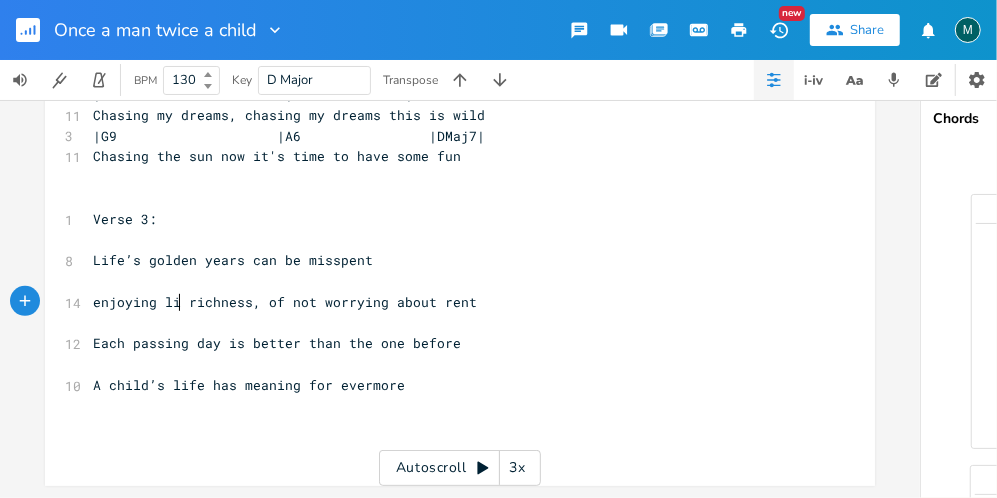 scroll, scrollTop: 0, scrollLeft: 5, axis: horizontal 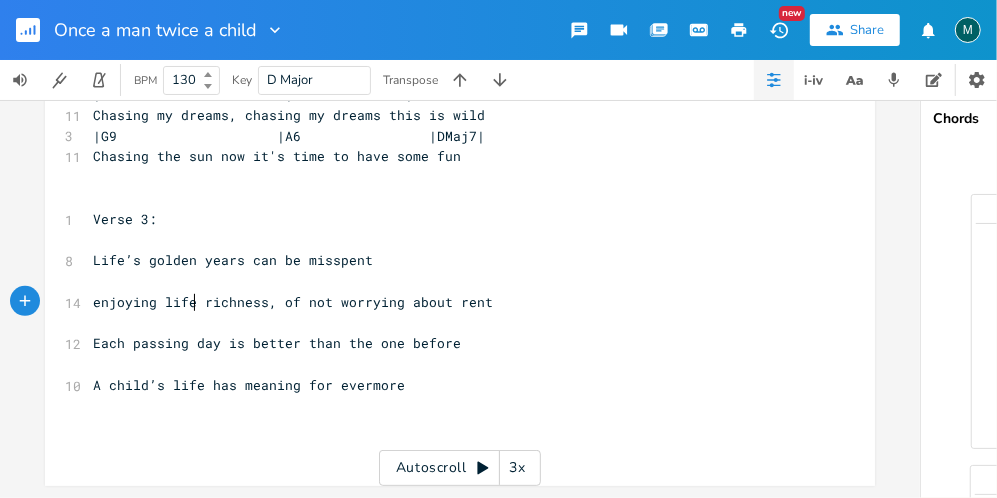 type on "lifes" 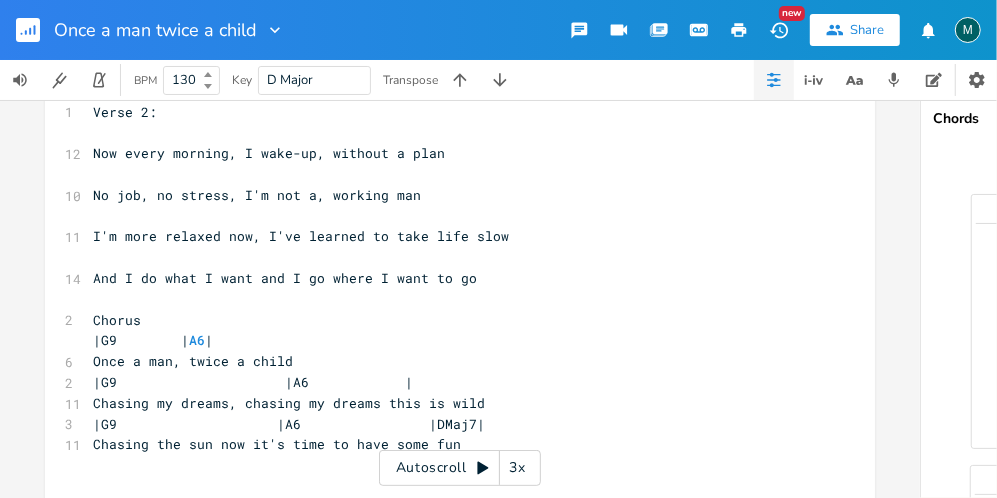 scroll, scrollTop: 396, scrollLeft: 0, axis: vertical 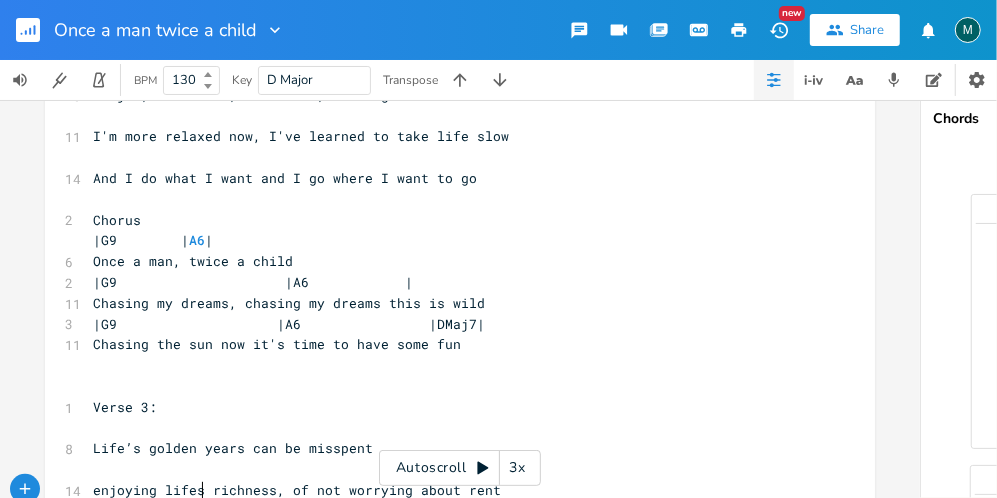 click on "Chasing my dreams, chasing my dreams this is wild" at bounding box center [289, 303] 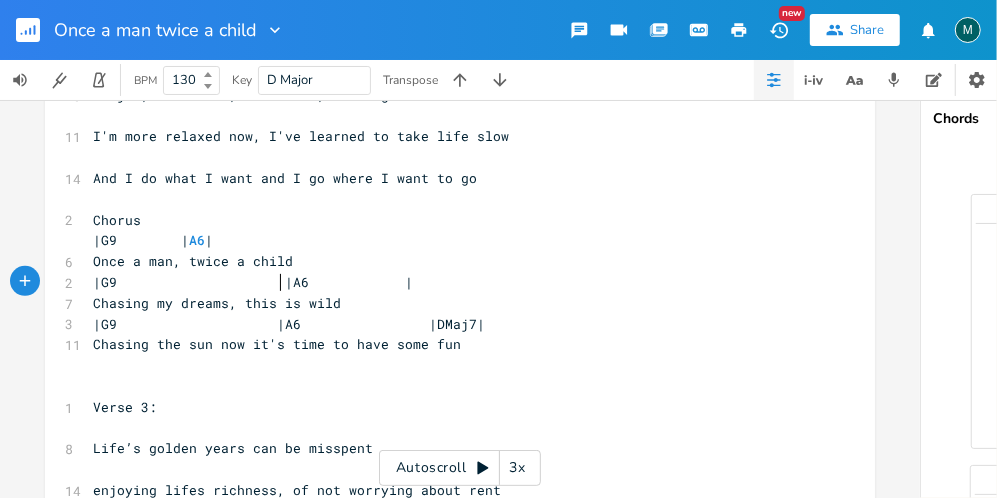 click on "|G9                     |A6            |" at bounding box center [253, 282] 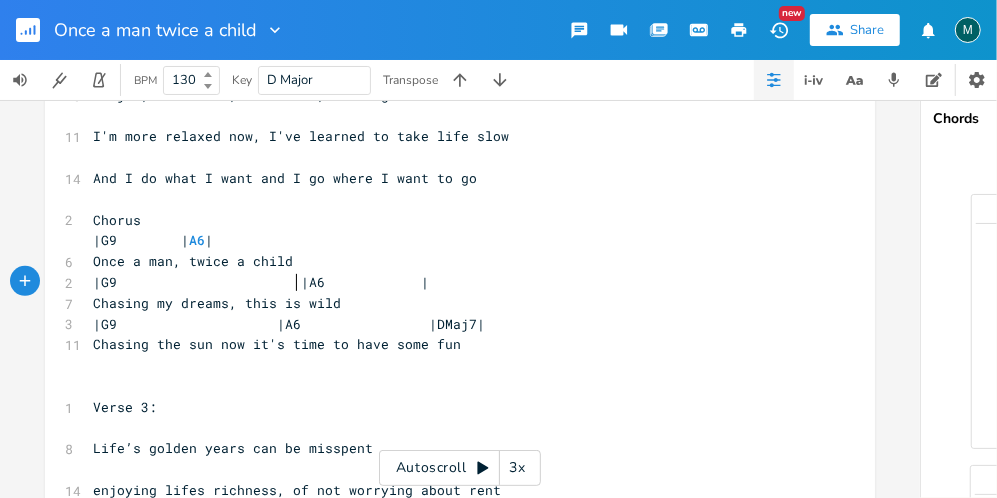 scroll, scrollTop: 0, scrollLeft: 8, axis: horizontal 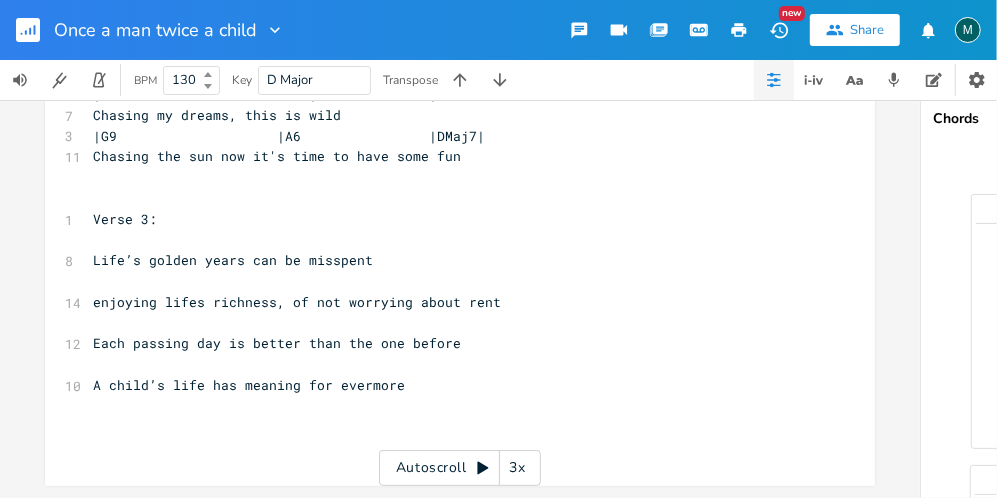 click on "I ii iii IV V vi vii°" at bounding box center (1006, 336) 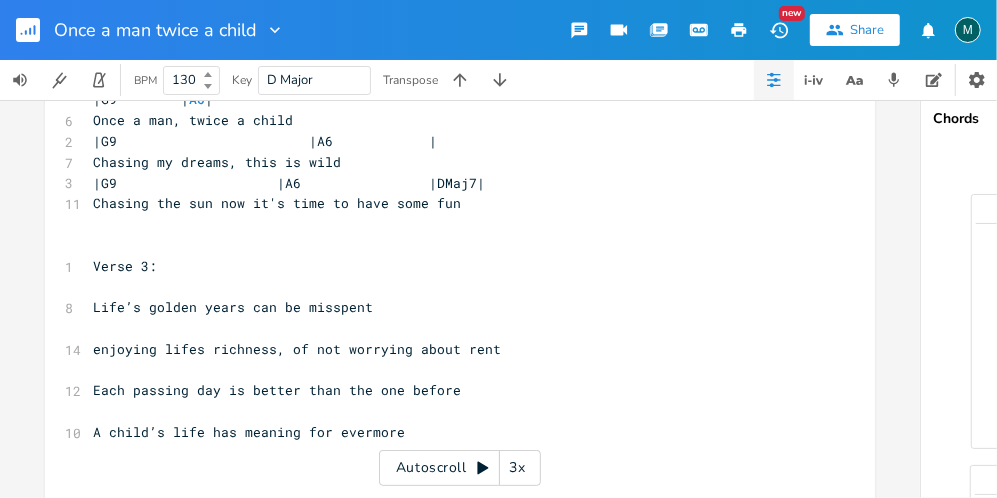 scroll, scrollTop: 596, scrollLeft: 0, axis: vertical 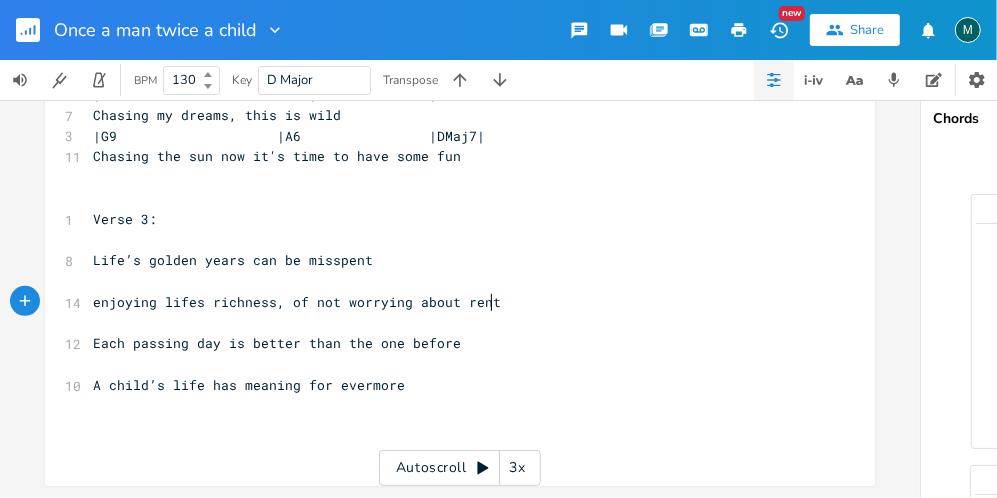 click on "enjoying lifes richness, of not worrying about rent" at bounding box center [450, 302] 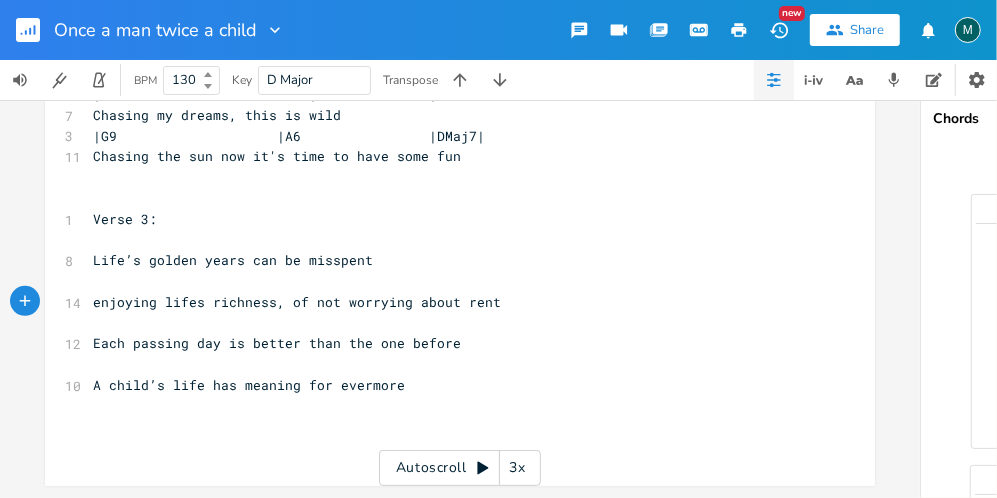 type on "nt" 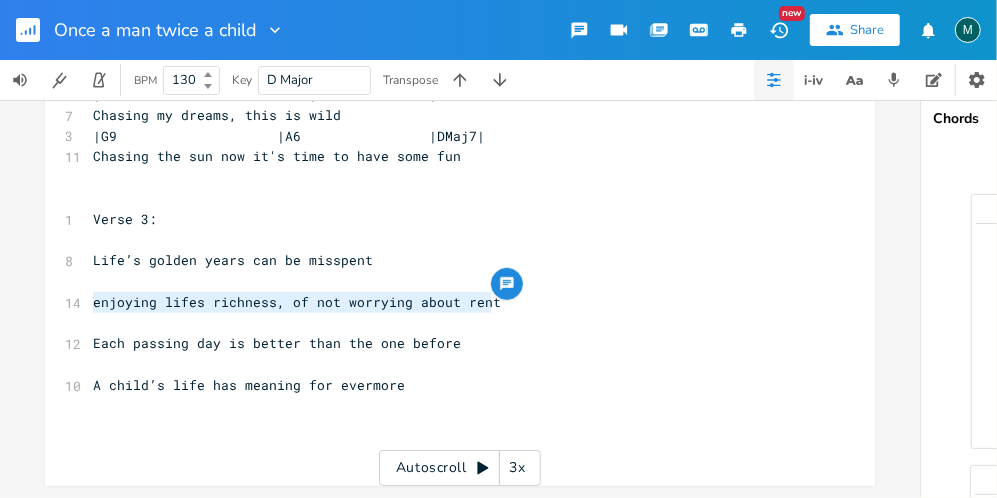 drag, startPoint x: 488, startPoint y: 285, endPoint x: 84, endPoint y: 292, distance: 404.06064 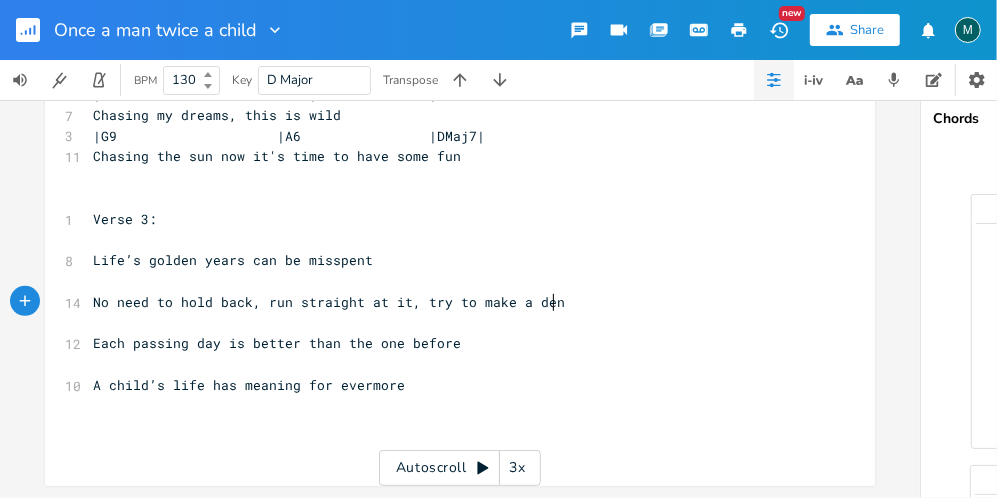 type on "No need to hold back, run straight at it, try to make a dent" 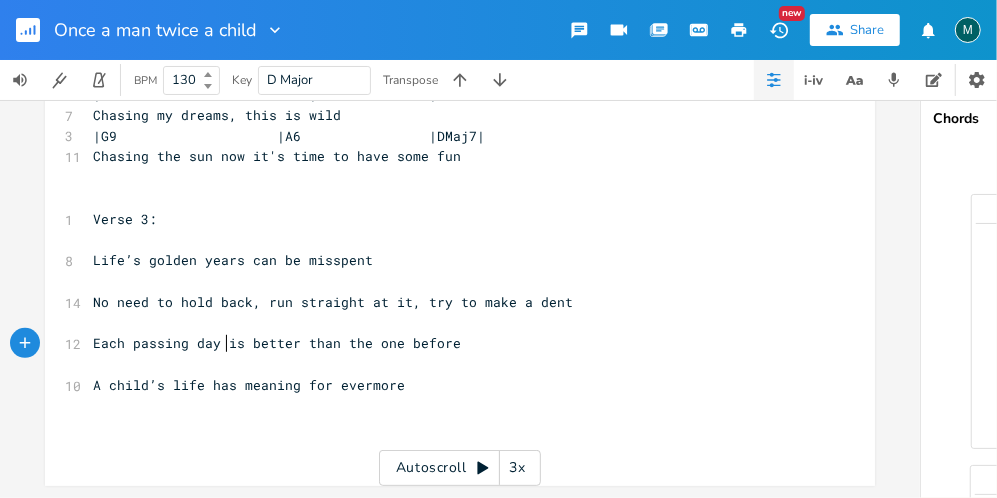 drag, startPoint x: 222, startPoint y: 332, endPoint x: 314, endPoint y: 453, distance: 152.0033 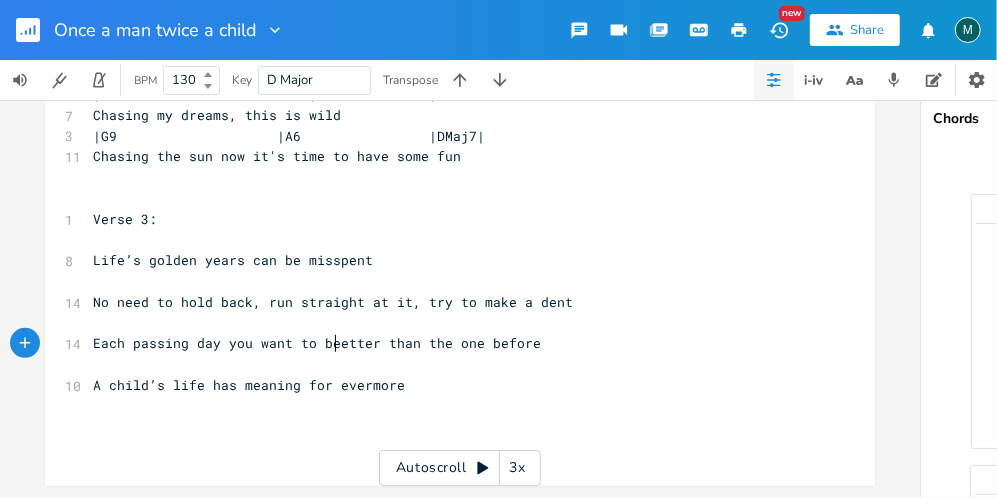 scroll, scrollTop: 0, scrollLeft: 91, axis: horizontal 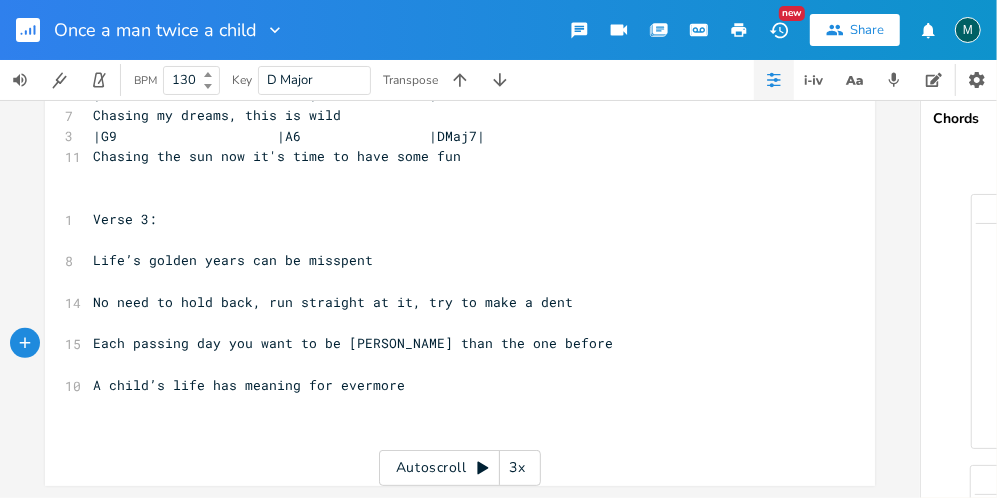 type on "you want to be b" 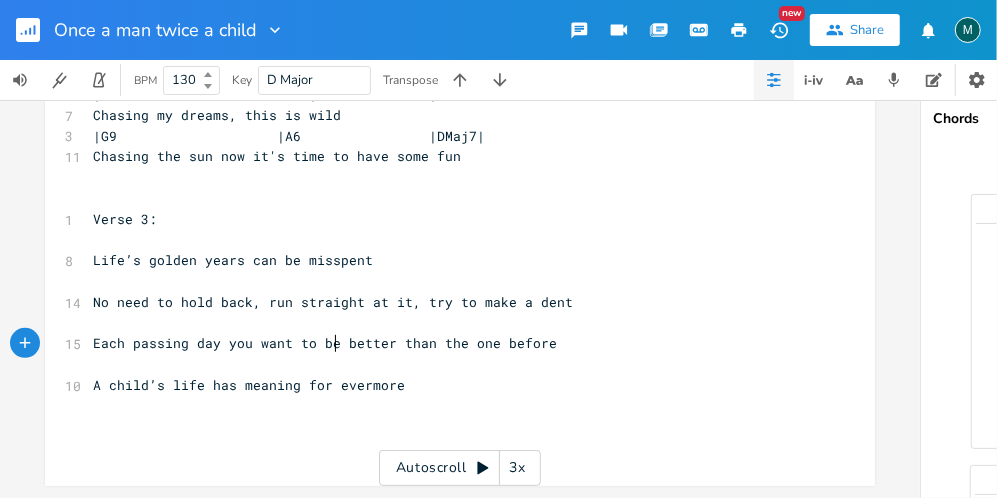 click on "Each passing day you want to be better than the one before" at bounding box center [325, 343] 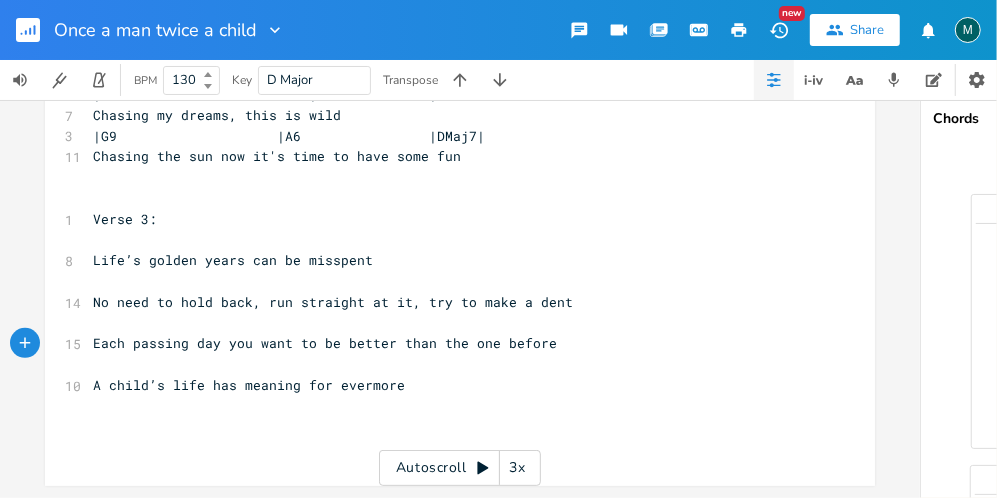 type on "," 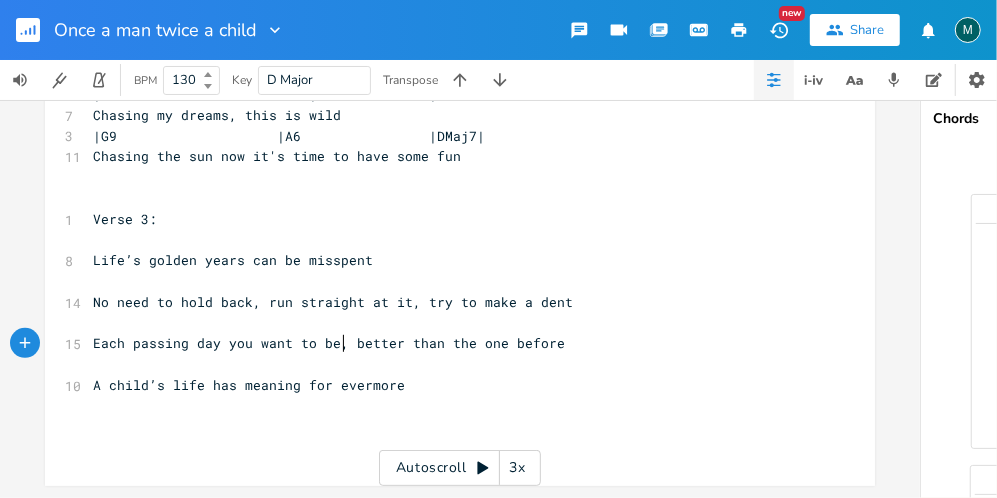 scroll, scrollTop: 0, scrollLeft: 3, axis: horizontal 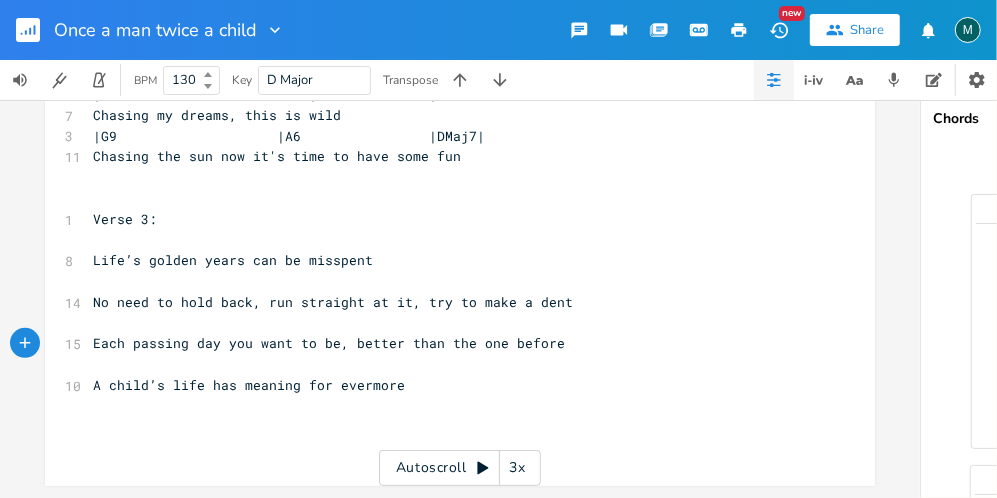 drag, startPoint x: 234, startPoint y: 372, endPoint x: 237, endPoint y: 419, distance: 47.095646 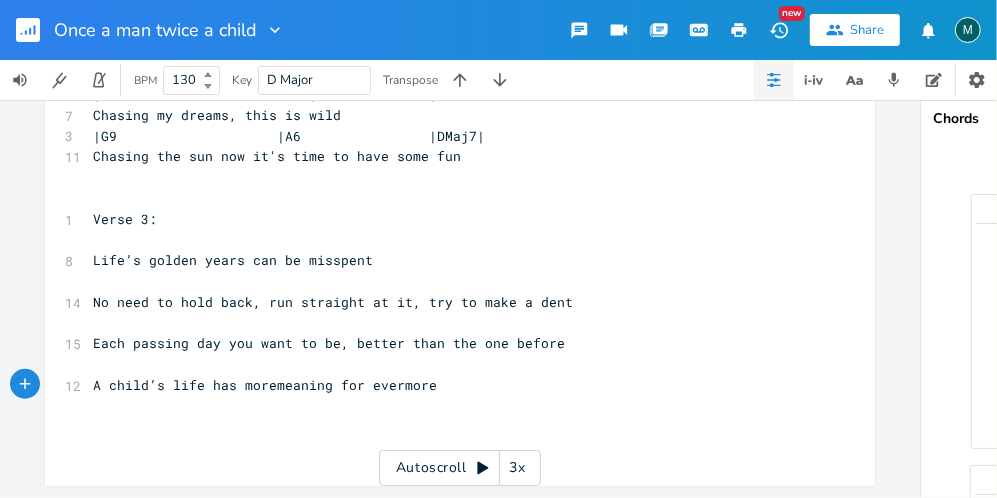 type on "more" 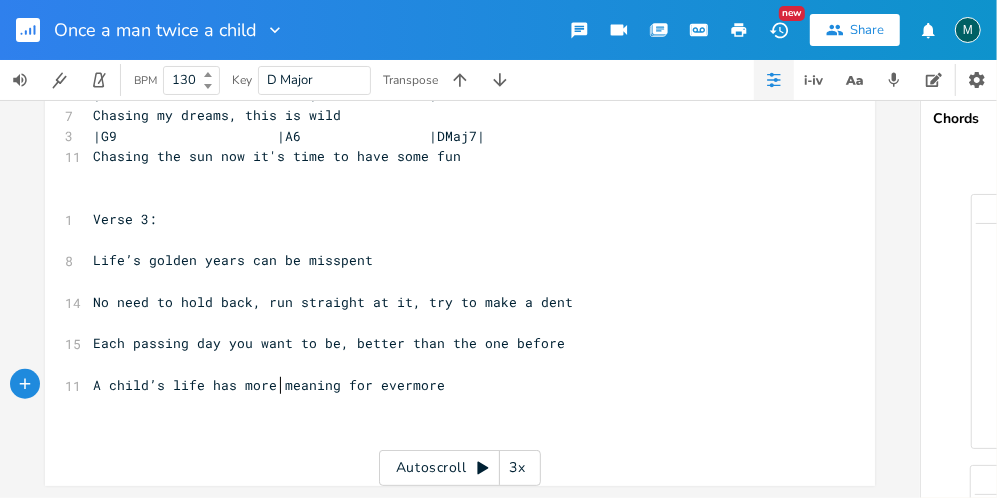 scroll, scrollTop: 0, scrollLeft: 32, axis: horizontal 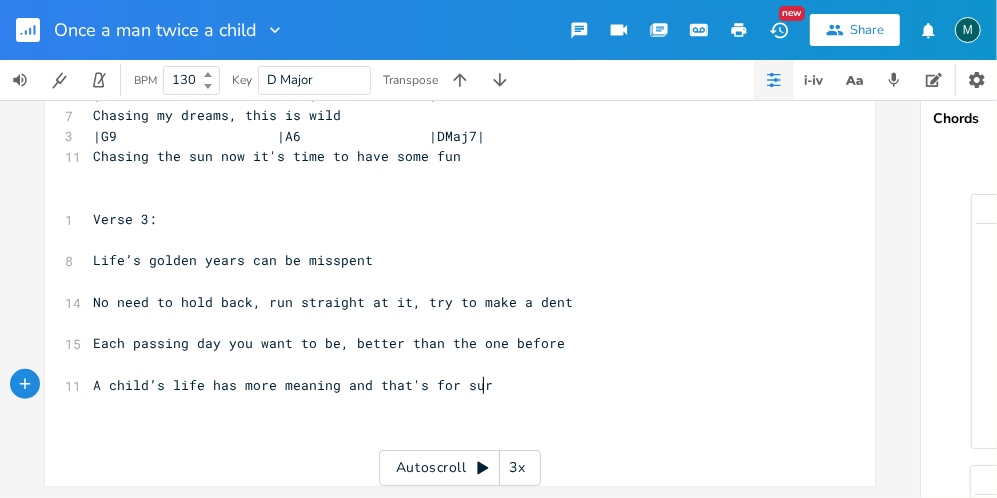 type on "and that's for sure" 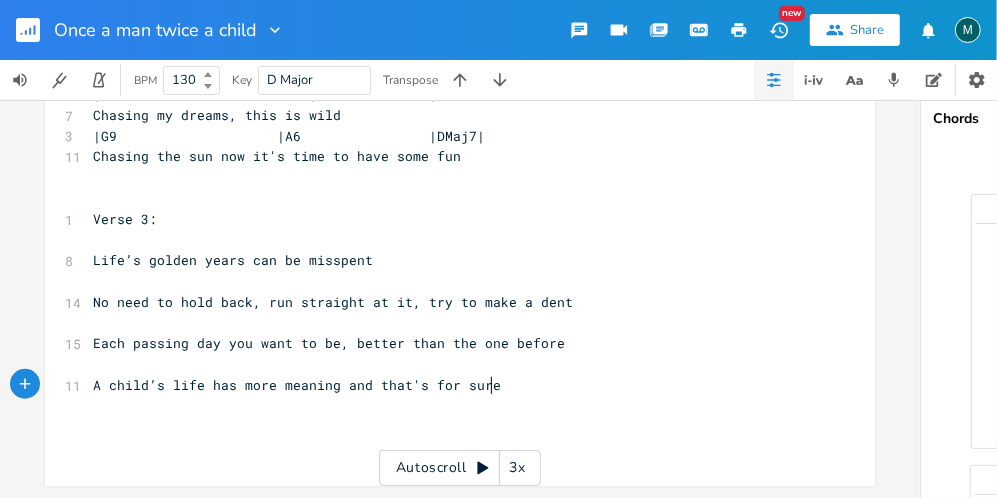 scroll, scrollTop: 0, scrollLeft: 106, axis: horizontal 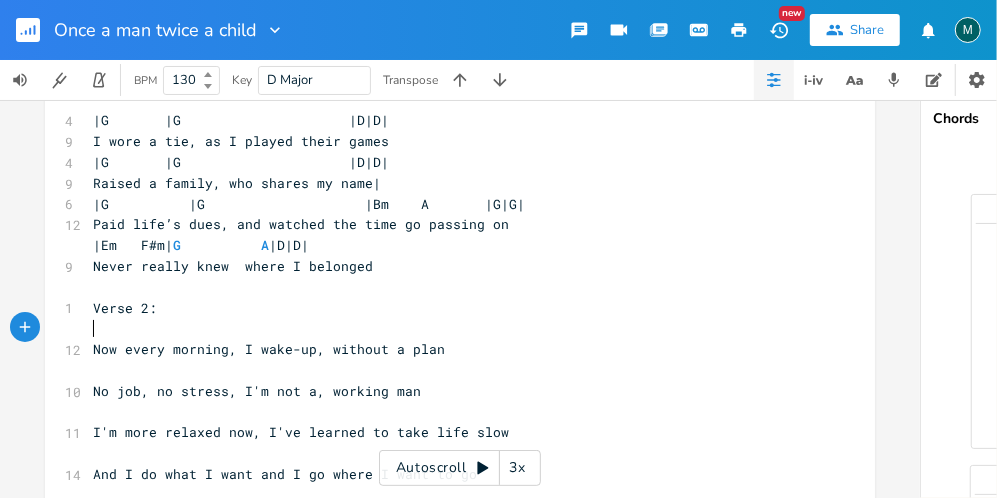 click on "​" at bounding box center (450, 328) 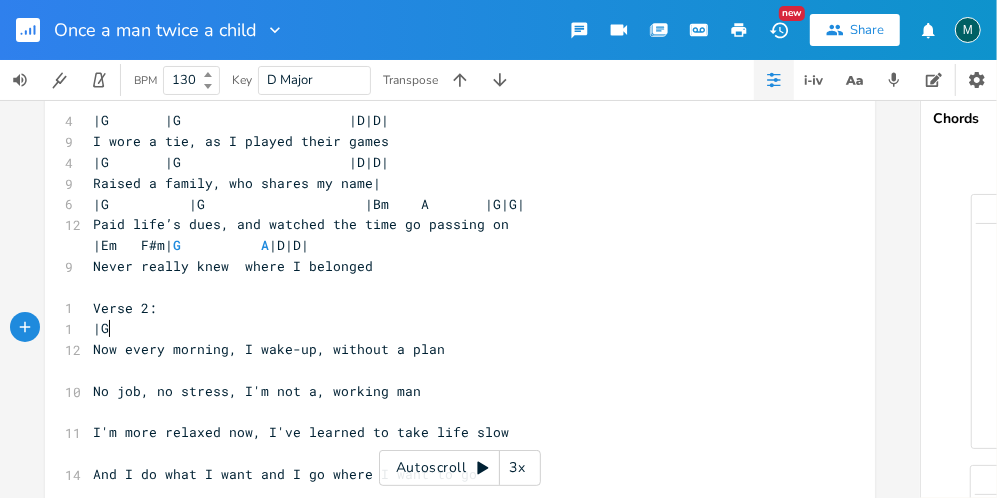 scroll, scrollTop: 0, scrollLeft: 11, axis: horizontal 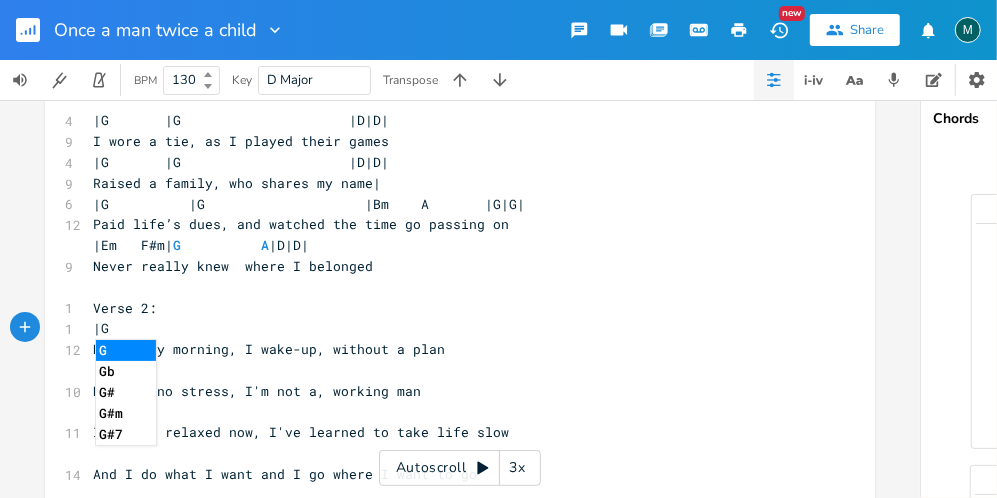 type on "|G" 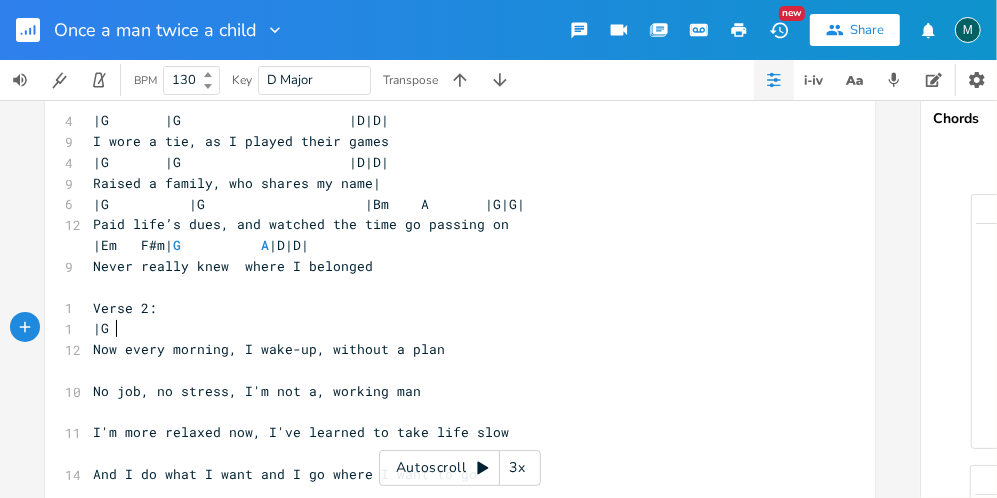 click on "|G" at bounding box center (450, 328) 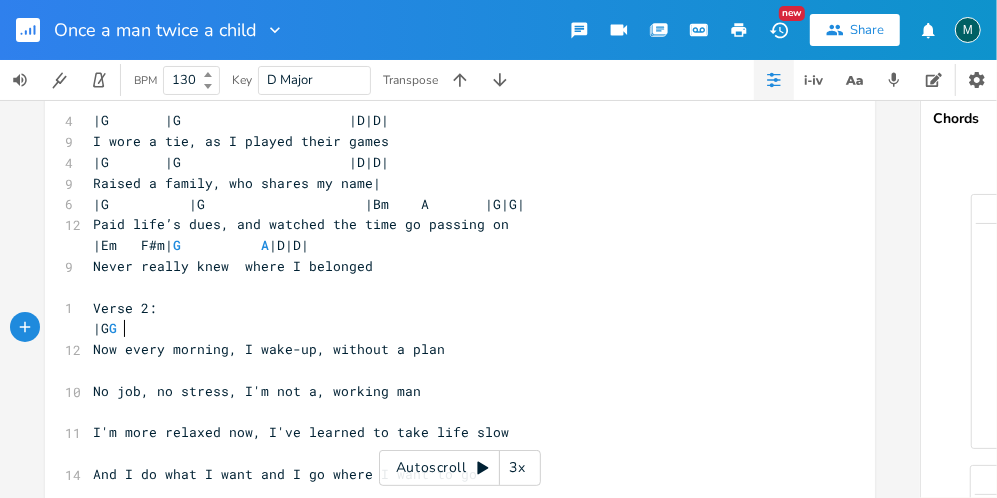 scroll, scrollTop: 0, scrollLeft: 9, axis: horizontal 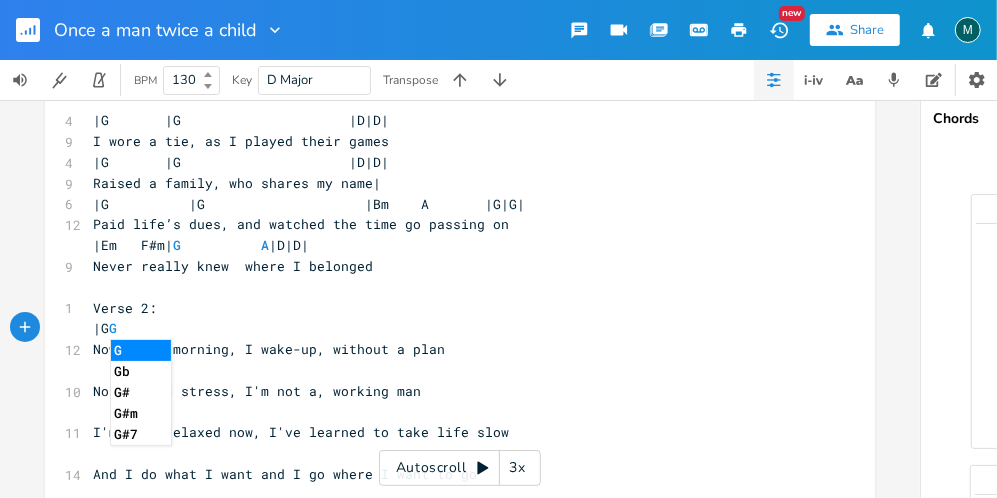 type on "G|" 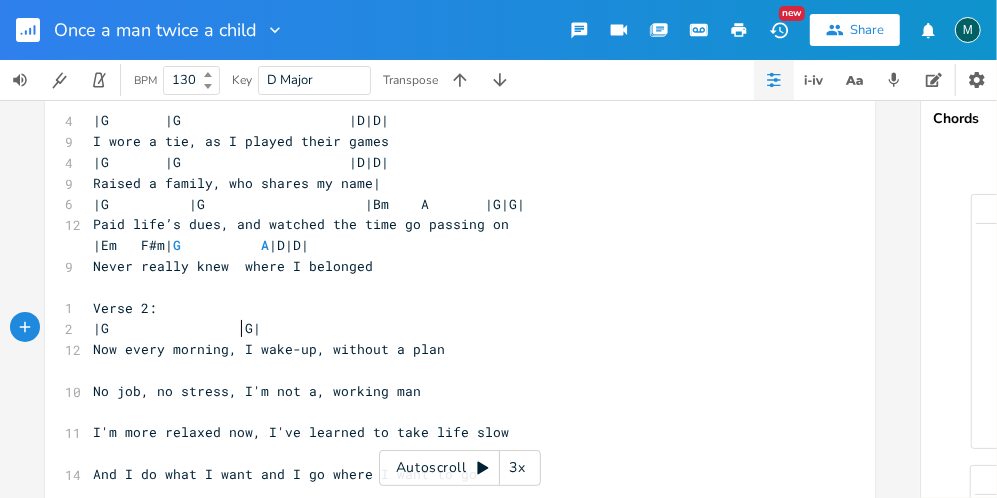 scroll, scrollTop: 0, scrollLeft: 53, axis: horizontal 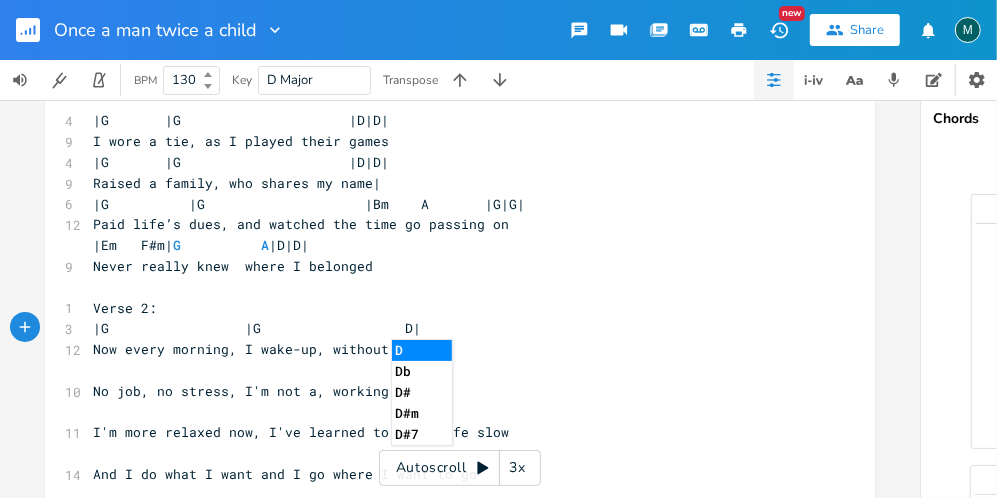 type on "D|" 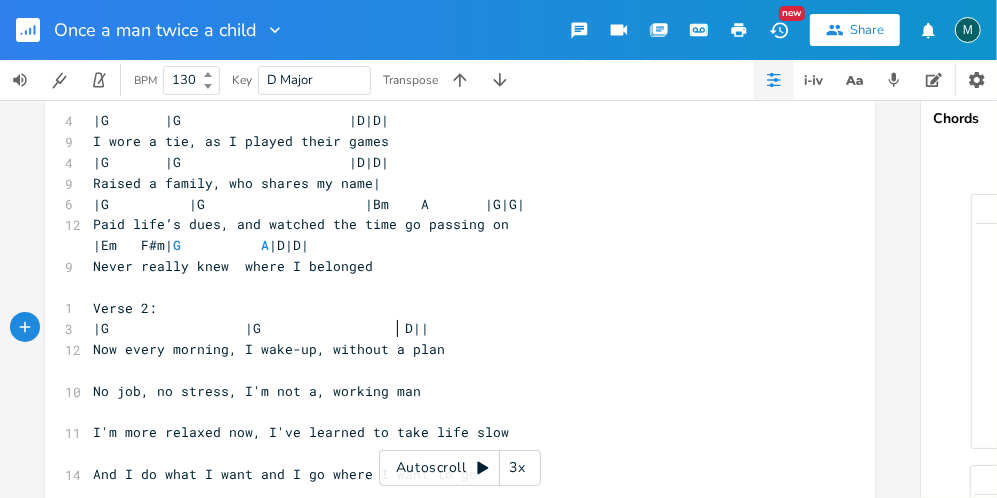 click on "|G                 |G                  D||" at bounding box center [261, 328] 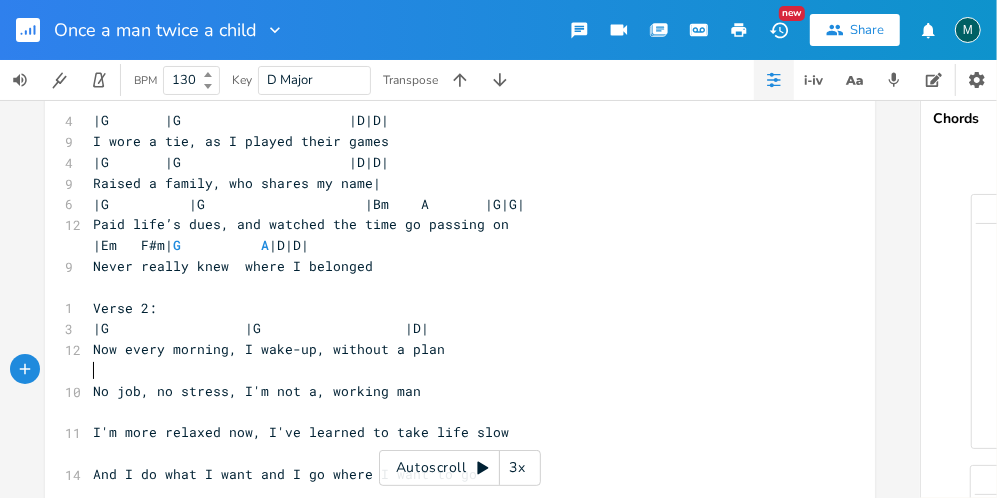 click on "​" at bounding box center [450, 370] 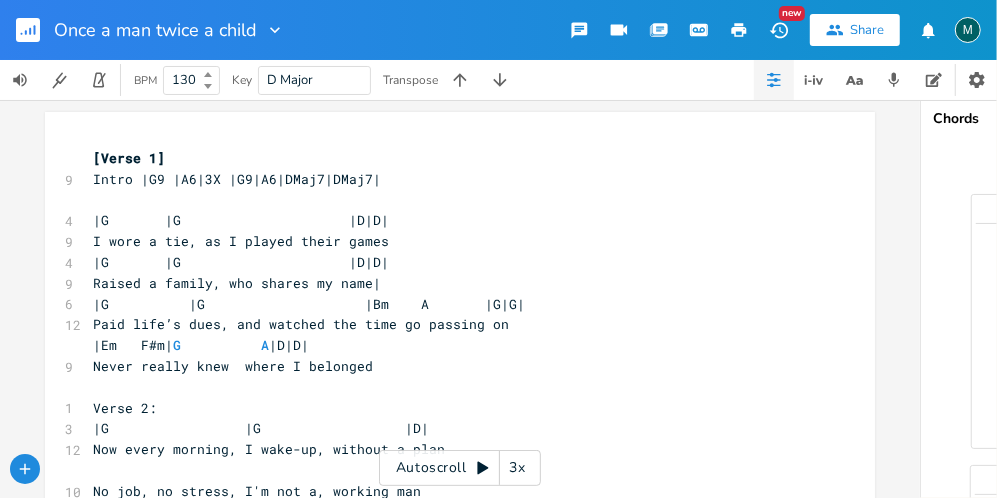 scroll, scrollTop: 200, scrollLeft: 0, axis: vertical 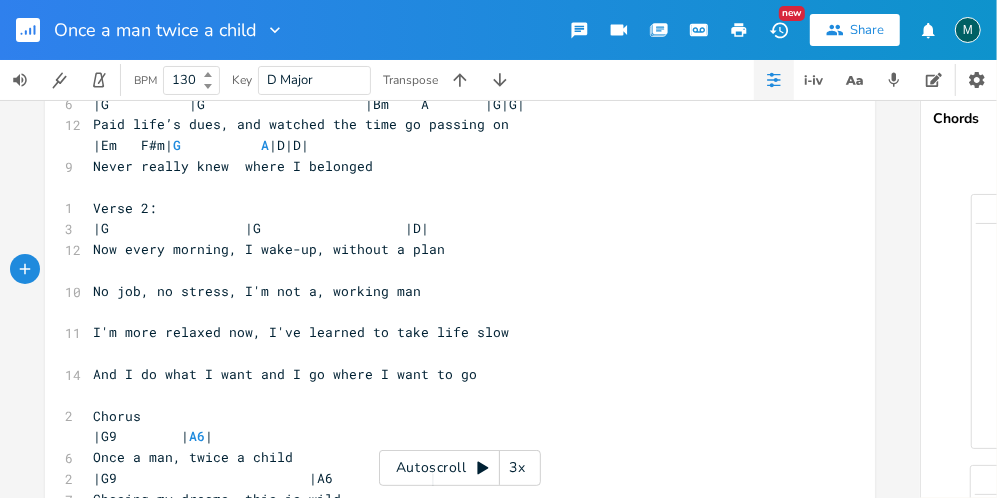 click on "​" at bounding box center (450, 270) 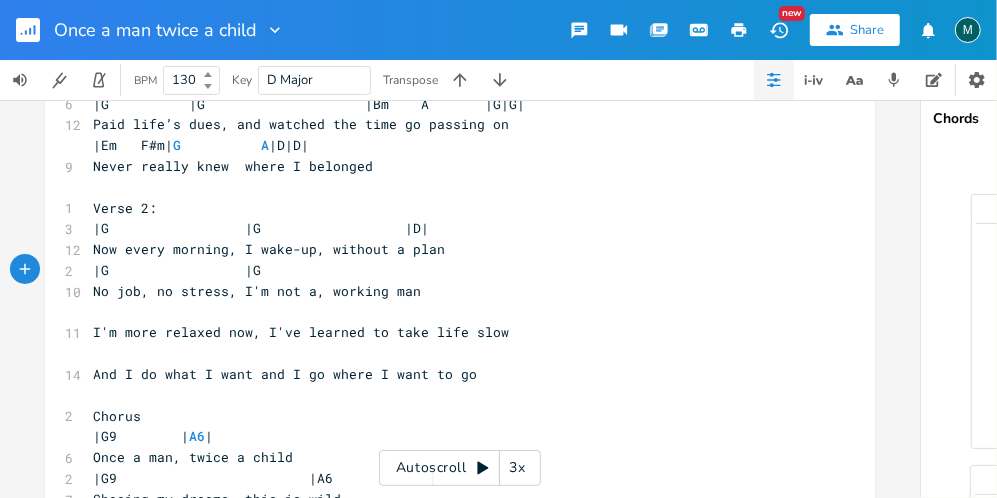 scroll, scrollTop: 0, scrollLeft: 144, axis: horizontal 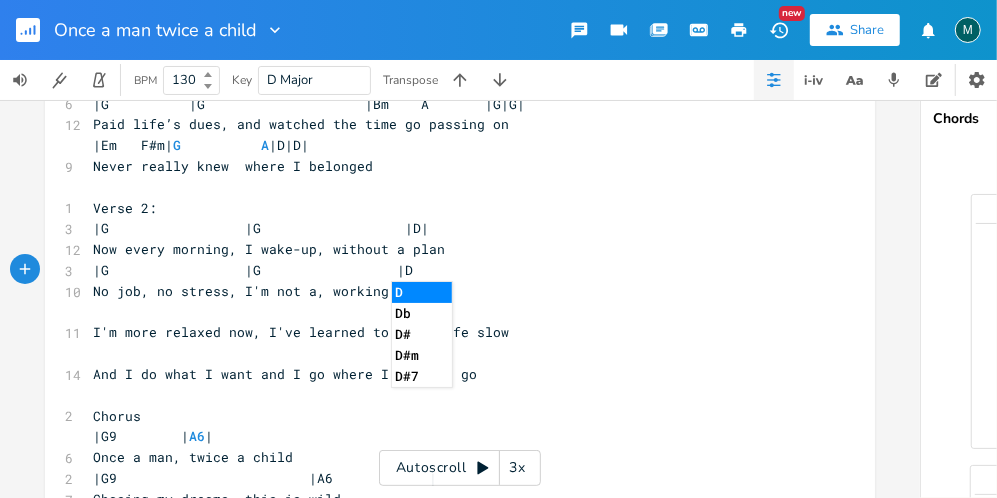 type on "|G                 |G                 |D|" 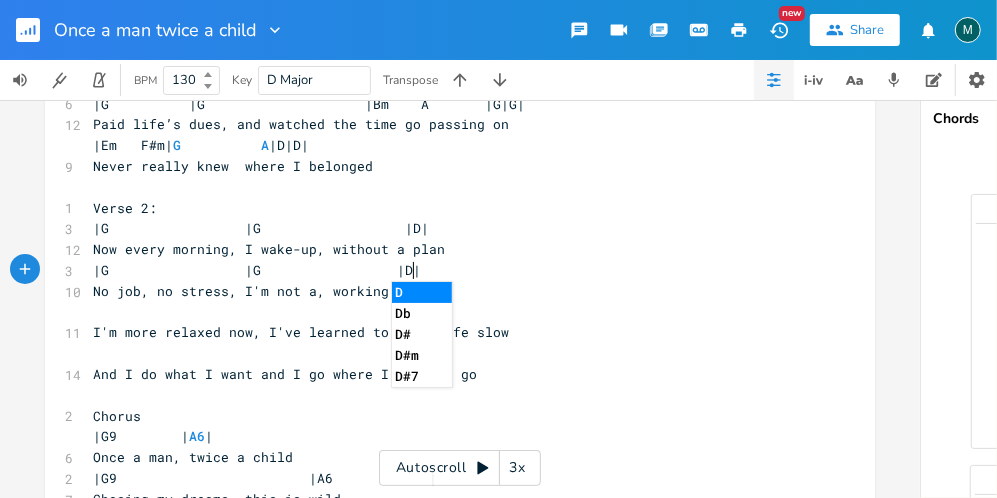 scroll, scrollTop: 0, scrollLeft: 158, axis: horizontal 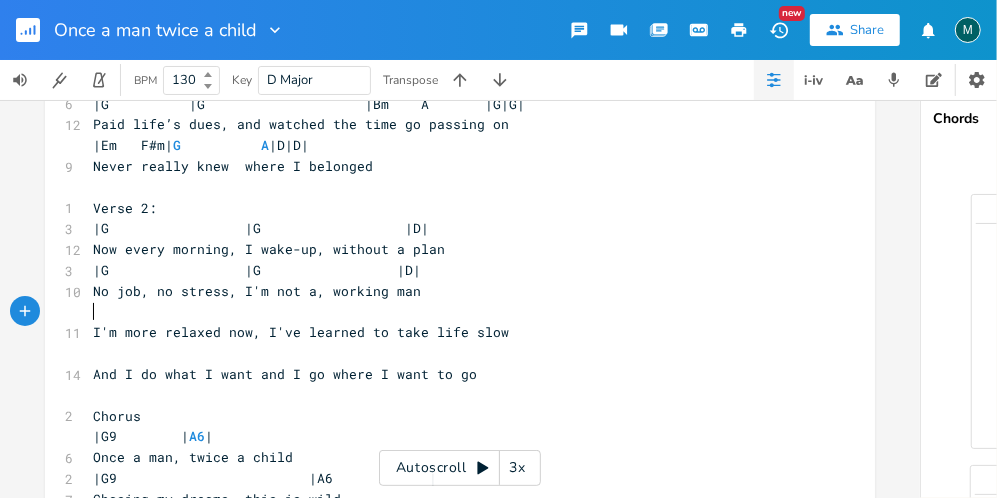 click on "​" at bounding box center [450, 312] 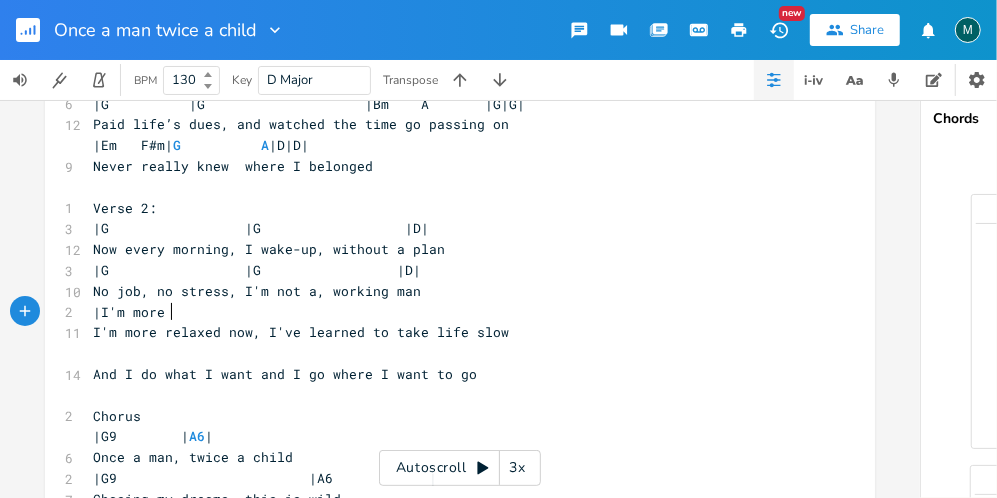 type on "|I'm more re" 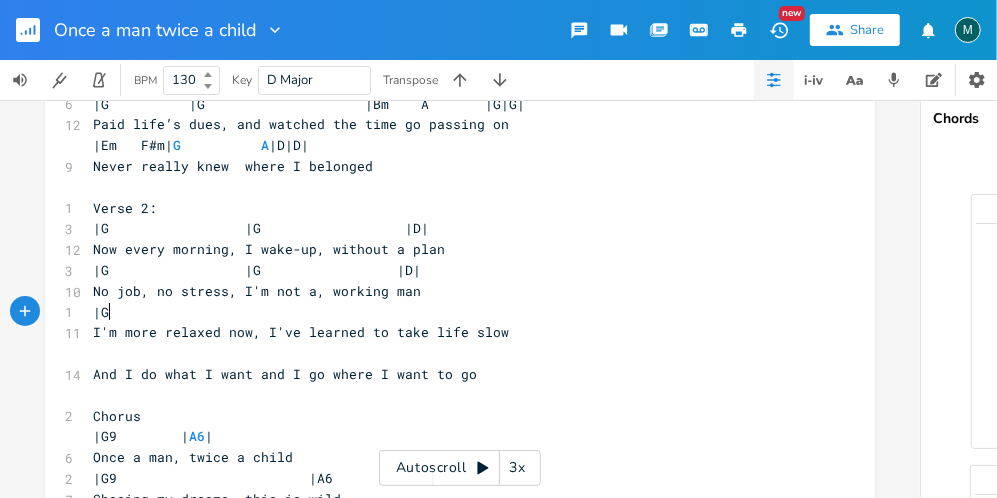 scroll, scrollTop: 0, scrollLeft: 9, axis: horizontal 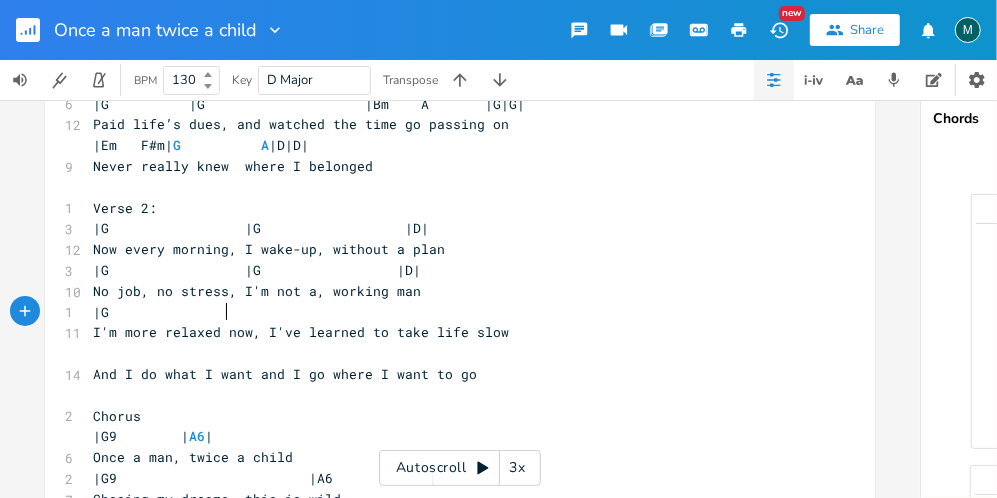 type on "G" 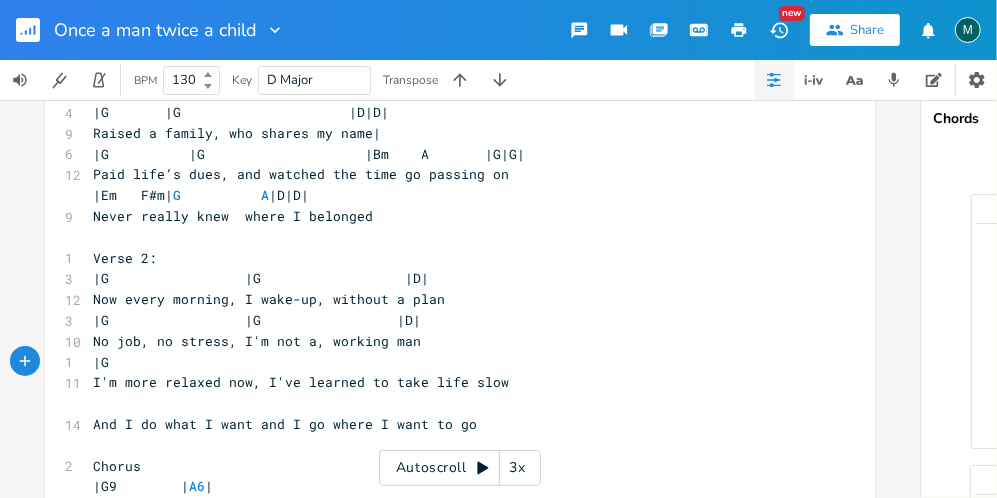 scroll, scrollTop: 200, scrollLeft: 0, axis: vertical 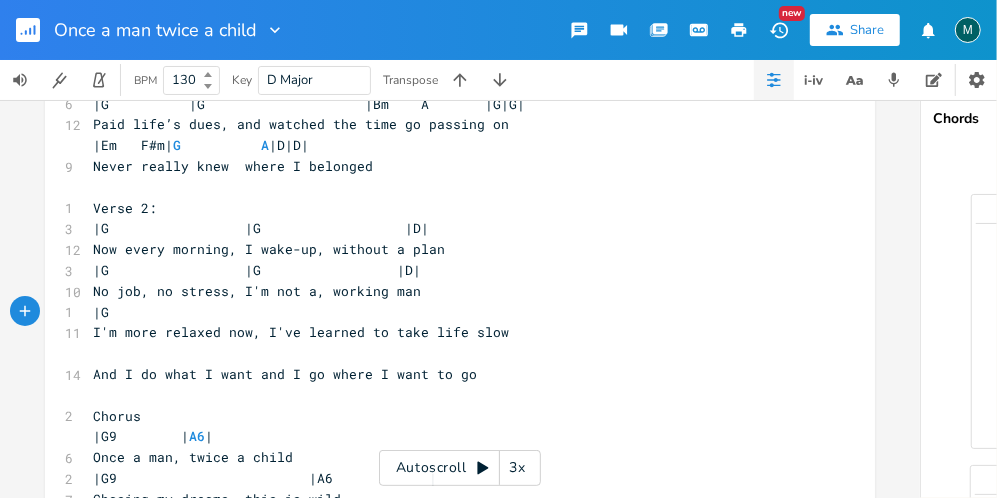 click on "|G" at bounding box center [450, 312] 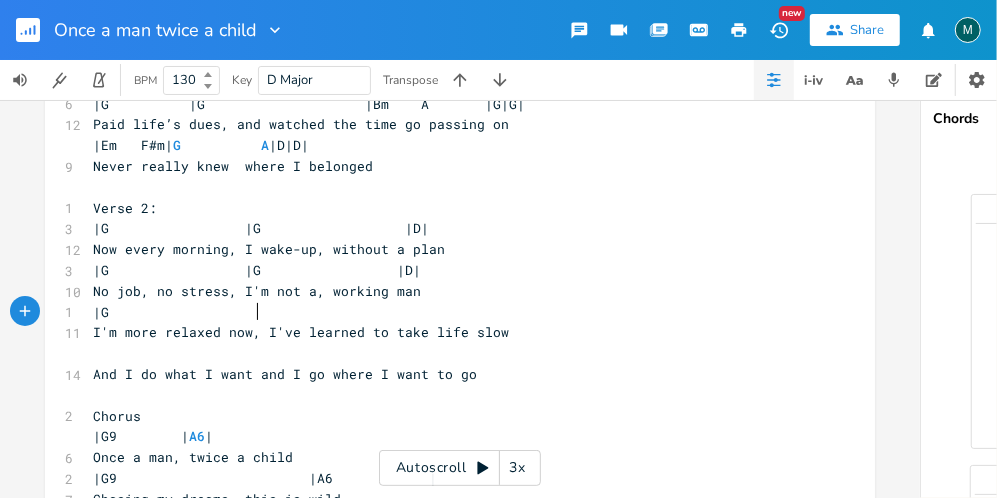 scroll, scrollTop: 0, scrollLeft: 12, axis: horizontal 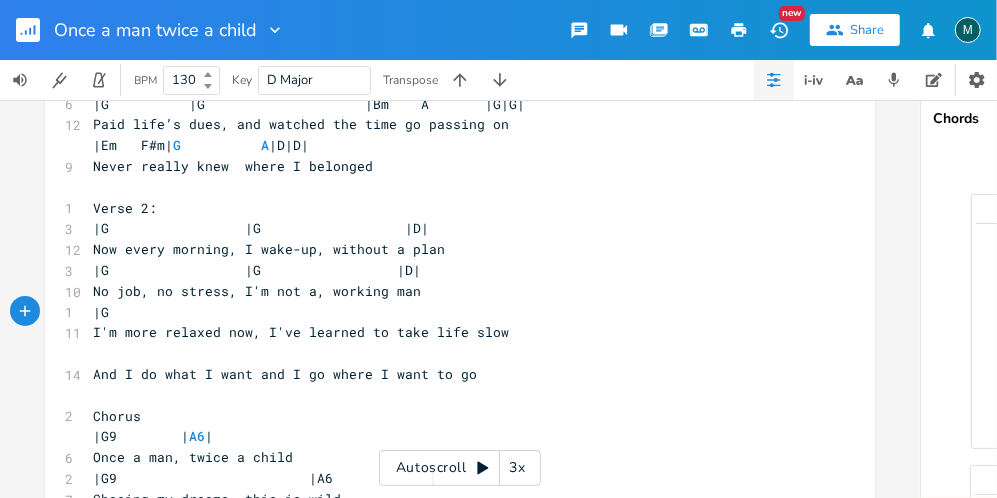 type on "G" 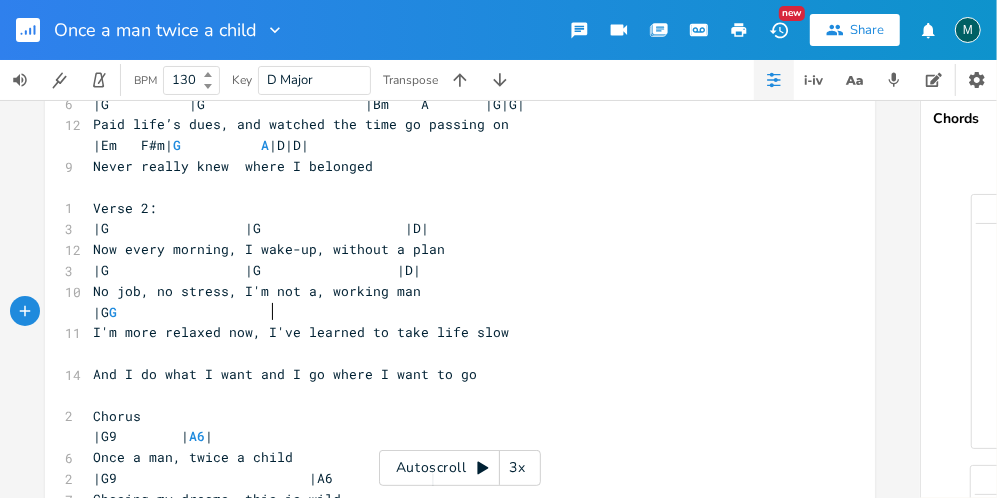 scroll, scrollTop: 0, scrollLeft: 21, axis: horizontal 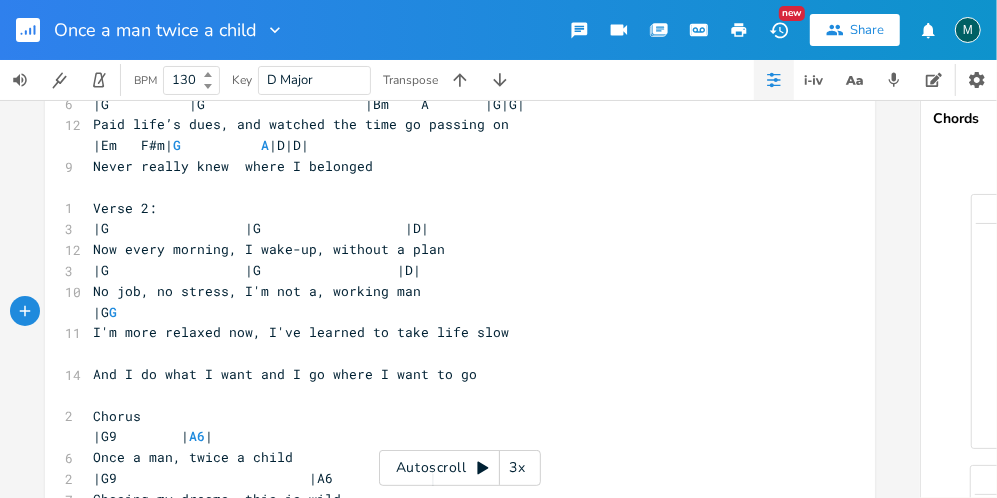 type on "|" 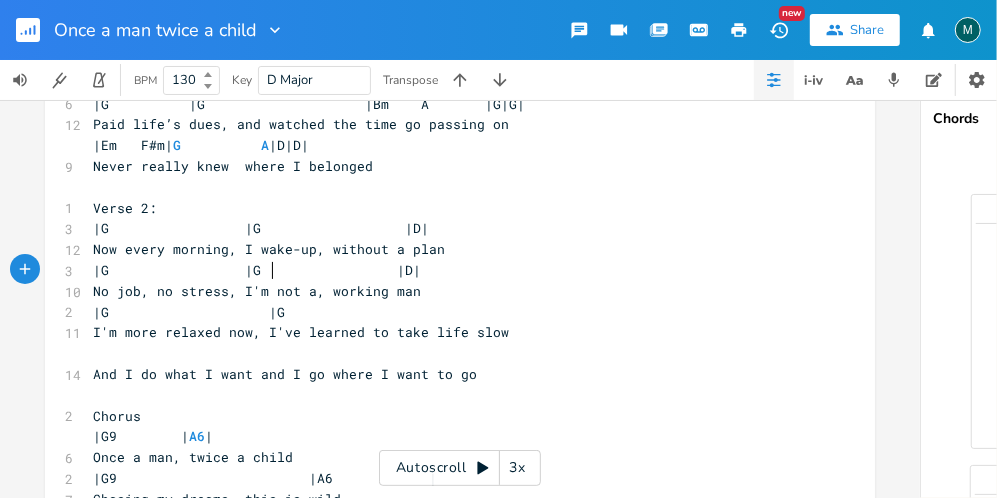 click on "|G                 |G                 |D|" at bounding box center [257, 270] 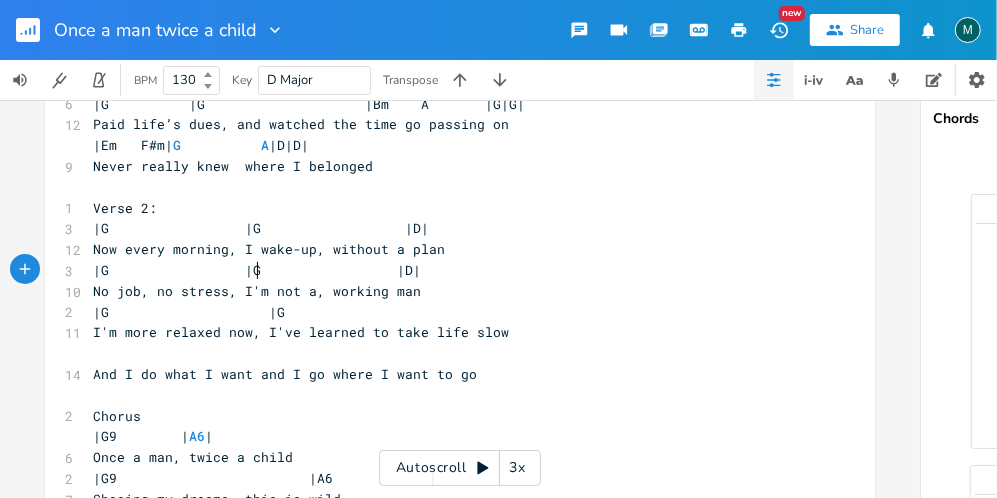 click on "|G                 |G                 |D|" at bounding box center (257, 270) 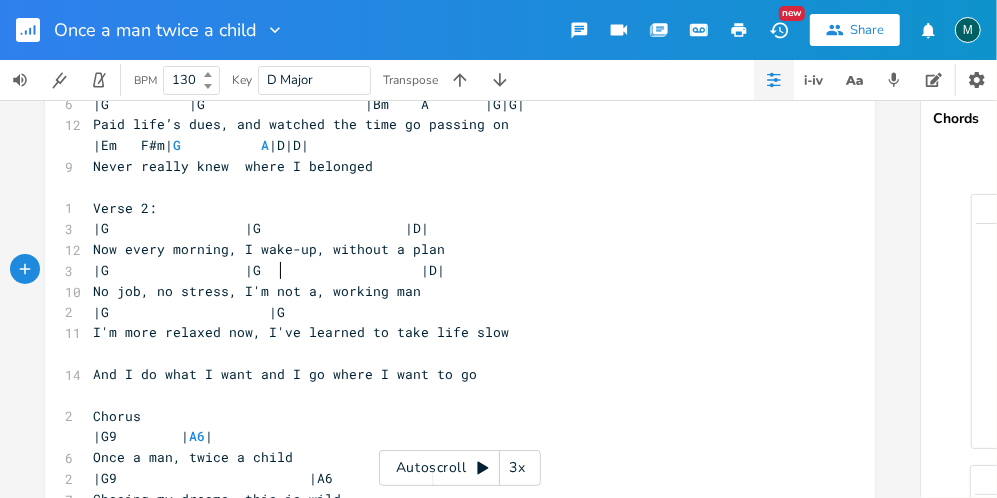 scroll, scrollTop: 0, scrollLeft: 8, axis: horizontal 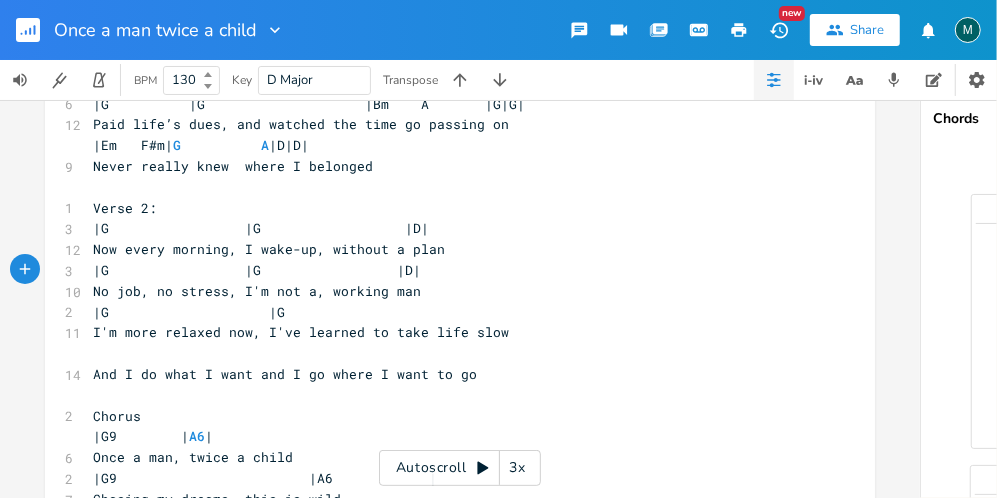 click on "|G                    |G" at bounding box center (450, 312) 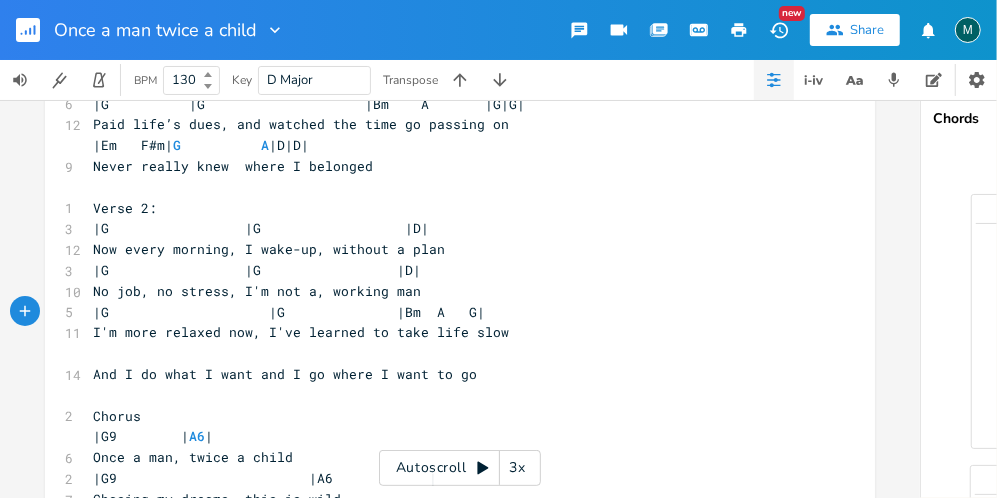 scroll, scrollTop: 0, scrollLeft: 120, axis: horizontal 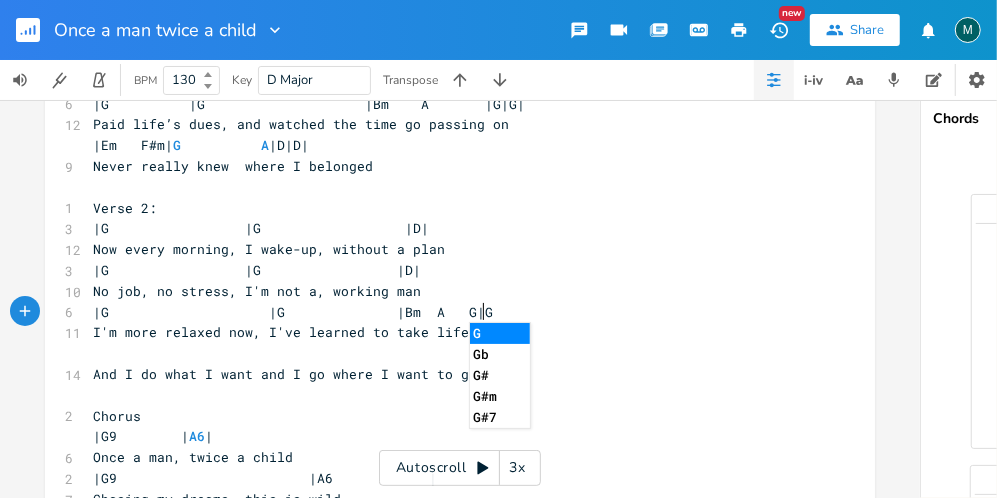 type on "|Bm  A   G|G|" 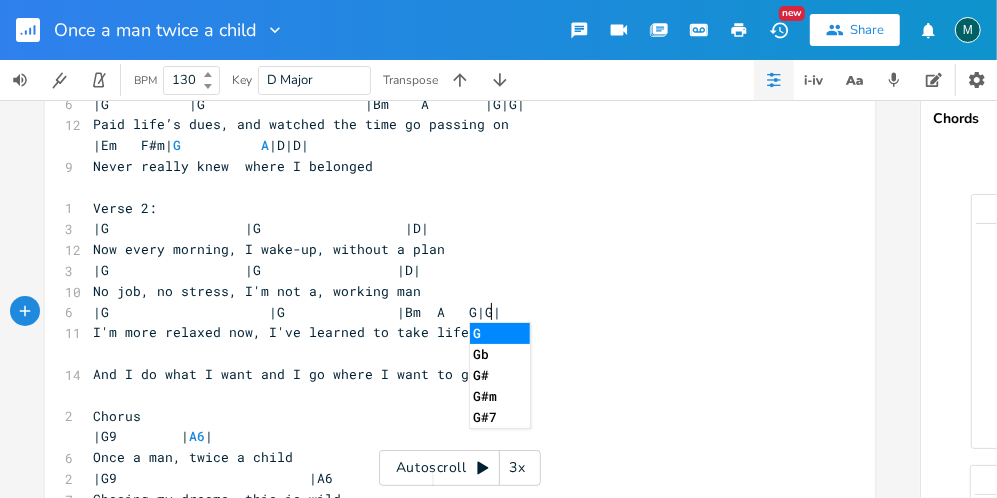 scroll, scrollTop: 0, scrollLeft: 123, axis: horizontal 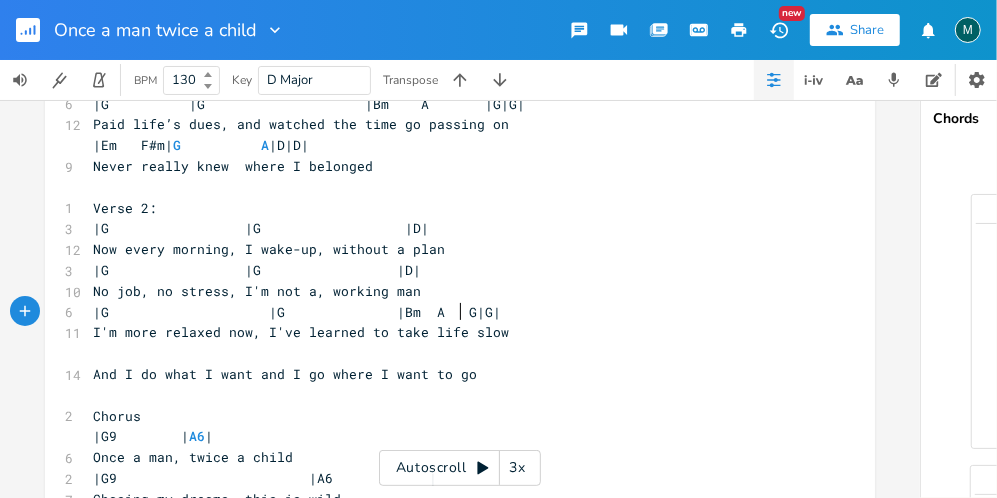 click on "|G                    |G              |Bm  A   G|G|" at bounding box center [297, 312] 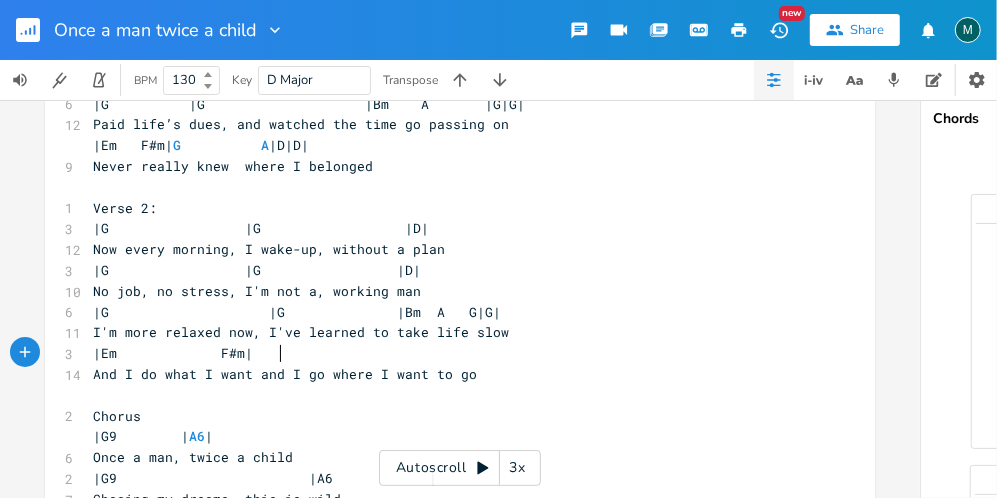 scroll, scrollTop: 0, scrollLeft: 113, axis: horizontal 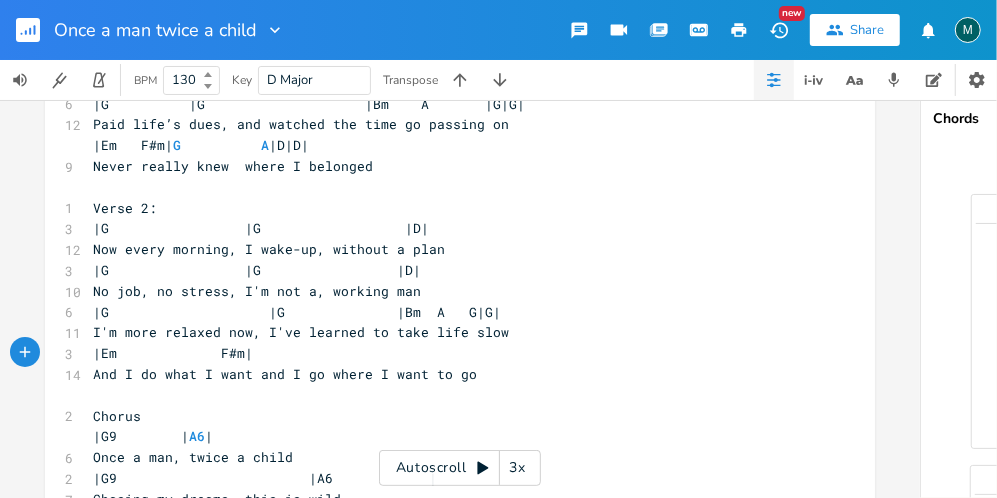type on "|Em             F#m|     G" 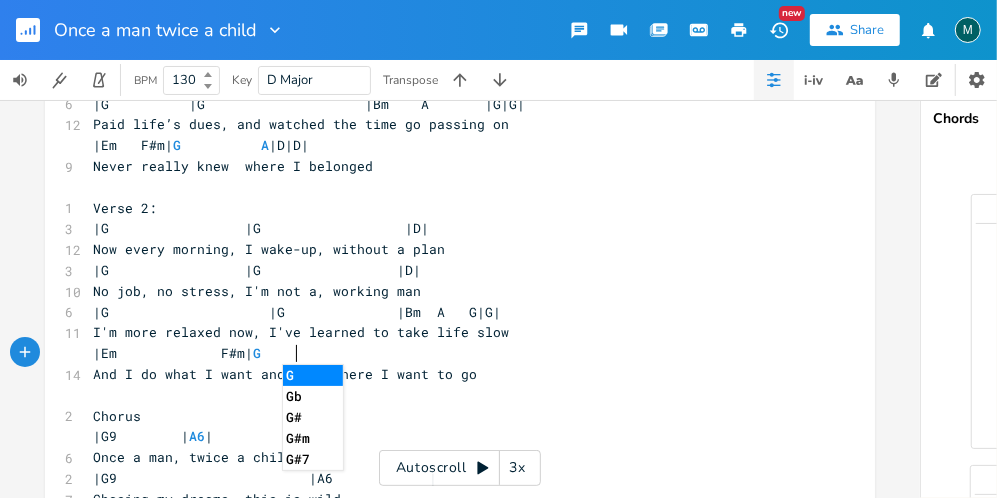 click on "|Em             F#m|      G" at bounding box center [450, 353] 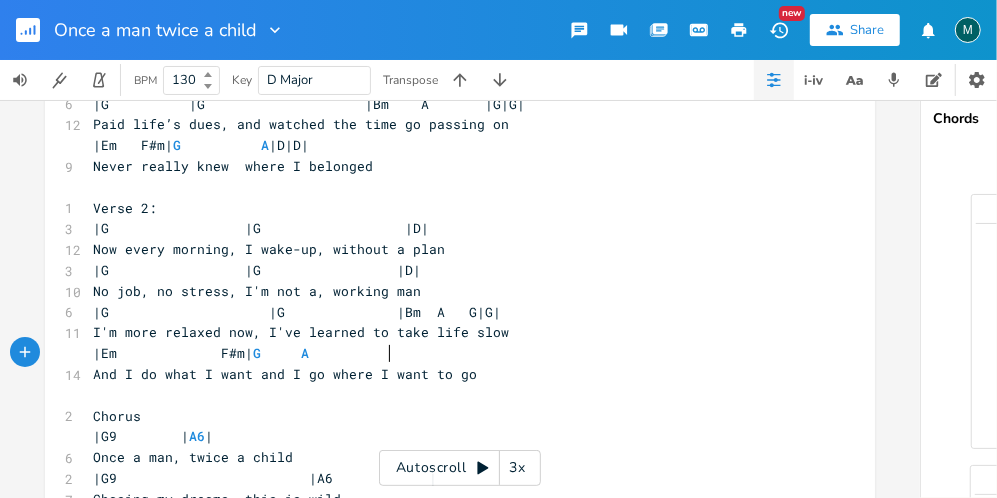 scroll, scrollTop: 0, scrollLeft: 46, axis: horizontal 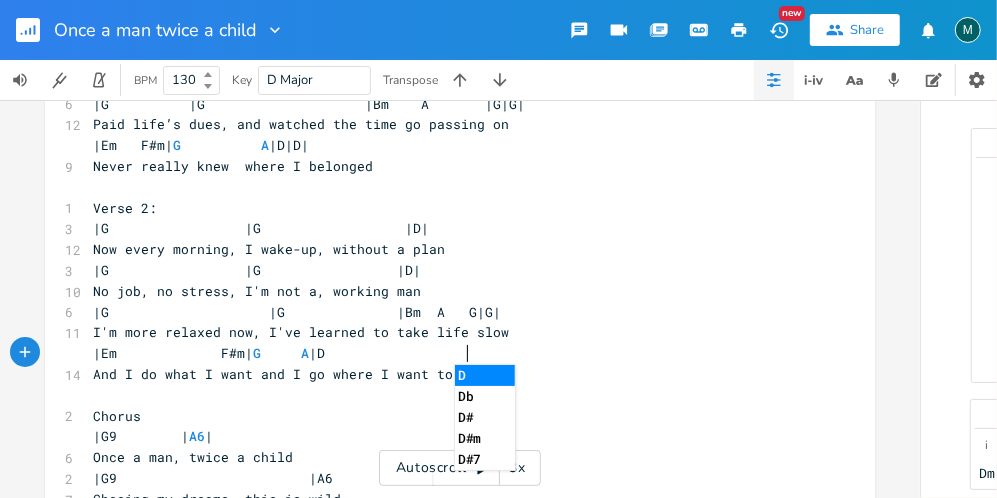 type on "A              |D|" 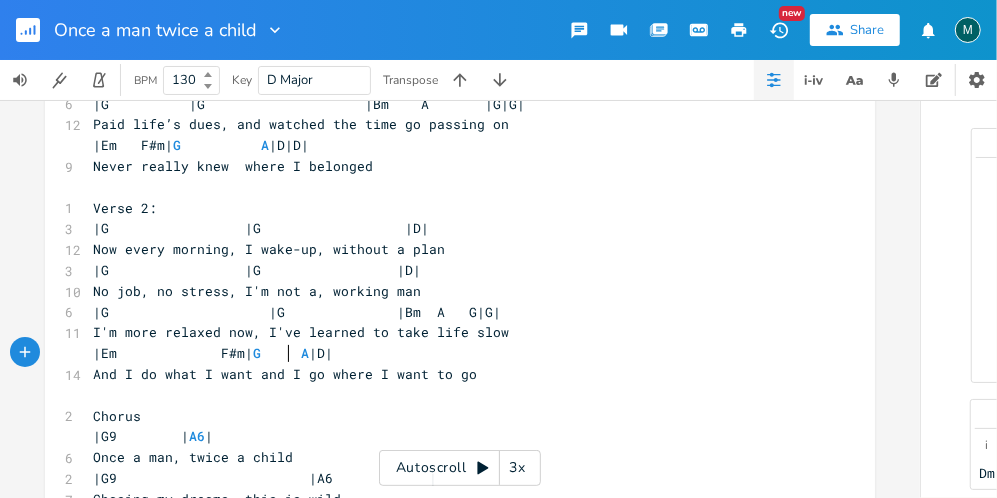 click on "|Em             F#m|      G       A               |D|" at bounding box center [213, 353] 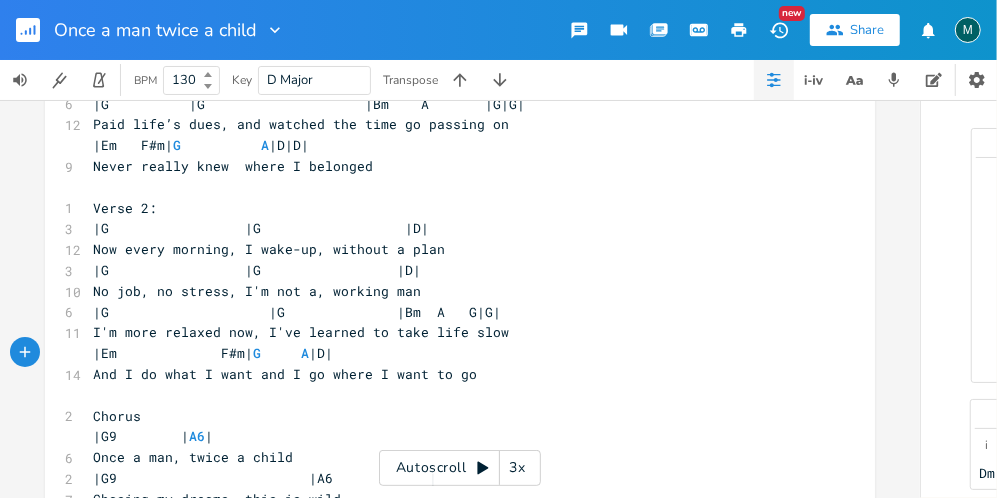scroll, scrollTop: 0, scrollLeft: 5, axis: horizontal 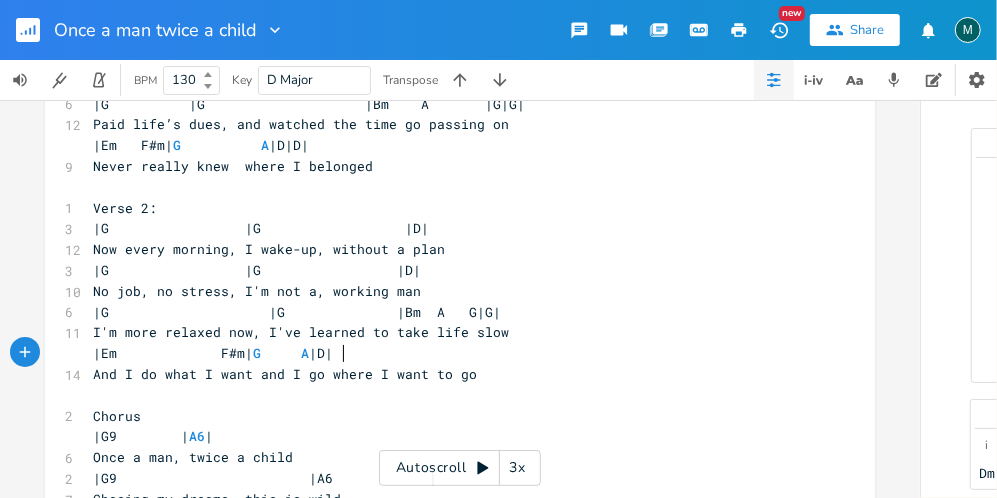 click on "|Em             F#m|        G       A               |D|" at bounding box center [213, 353] 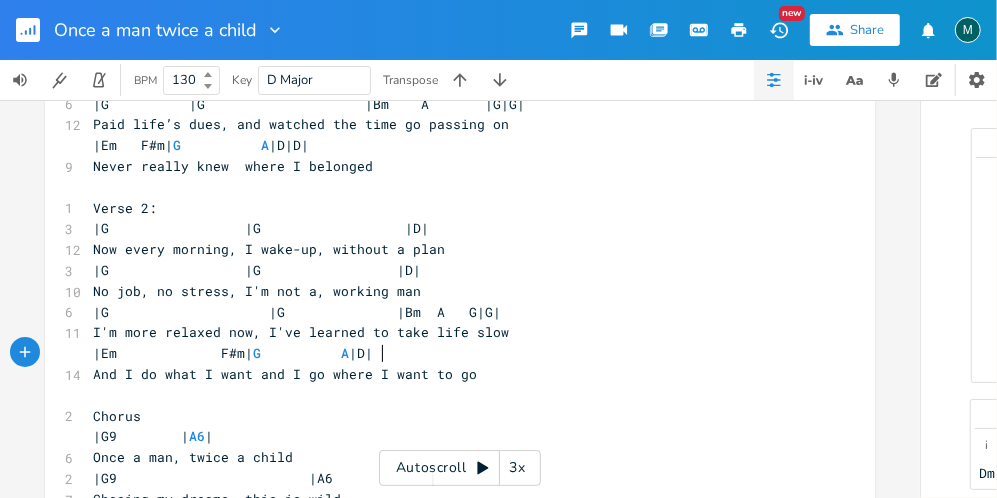 scroll, scrollTop: 0, scrollLeft: 15, axis: horizontal 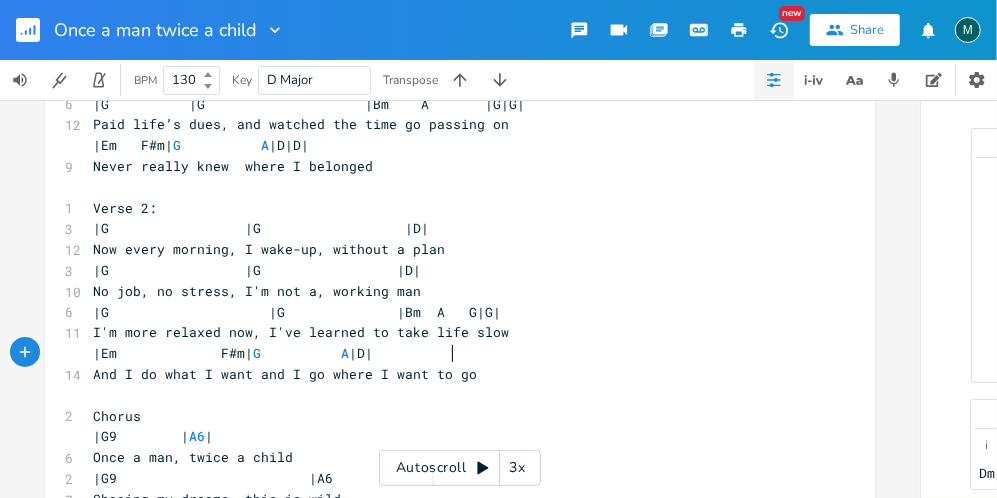click on "|Em             F#m|        G            A               |D|" at bounding box center (233, 353) 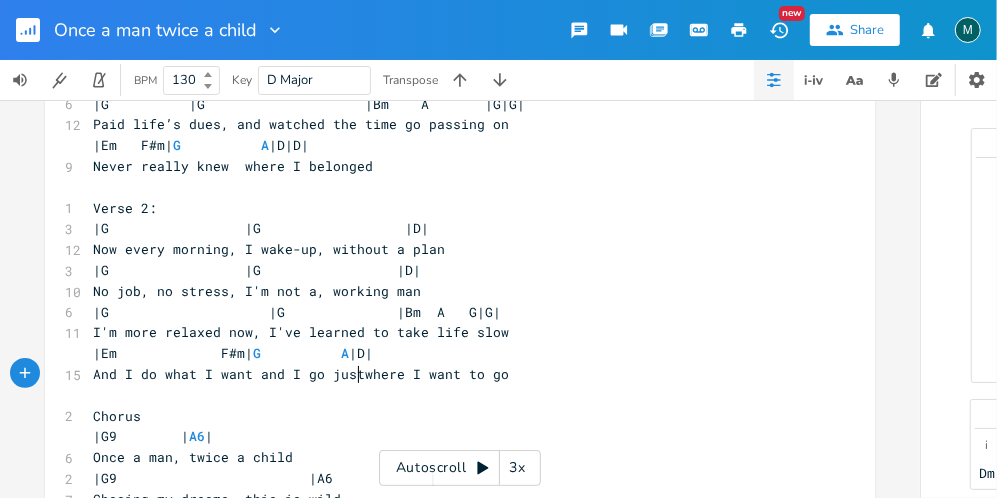 type on "just" 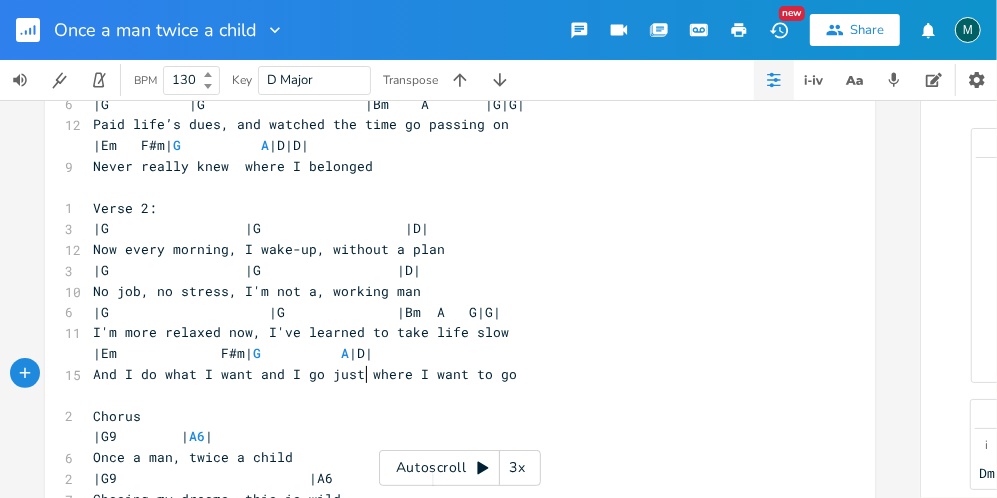 scroll, scrollTop: 0, scrollLeft: 23, axis: horizontal 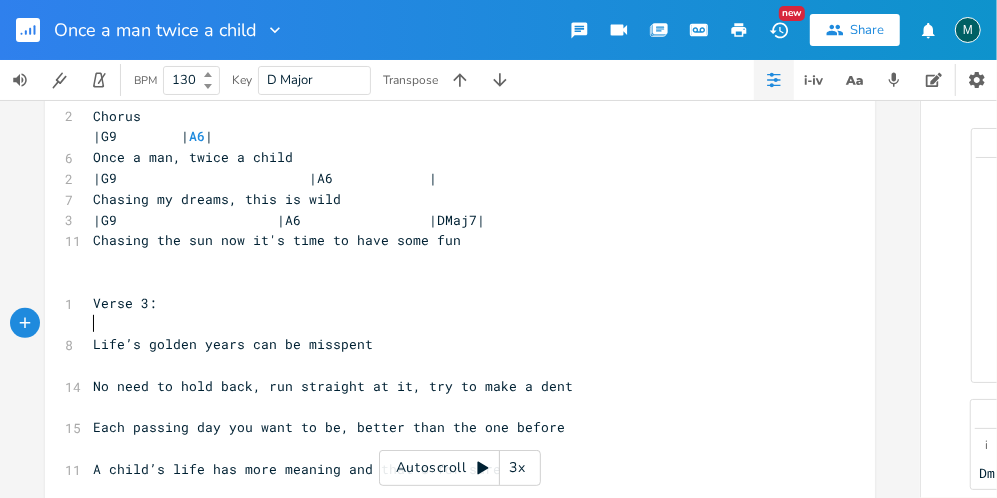 click on "​" at bounding box center [450, 324] 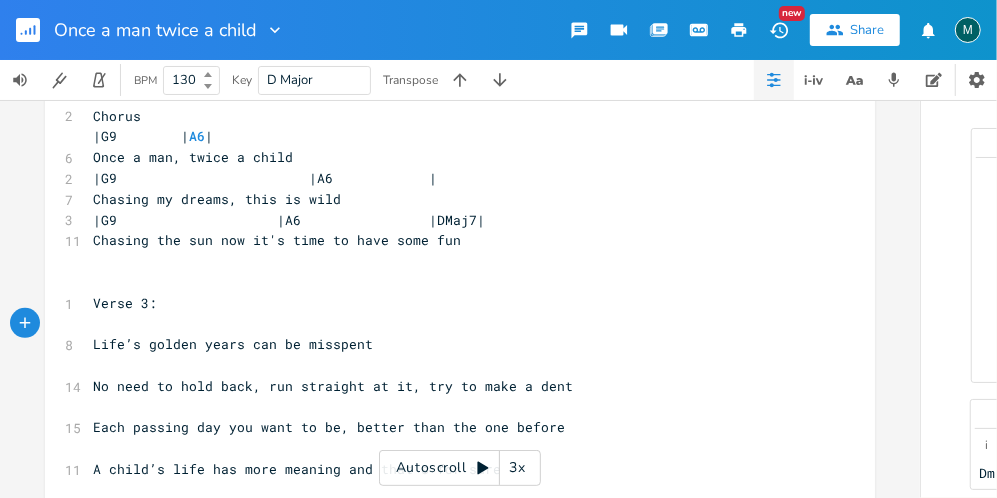 type on "G" 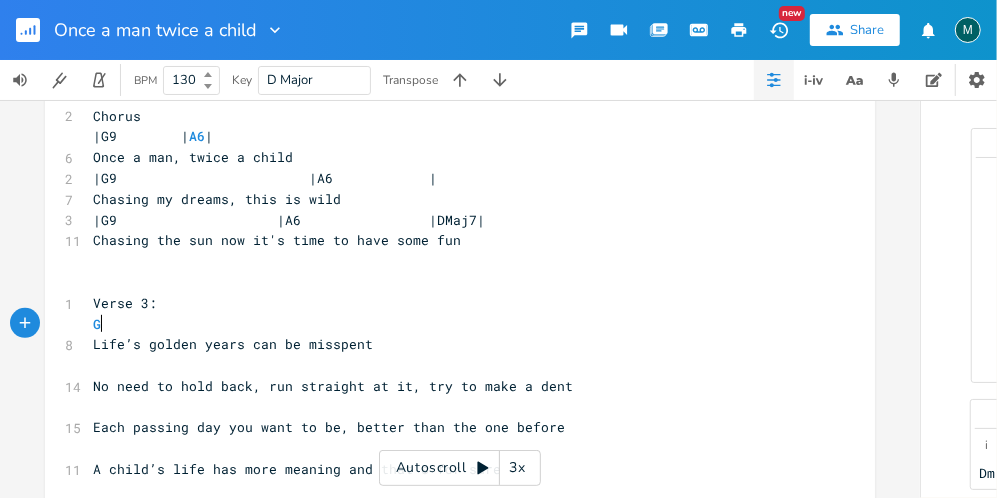 scroll, scrollTop: 0, scrollLeft: 9, axis: horizontal 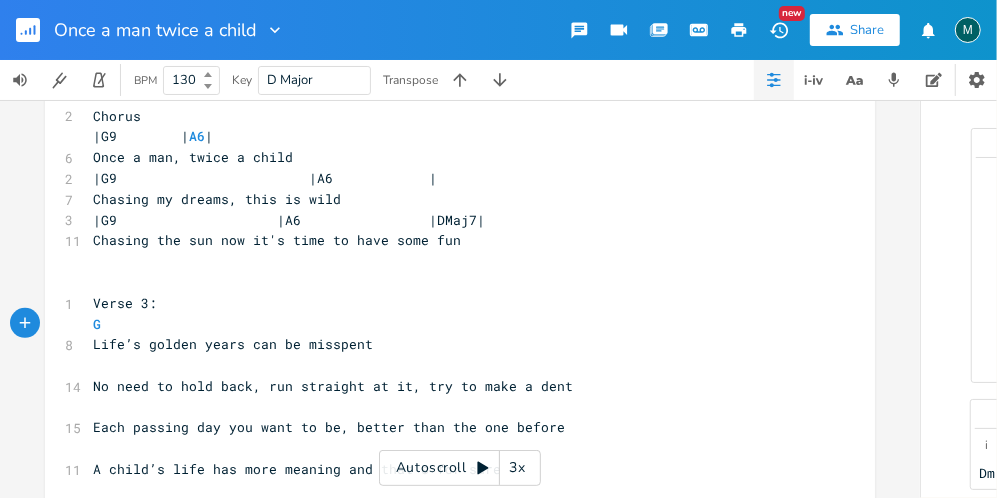 type on "|" 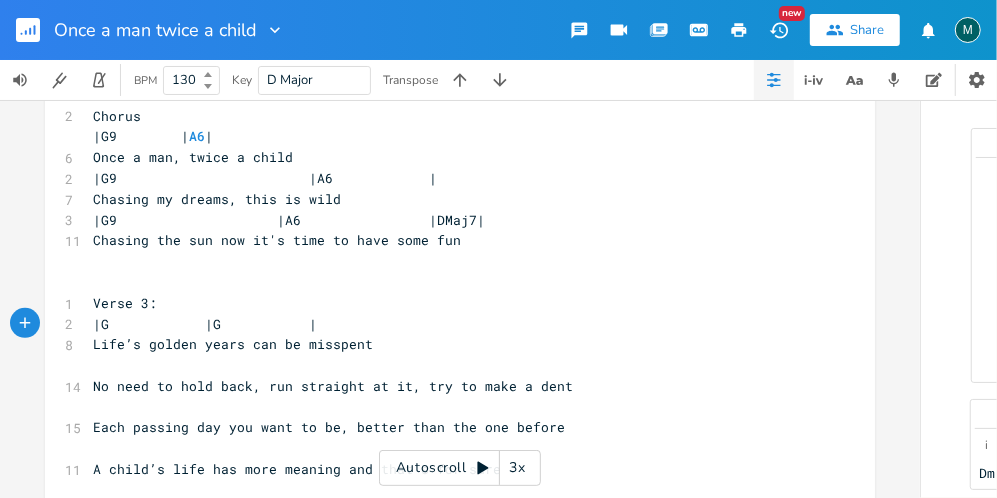 scroll, scrollTop: 0, scrollLeft: 103, axis: horizontal 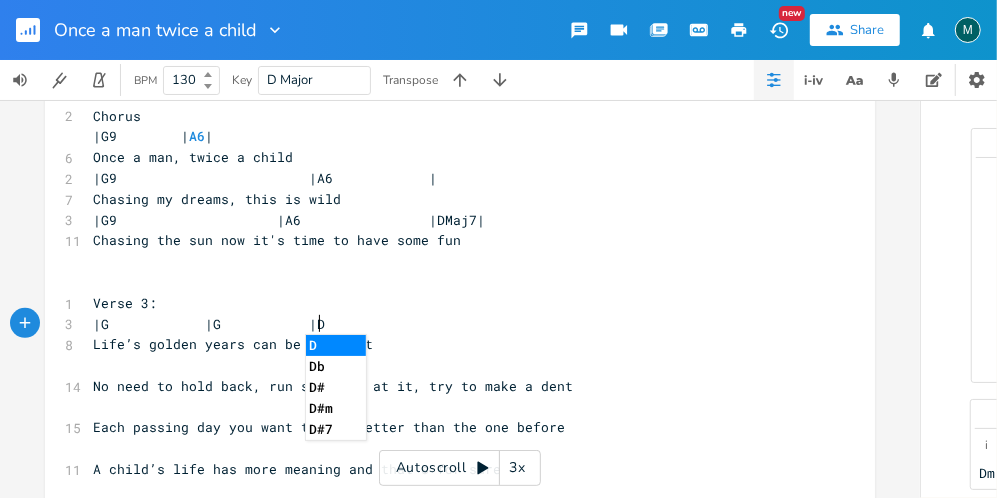 type on "|G           |D|" 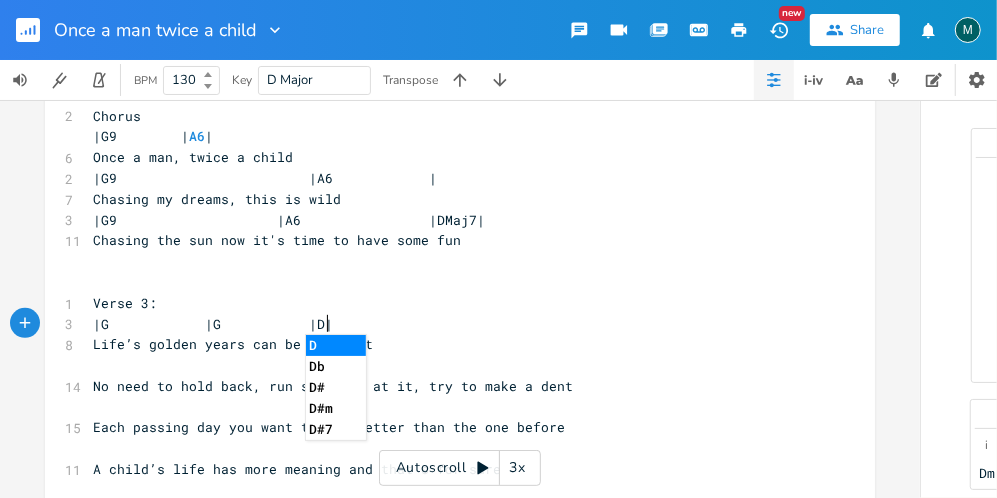 scroll, scrollTop: 0, scrollLeft: 107, axis: horizontal 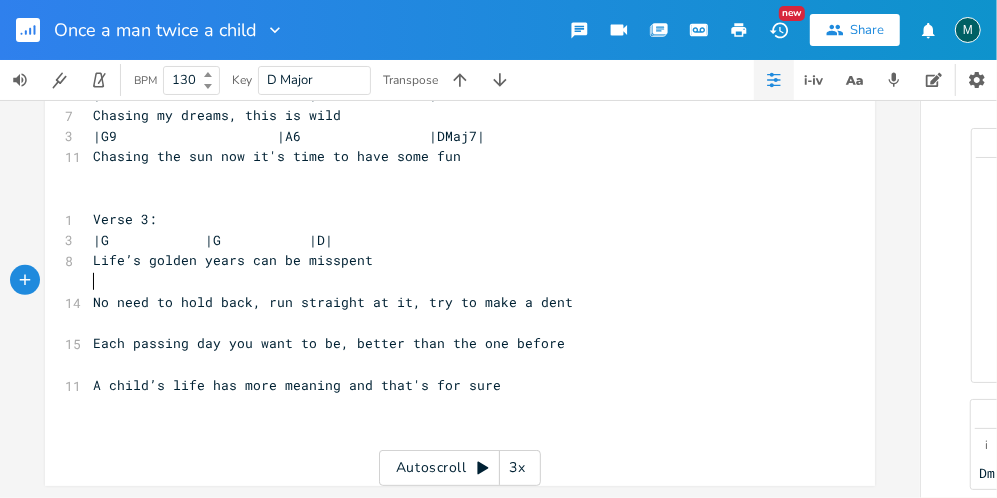 click on "​" at bounding box center [450, 281] 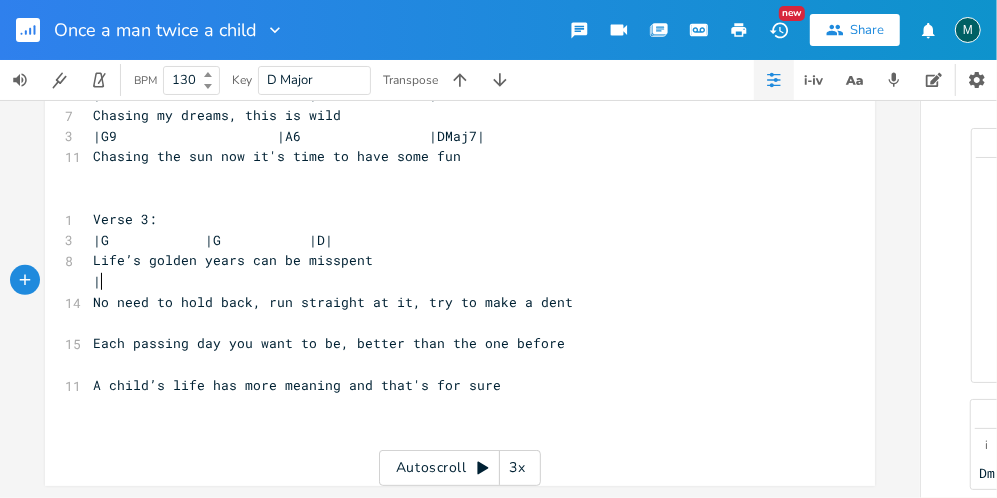 scroll, scrollTop: 0, scrollLeft: 11, axis: horizontal 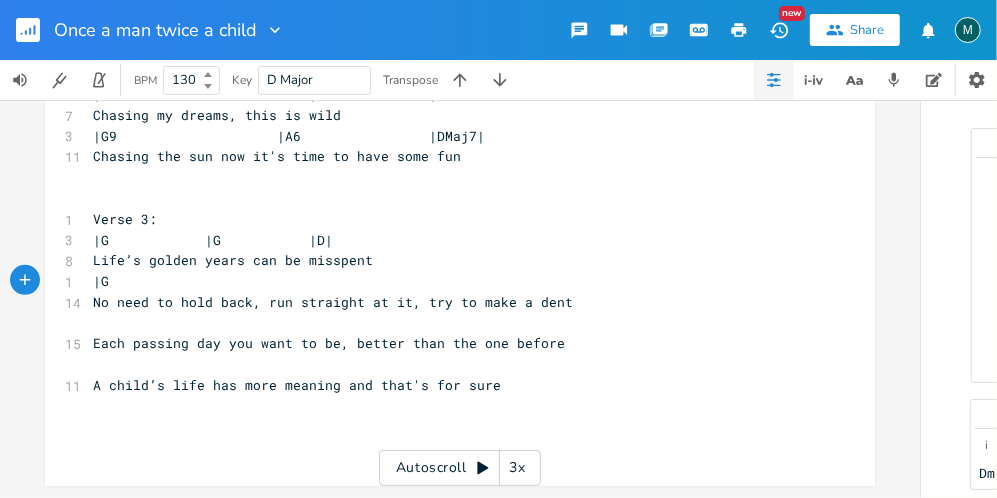 type on "|G" 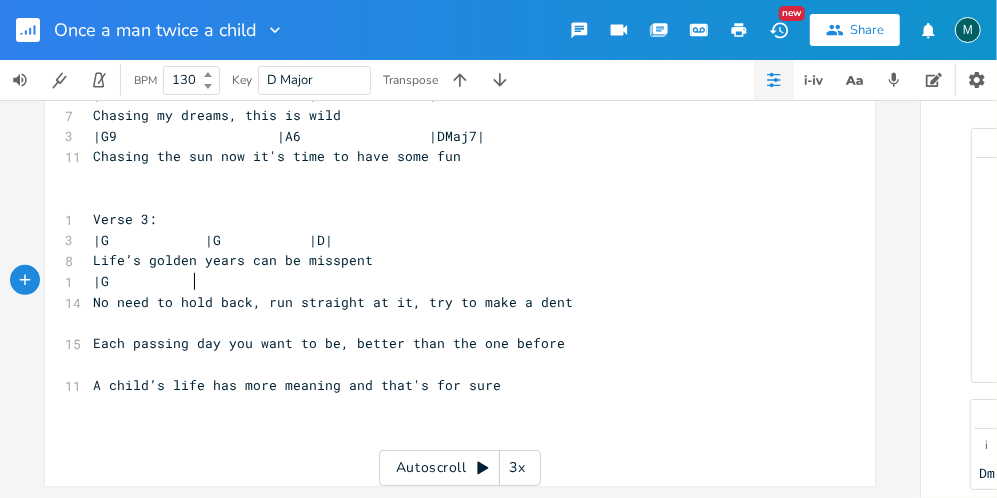 click on "|G" at bounding box center [450, 281] 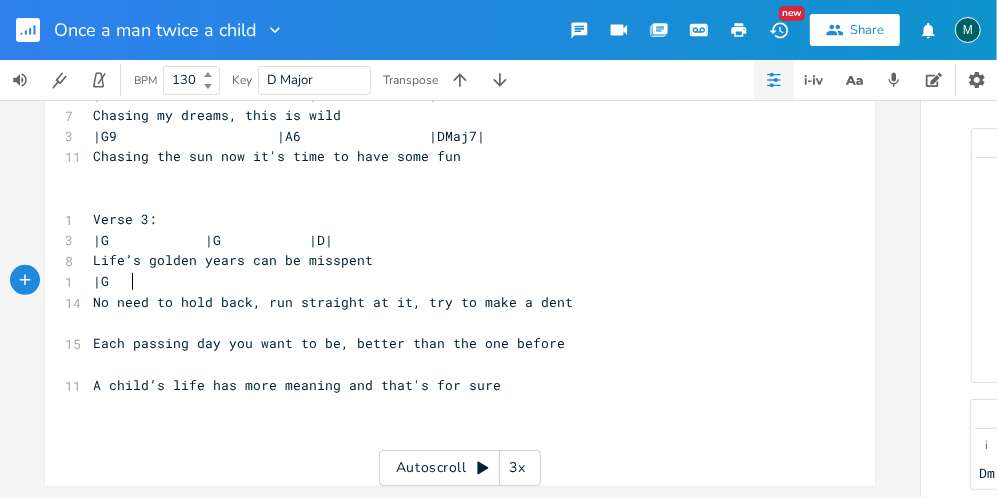 click on "|G" at bounding box center (101, 281) 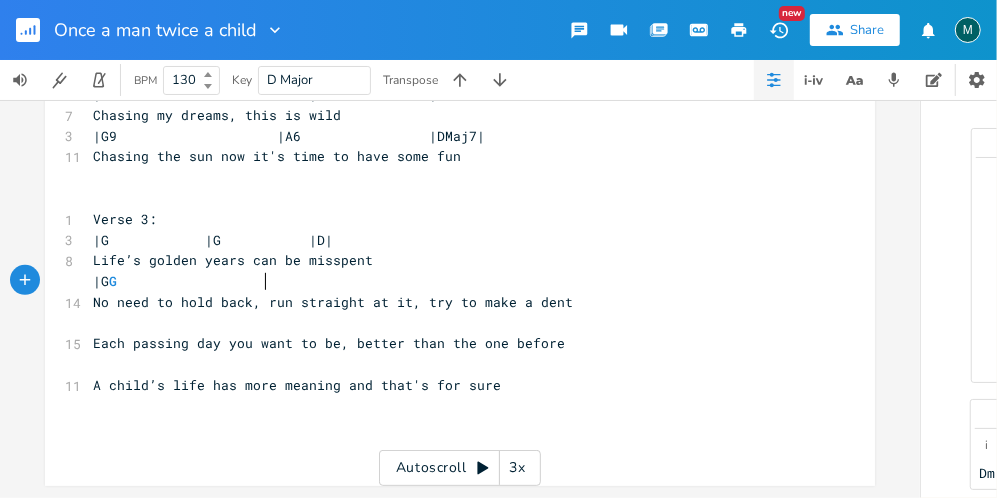 scroll, scrollTop: 0, scrollLeft: 63, axis: horizontal 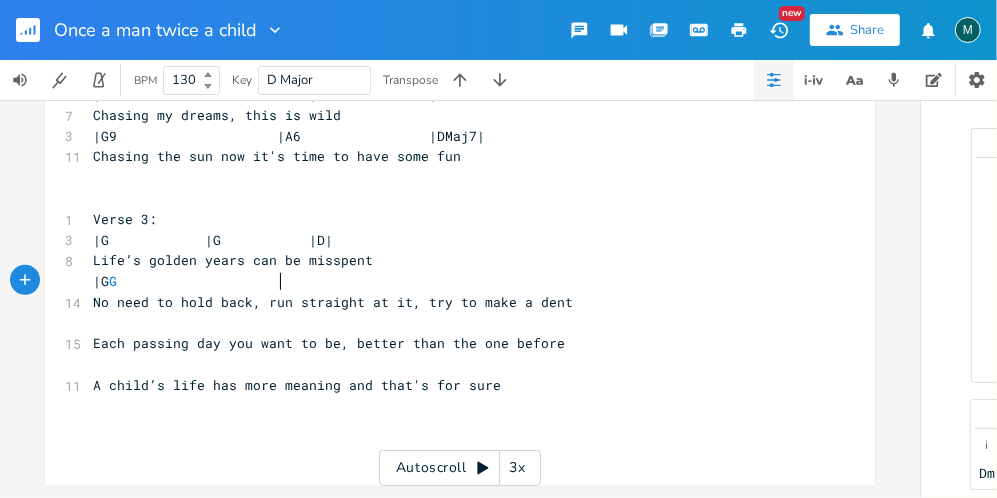type on "G" 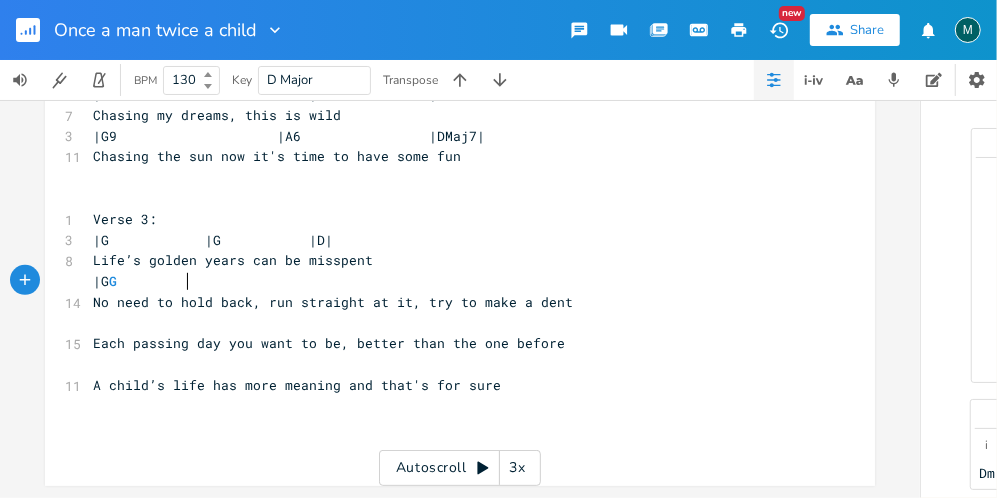 click on "|G           G" at bounding box center (185, 281) 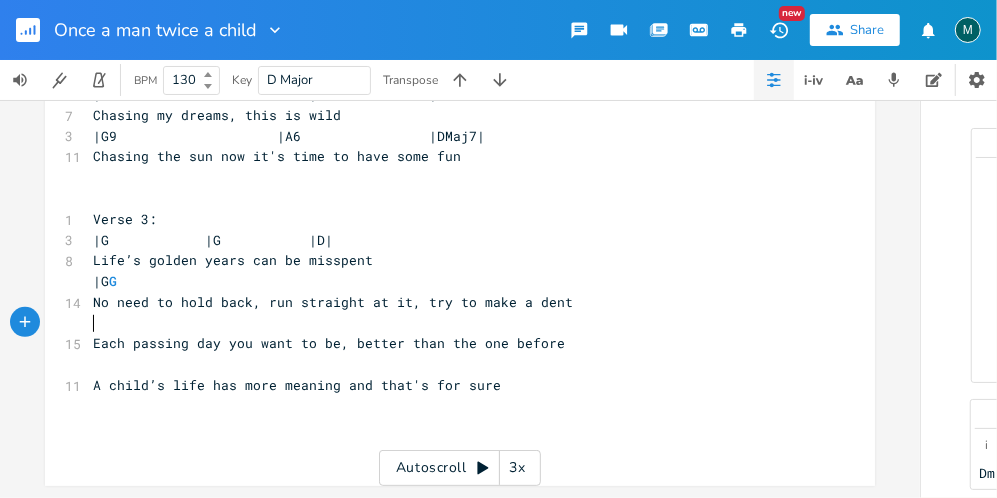 type on "G" 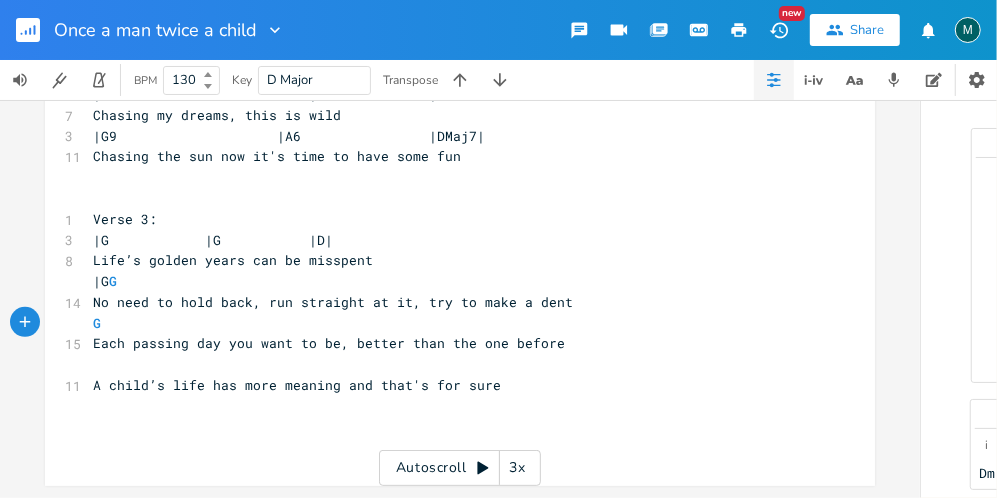 type on "|" 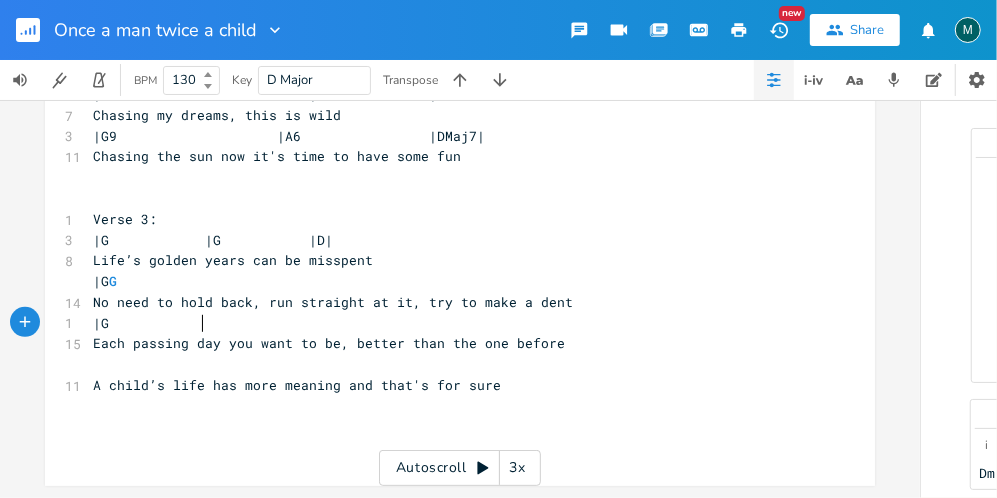 scroll, scrollTop: 0, scrollLeft: 39, axis: horizontal 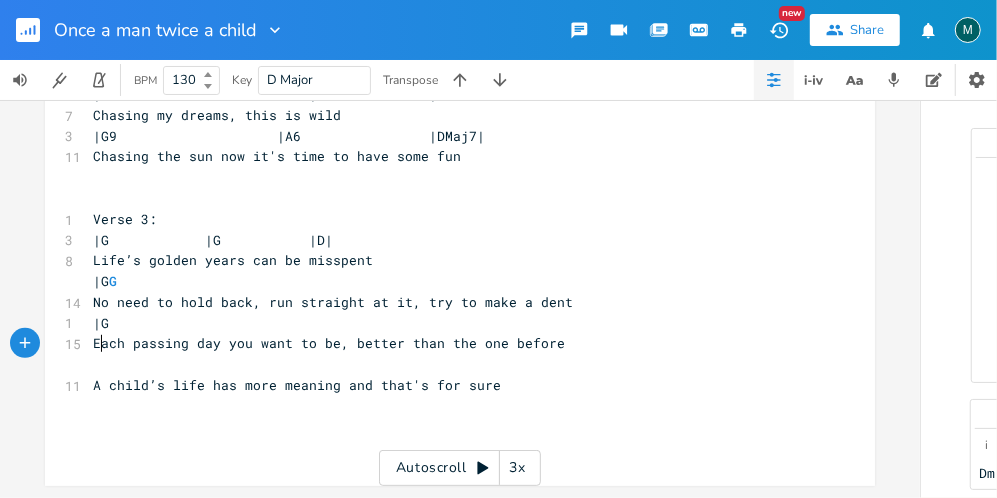 click on "|G" at bounding box center (450, 323) 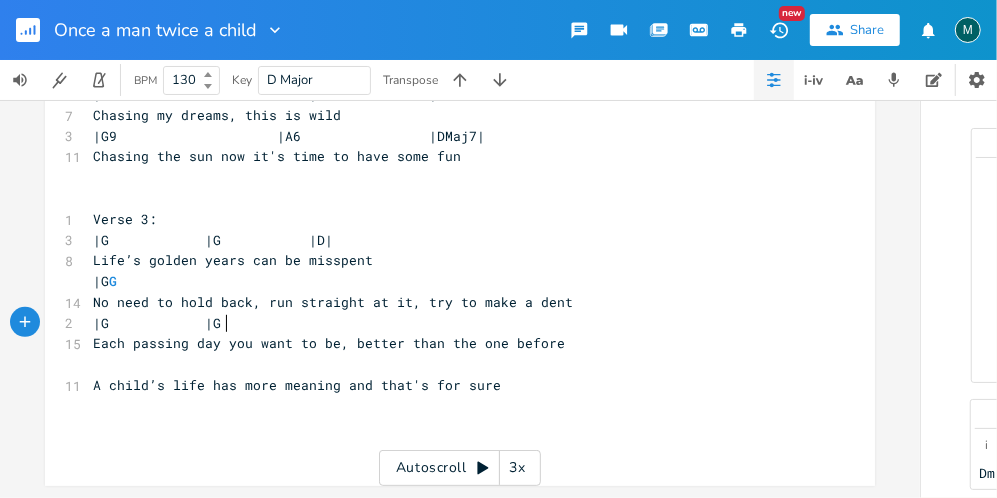 scroll, scrollTop: 0, scrollLeft: 14, axis: horizontal 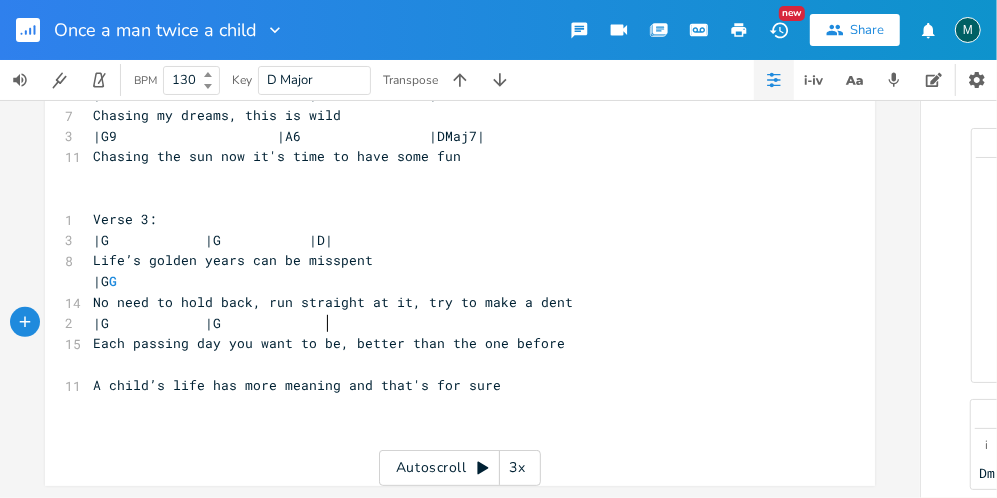 type on "|G" 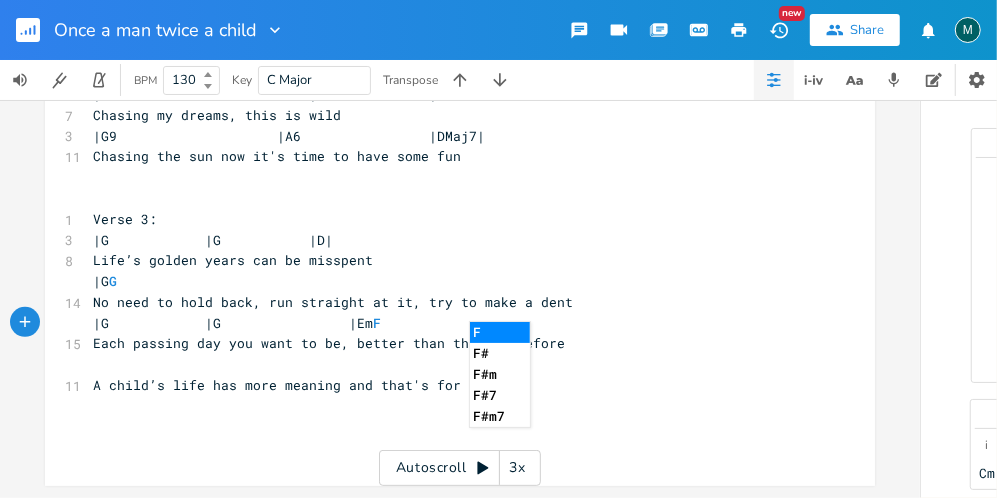 scroll, scrollTop: 0, scrollLeft: 84, axis: horizontal 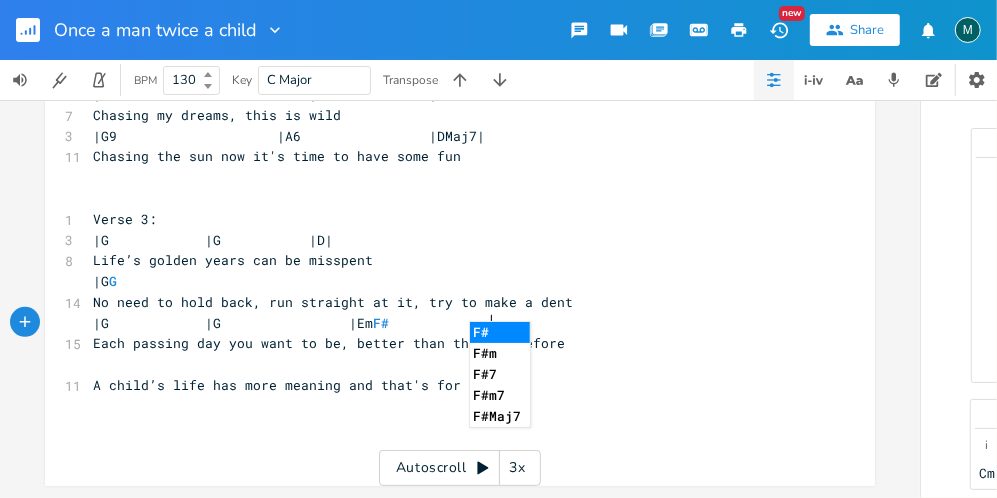 type on "|Em              F#m" 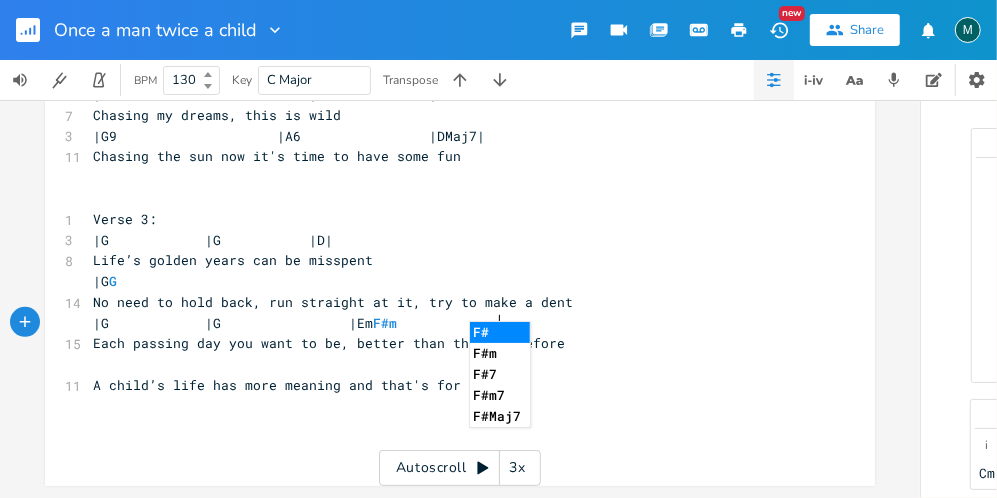 scroll, scrollTop: 0, scrollLeft: 96, axis: horizontal 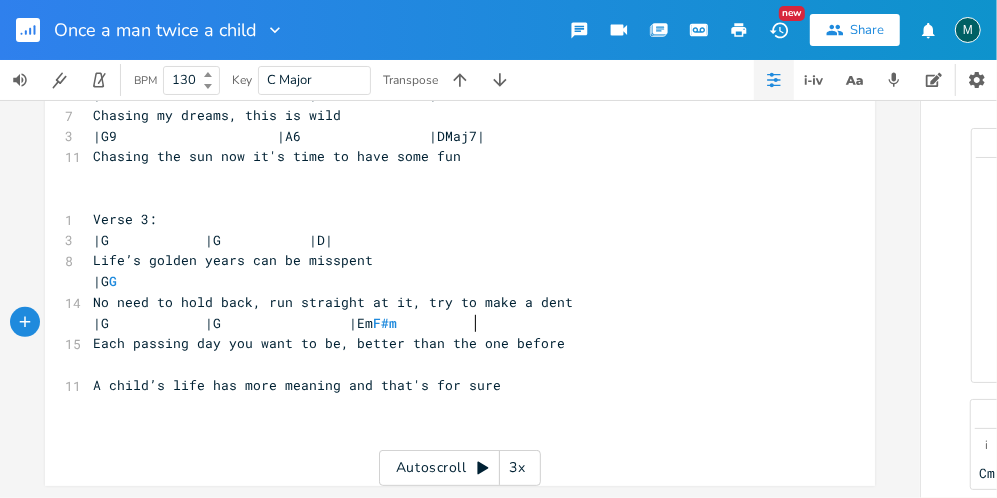 type on "|" 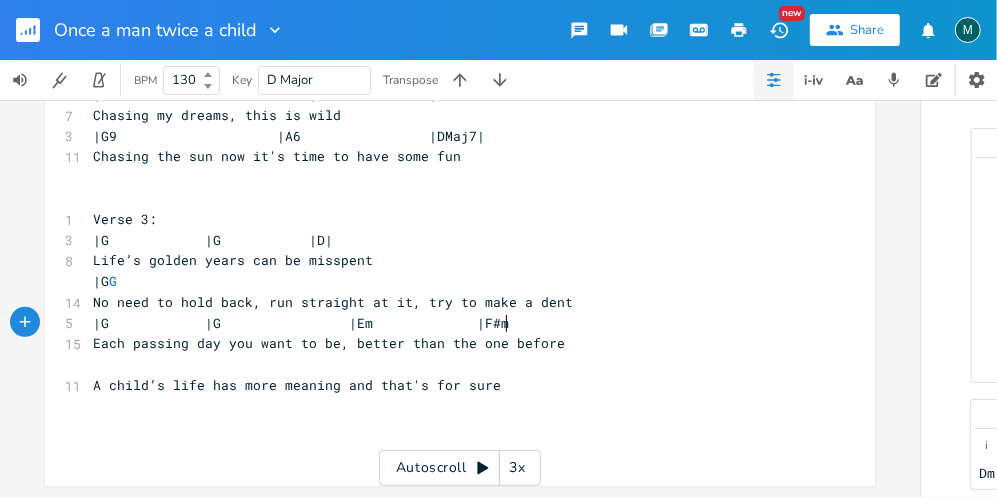 scroll, scrollTop: 0, scrollLeft: 5, axis: horizontal 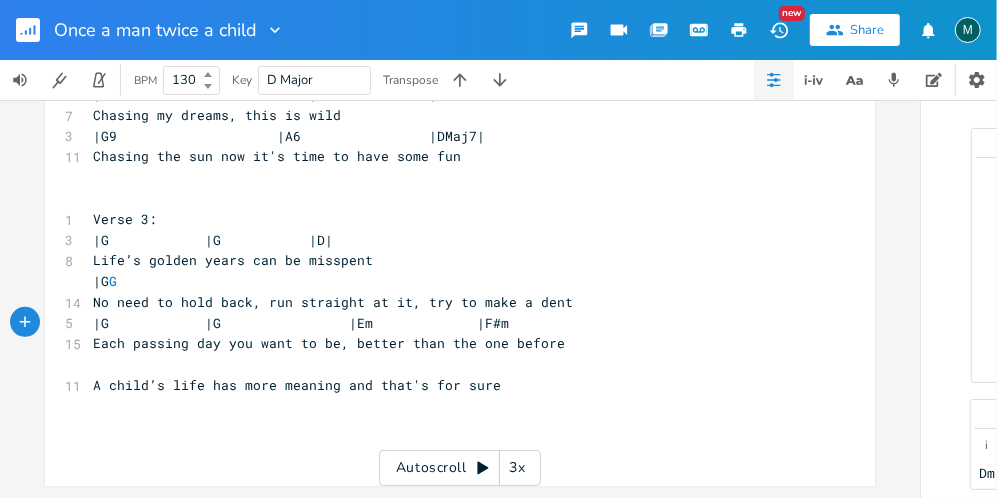 type on "G" 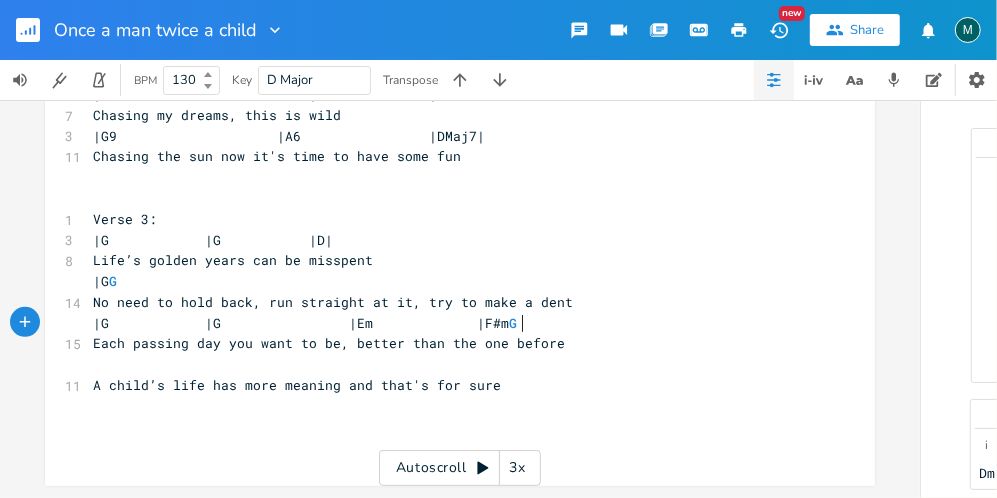 scroll, scrollTop: 0, scrollLeft: 14, axis: horizontal 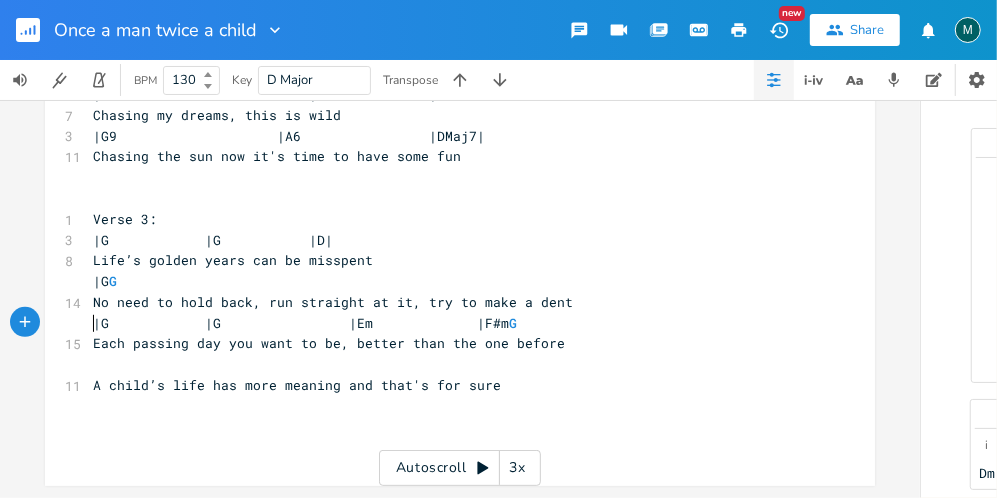 drag, startPoint x: 87, startPoint y: 304, endPoint x: 98, endPoint y: 338, distance: 35.735138 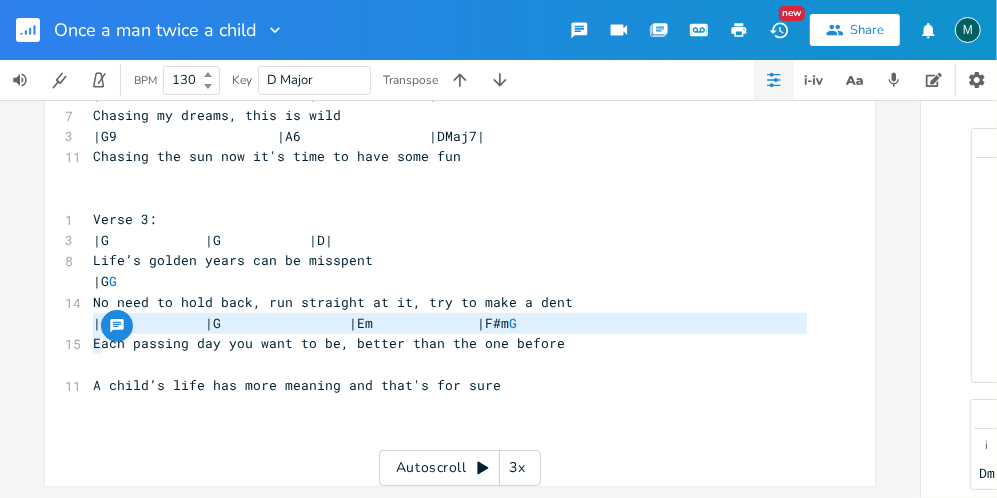 type on "|G            |G                |Em             |F#m  G
E" 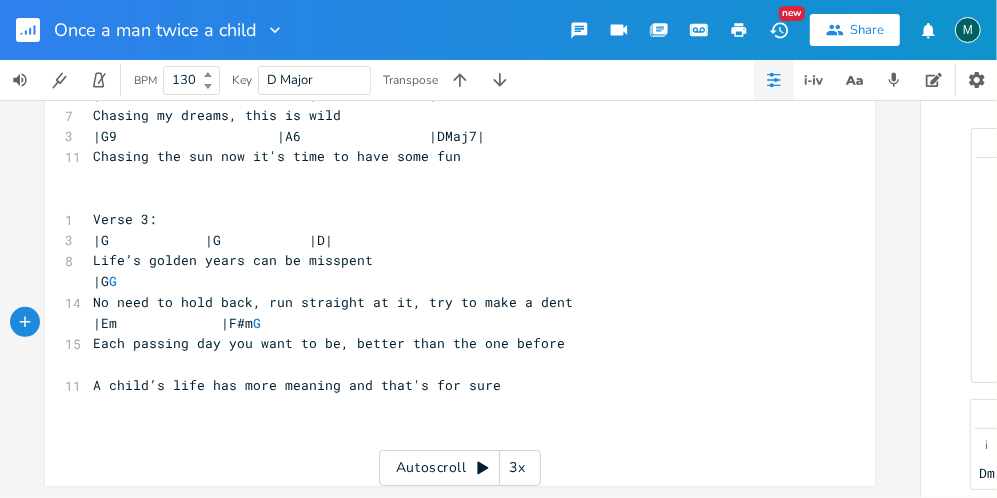 scroll, scrollTop: 596, scrollLeft: 0, axis: vertical 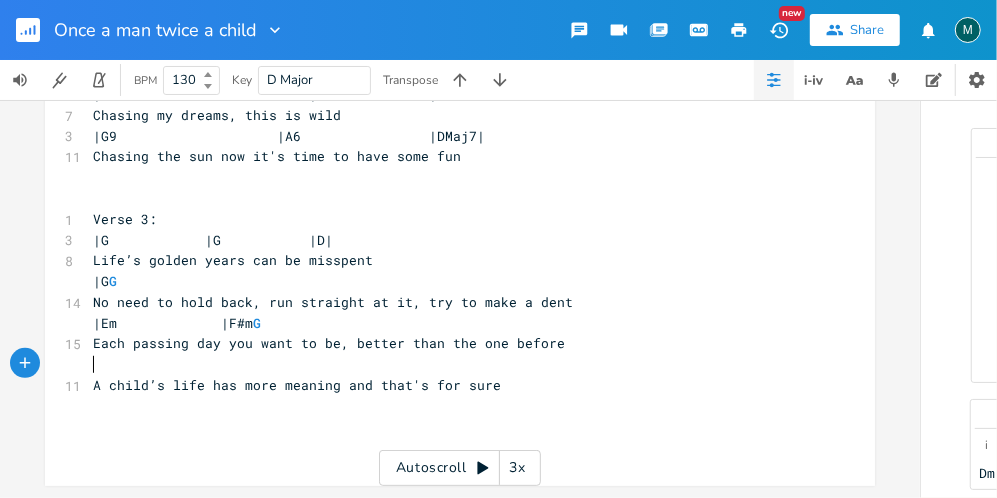 click on "​" at bounding box center (450, 364) 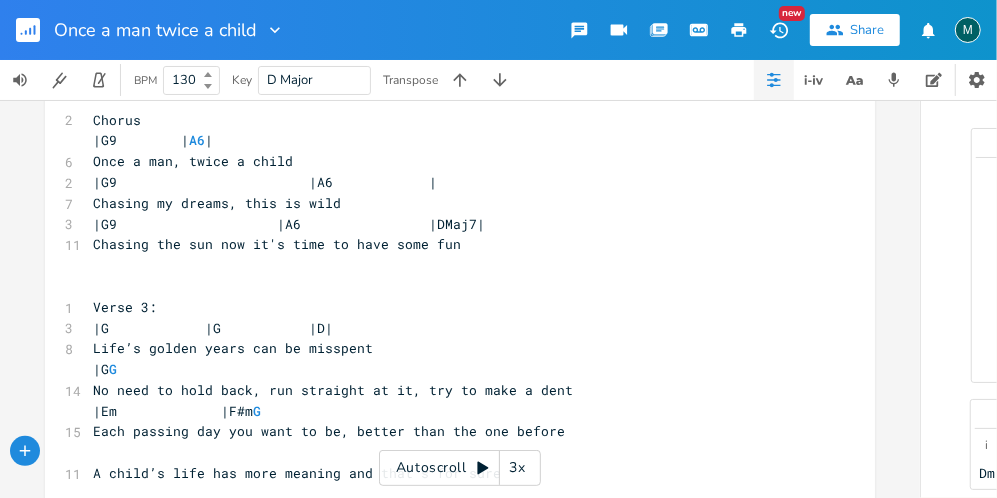 click on "|G           G" at bounding box center [450, 369] 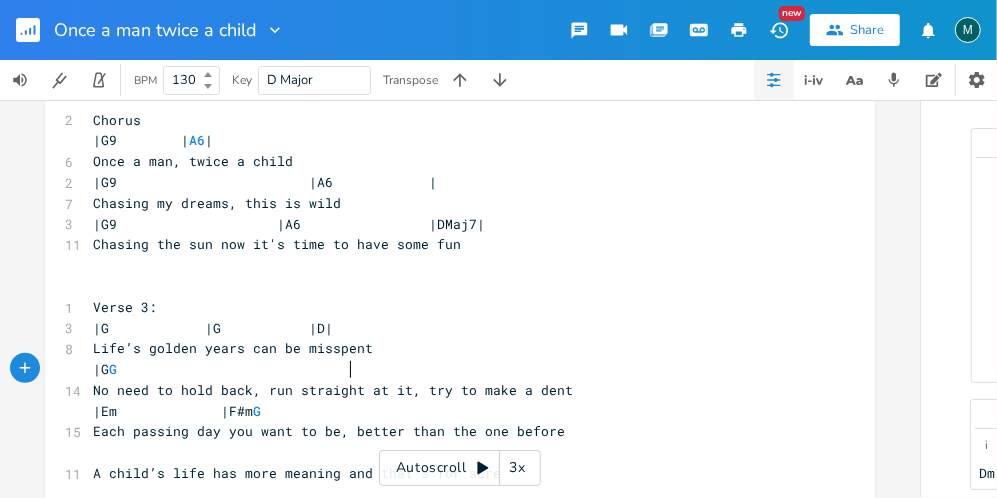 click on "|G           G" at bounding box center (185, 369) 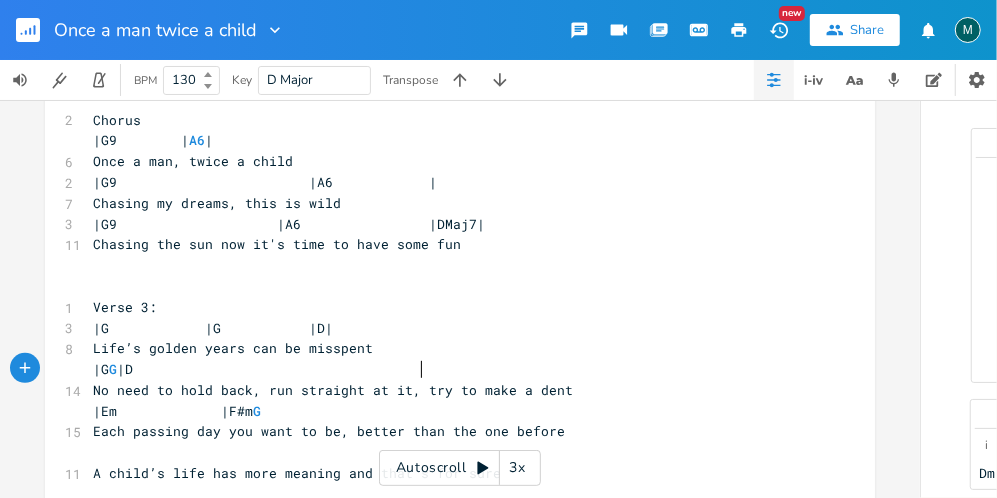 scroll, scrollTop: 0, scrollLeft: 35, axis: horizontal 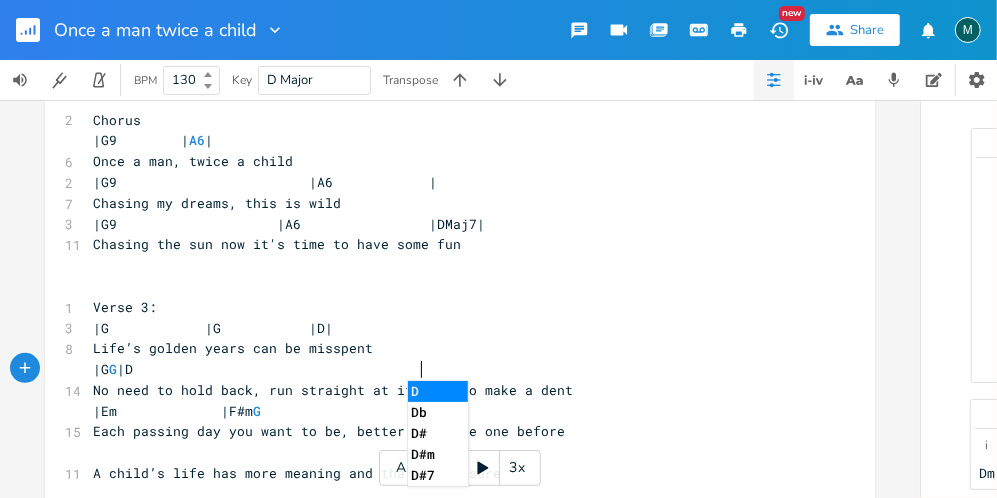 type on "|D|" 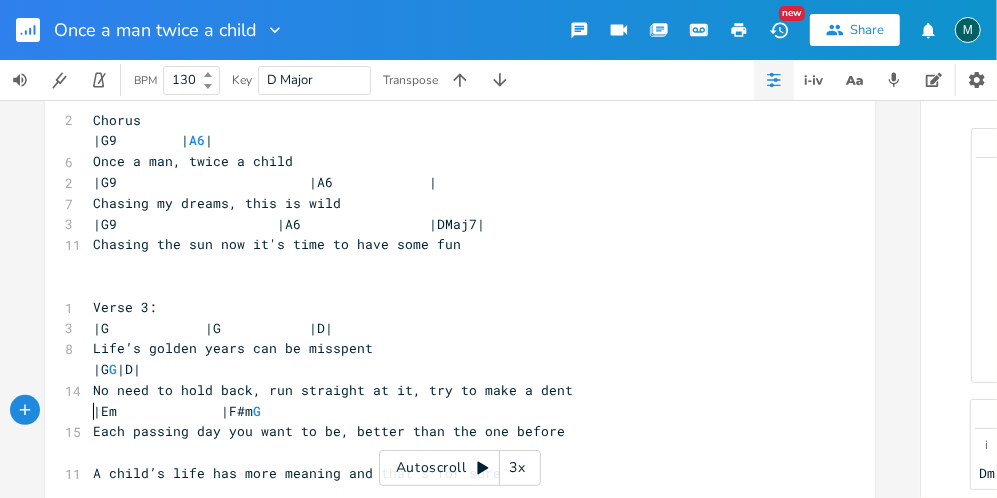 click on "|Em             |F#m   G" at bounding box center [177, 411] 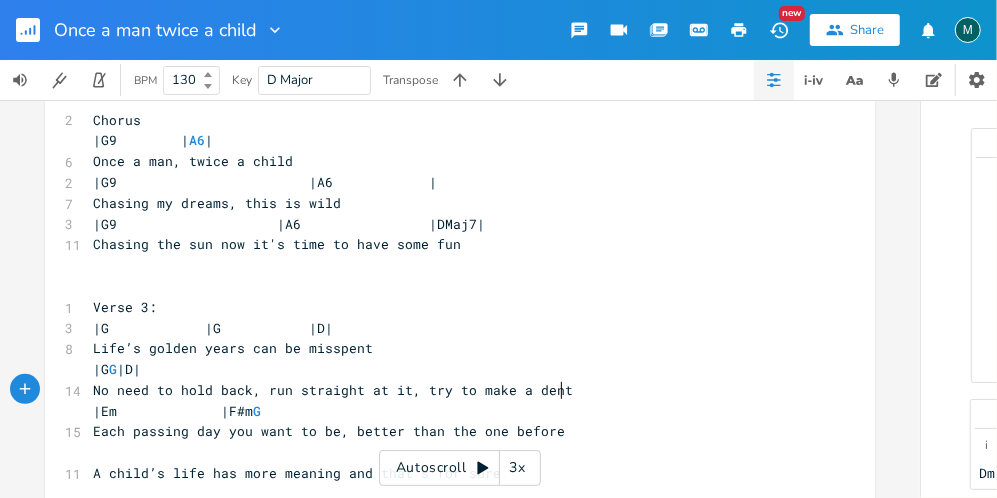 click on "|Em             |F#m   G" at bounding box center [450, 411] 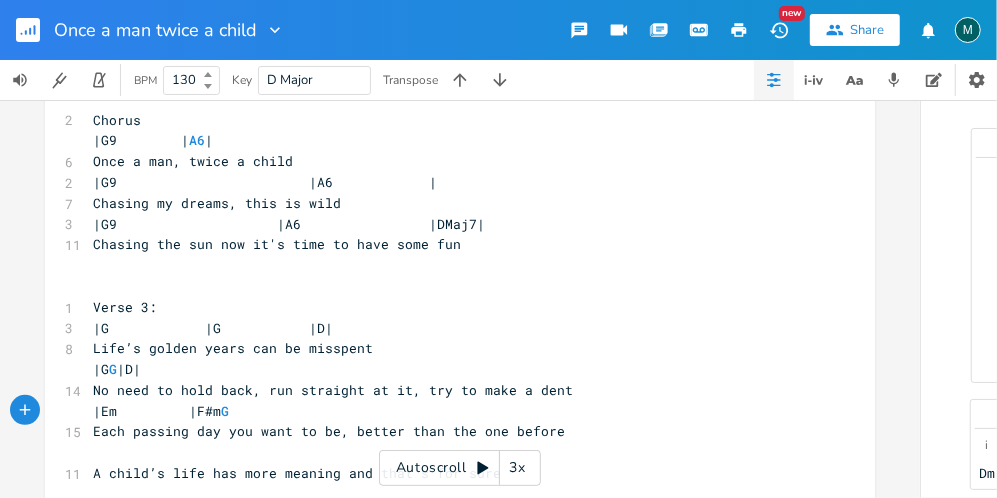 scroll, scrollTop: 0, scrollLeft: 3, axis: horizontal 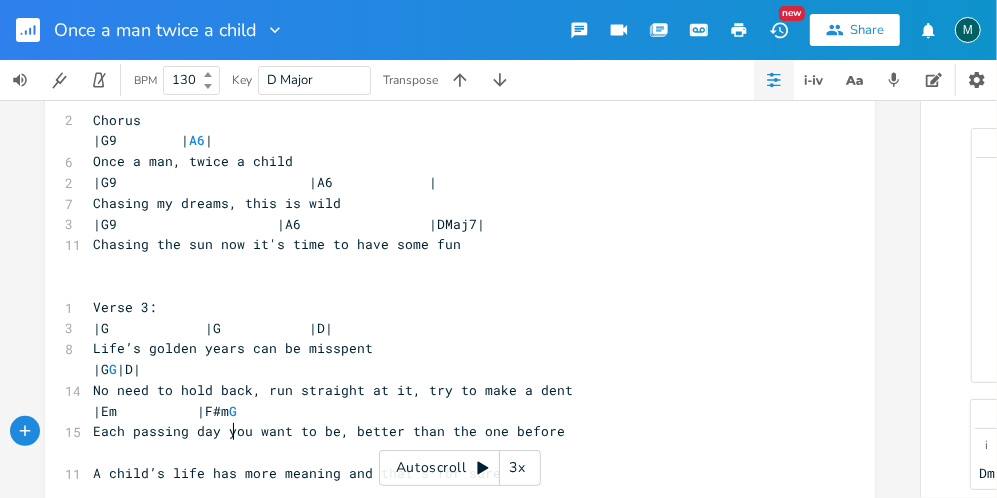 click on "Each passing day you want to be, better than the one before" at bounding box center [329, 431] 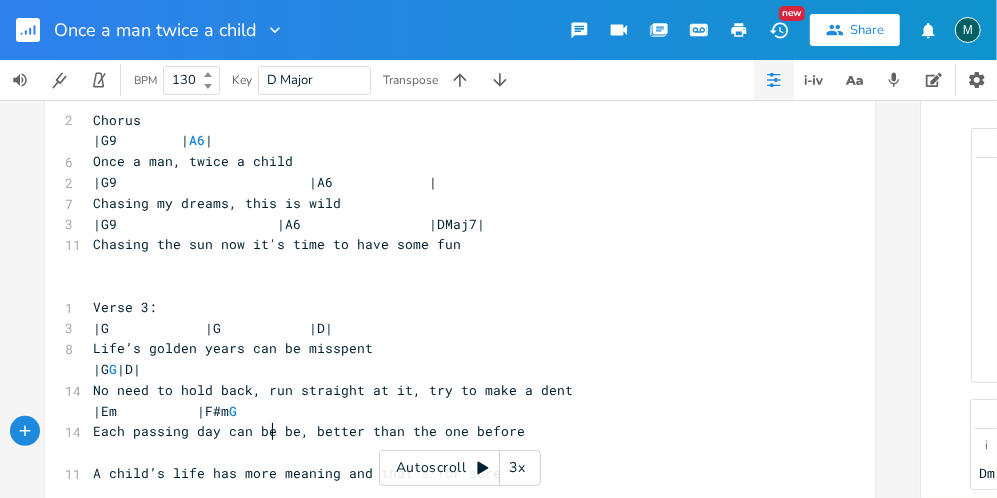 scroll, scrollTop: 0, scrollLeft: 37, axis: horizontal 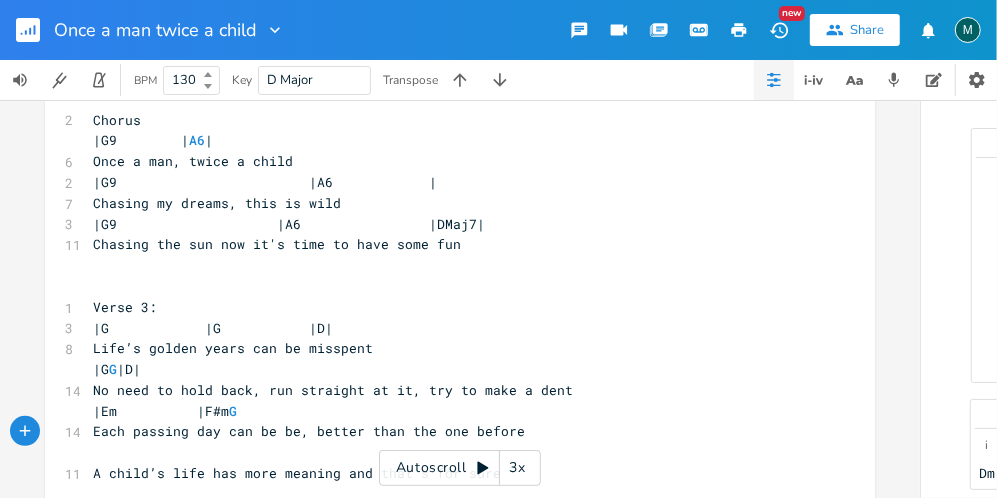 type on "can be" 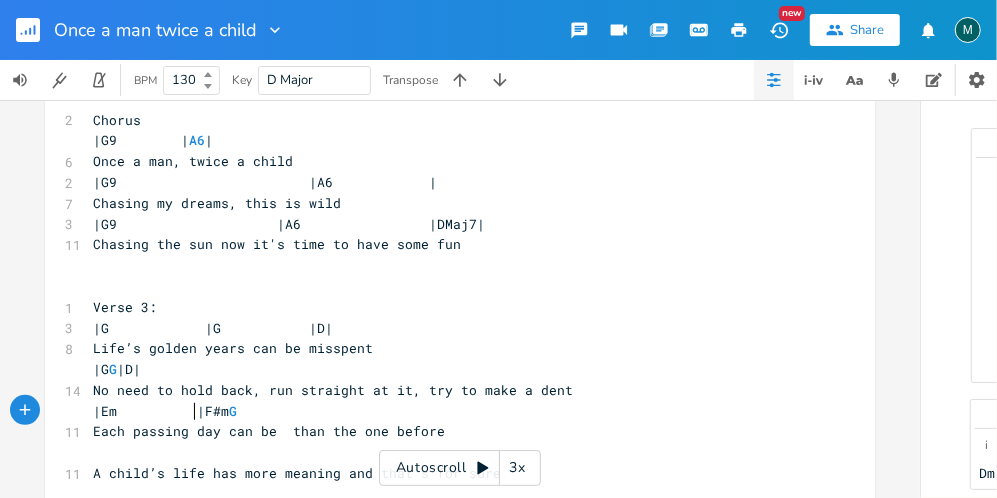click on "|Em          |F#m   G" at bounding box center (165, 411) 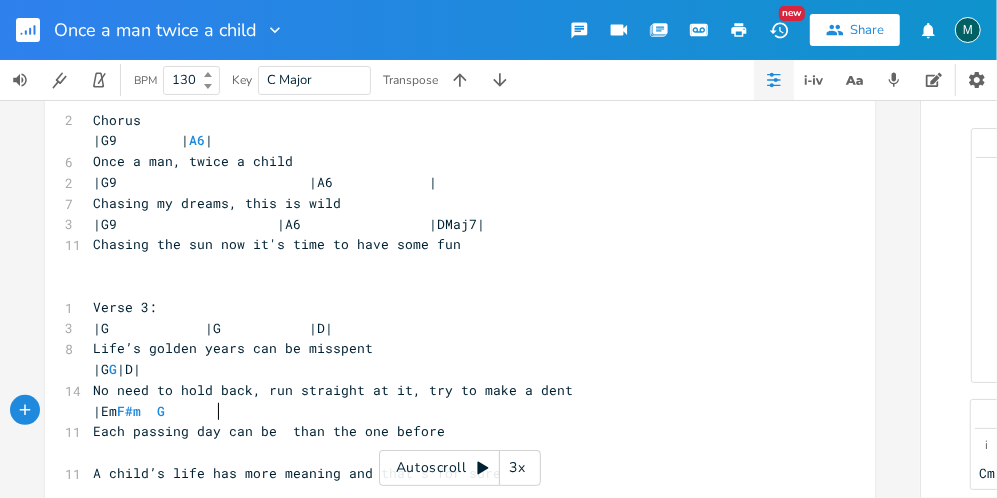 type on "|" 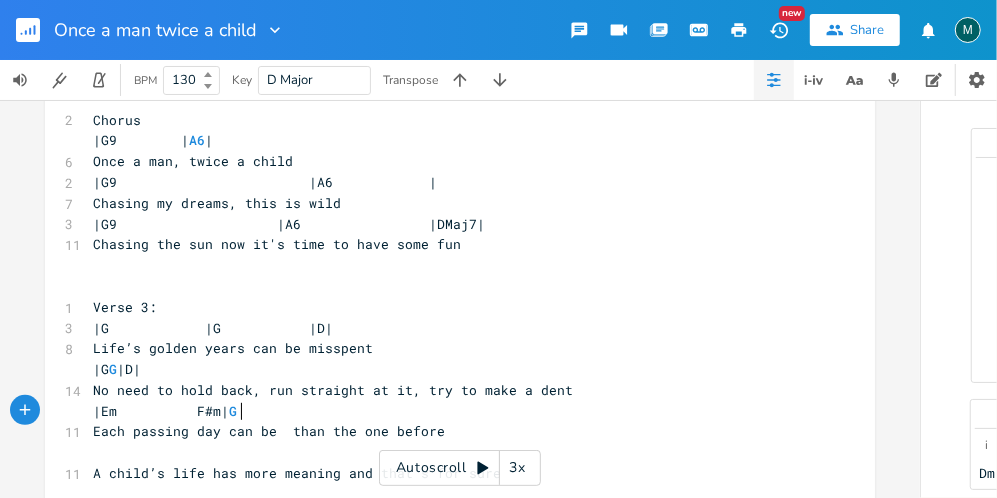 drag, startPoint x: 232, startPoint y: 407, endPoint x: 259, endPoint y: 433, distance: 37.48333 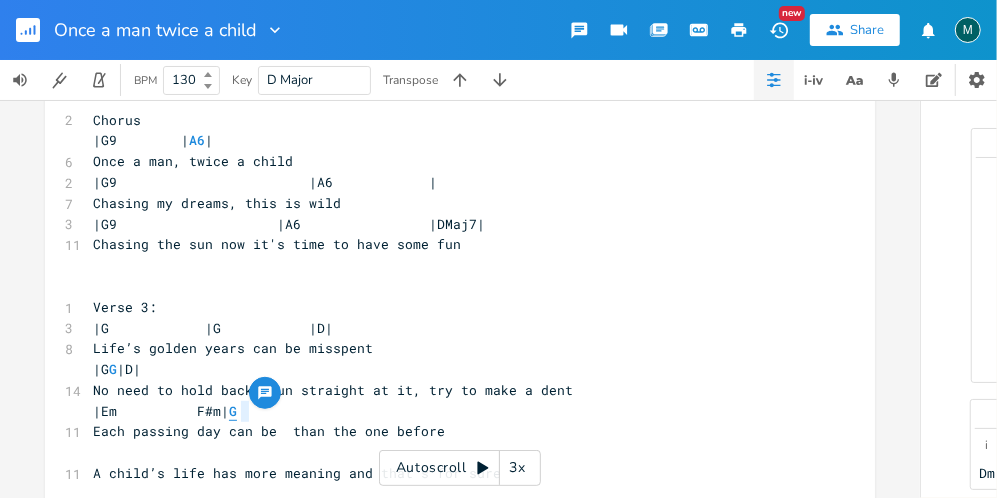 type on "G" 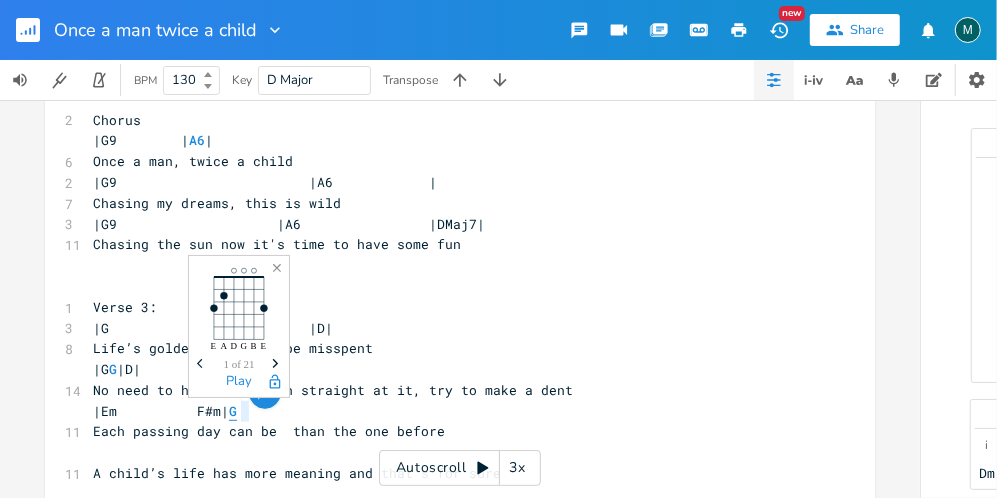 click at bounding box center (239, 401) 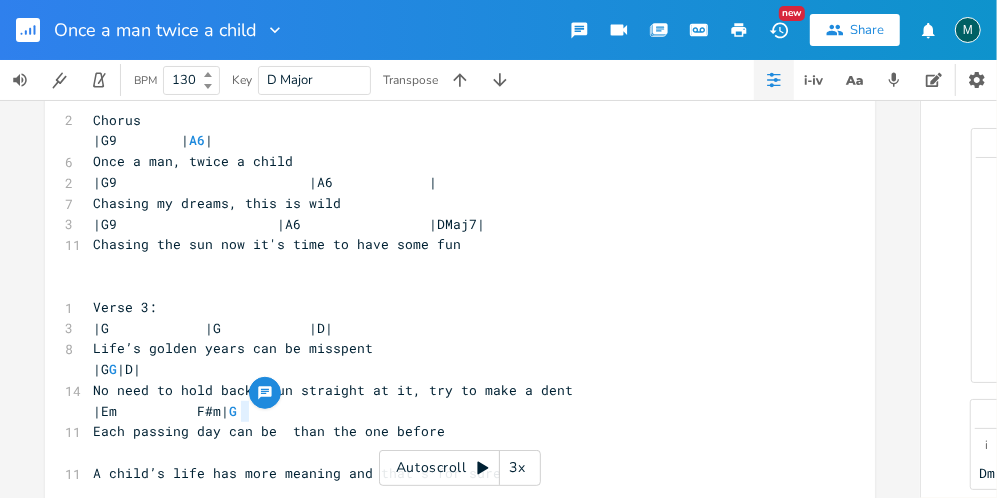 click on "|Em          F#m|   G" at bounding box center (165, 411) 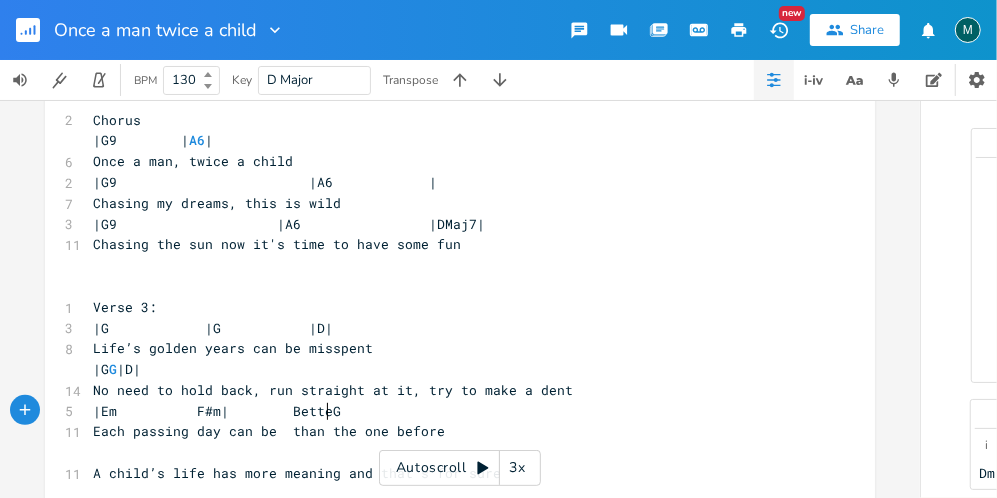 scroll, scrollTop: 0, scrollLeft: 56, axis: horizontal 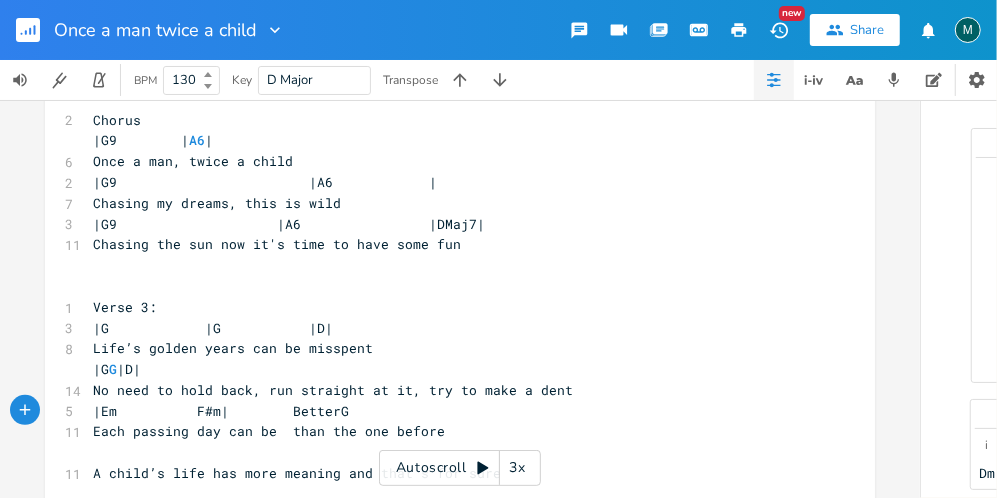 type on "Better" 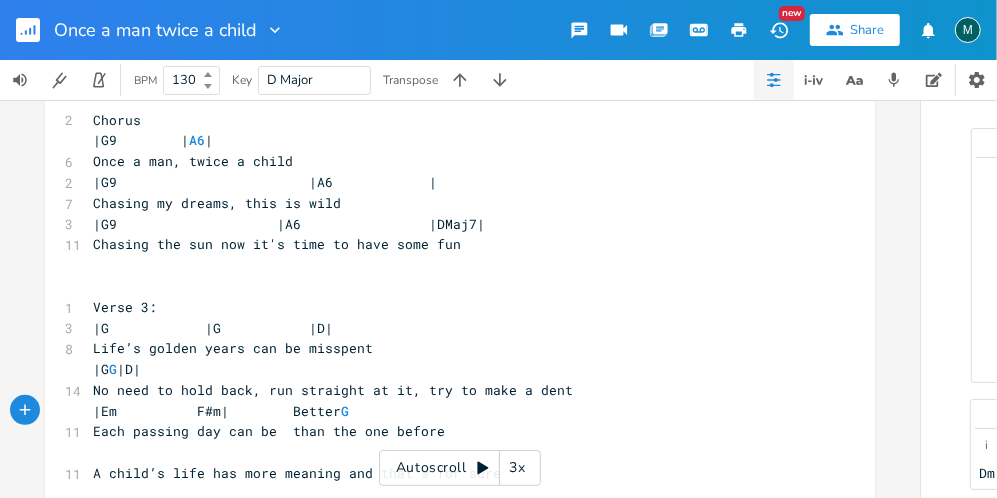 click on "Each passing day can be  than the one before" at bounding box center (269, 431) 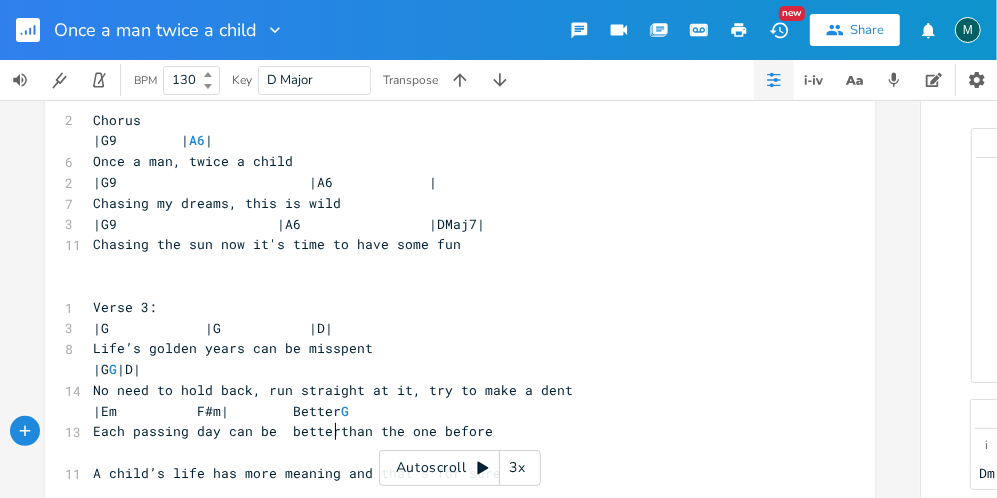 type on "better" 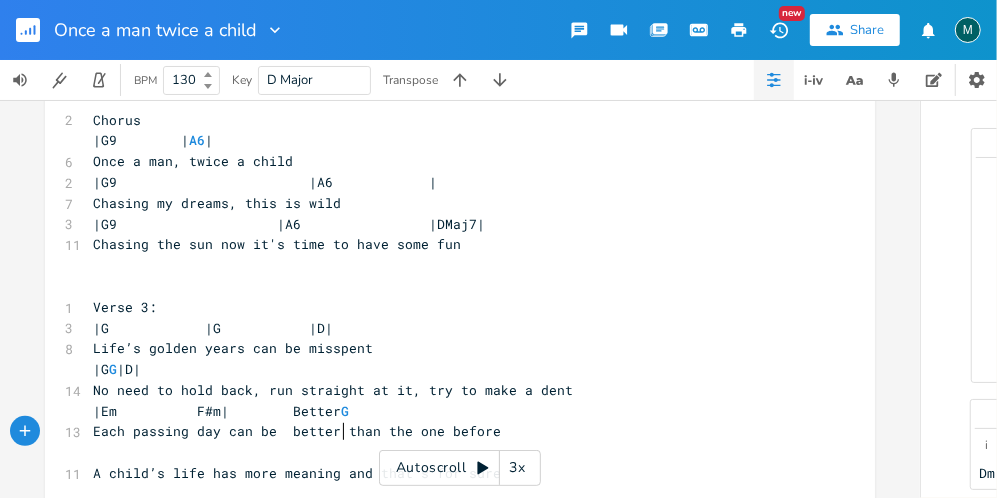scroll, scrollTop: 0, scrollLeft: 37, axis: horizontal 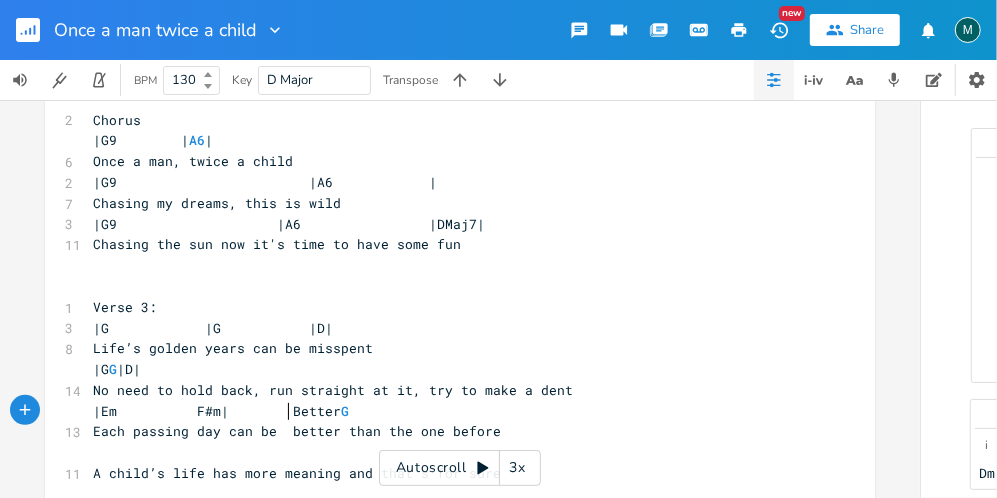 click on "|Em          F#m|        Better  G" at bounding box center (221, 411) 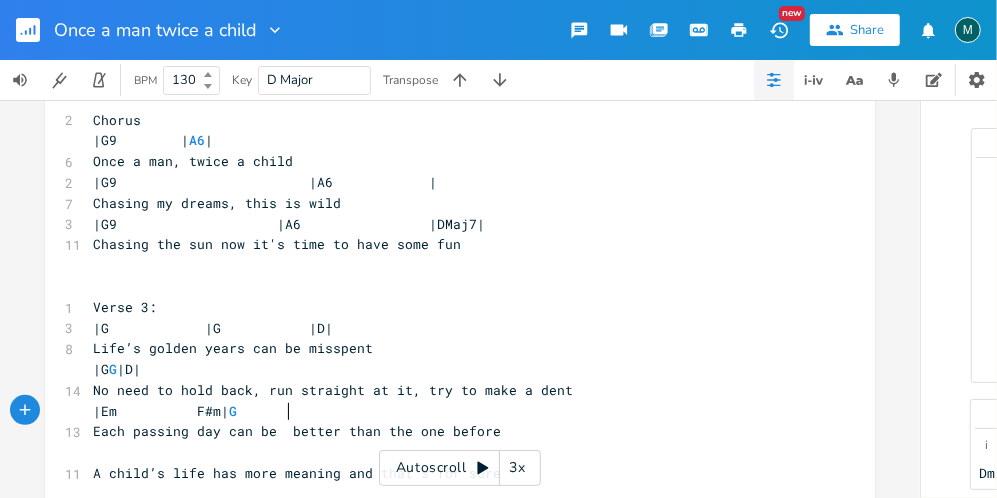 type on "|" 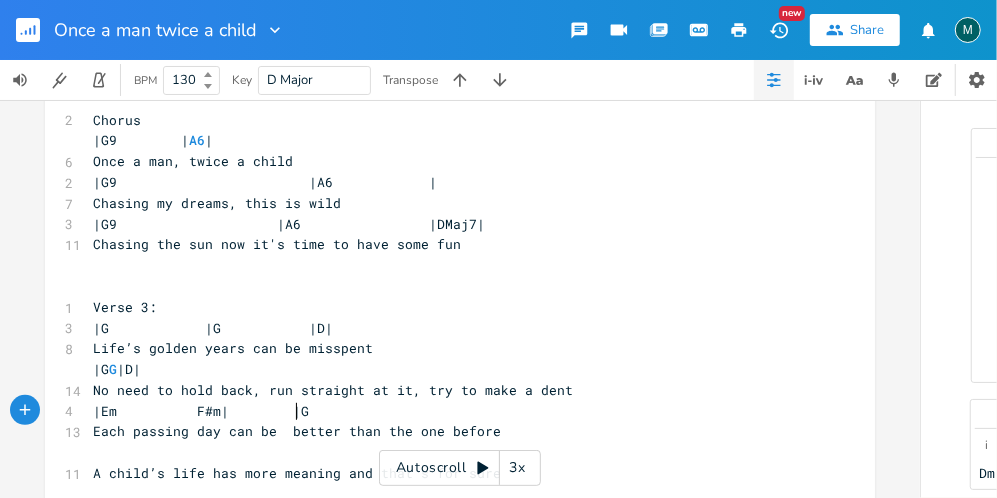 scroll, scrollTop: 0, scrollLeft: 3, axis: horizontal 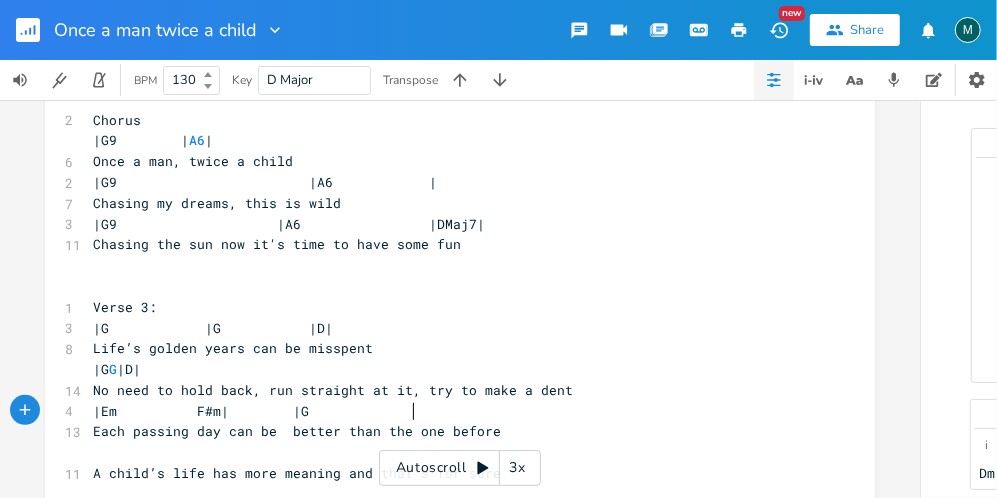 click on "​" at bounding box center [450, 452] 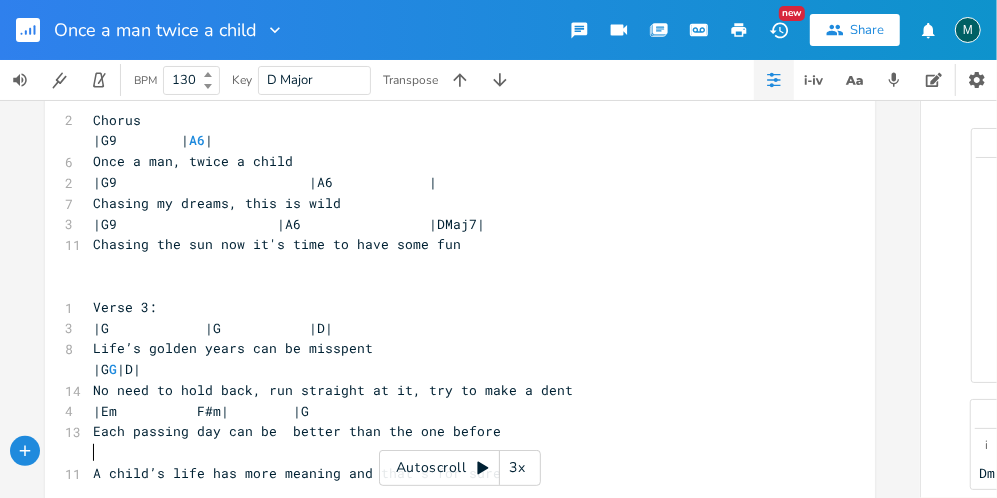 type on "A" 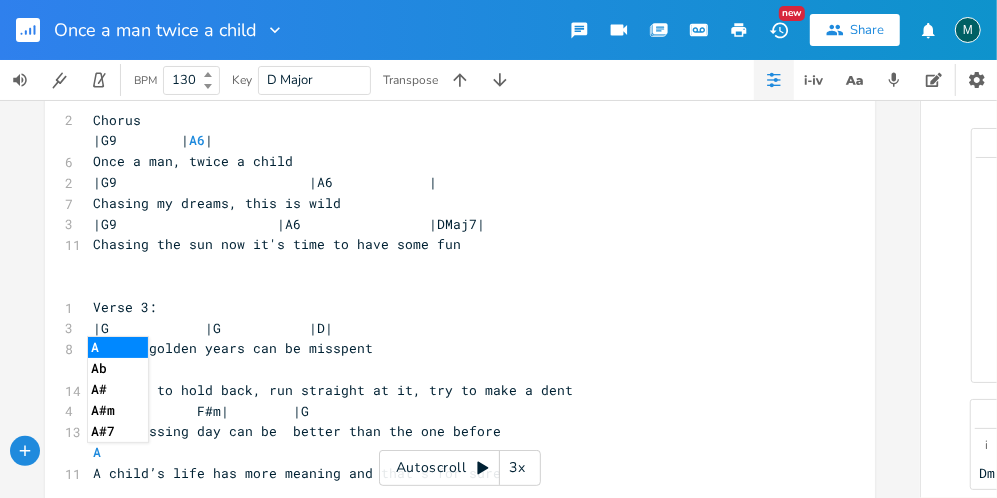 click on "Life’s golden years can be misspent" at bounding box center [450, 348] 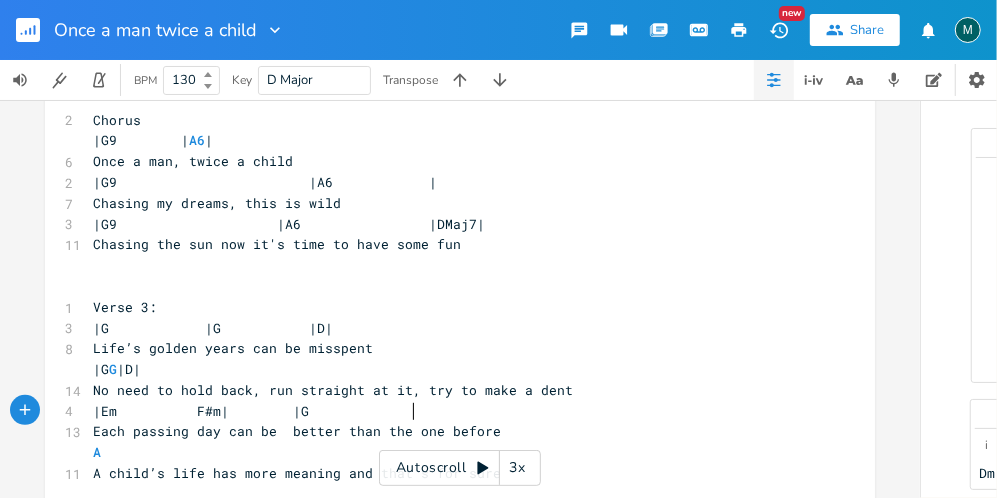 click on "|Em          F#m|        |G" at bounding box center [450, 411] 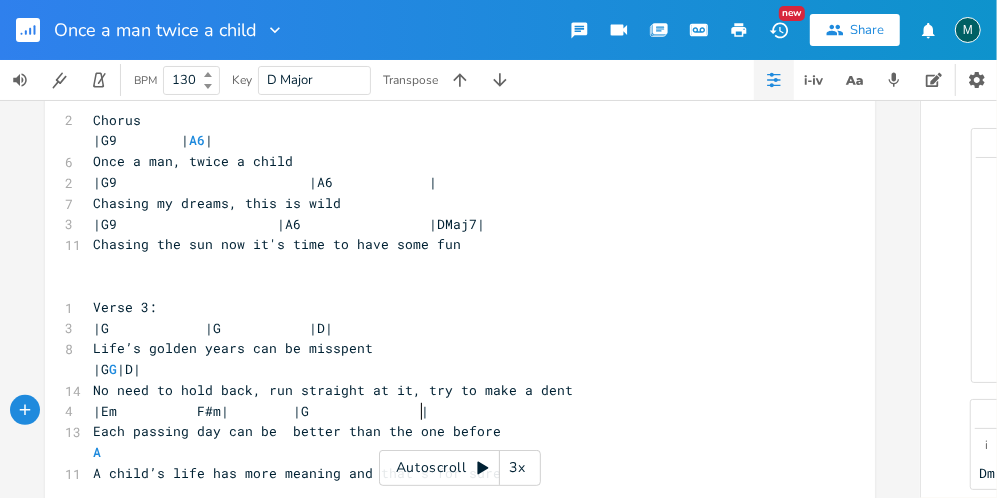 type on "|A" 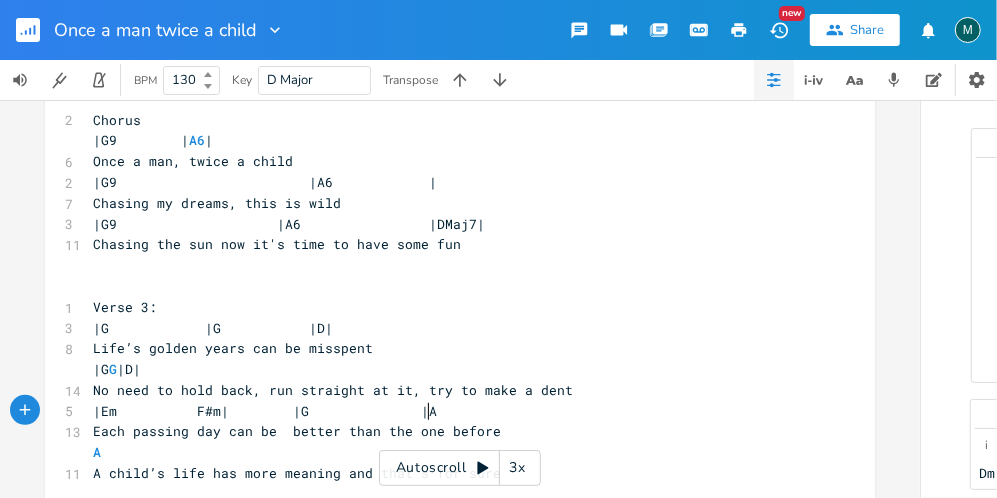 scroll, scrollTop: 0, scrollLeft: 11, axis: horizontal 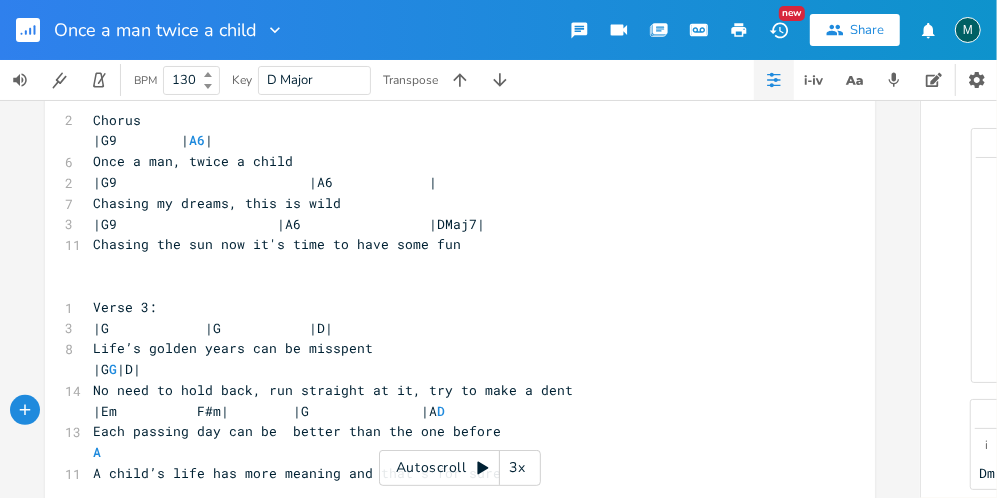 type on "D    |" 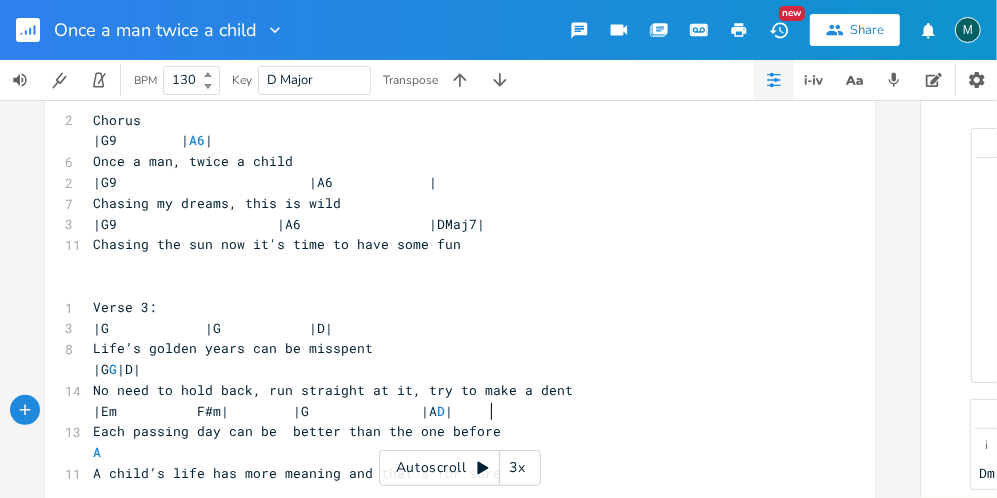 scroll, scrollTop: 0, scrollLeft: 32, axis: horizontal 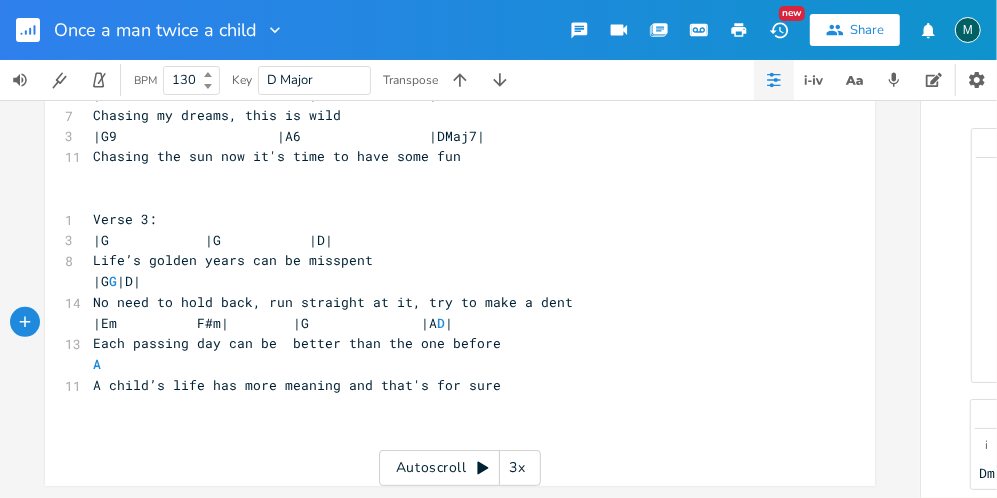 click on "|Em          F#m|        |G              |A   D     |" at bounding box center (273, 323) 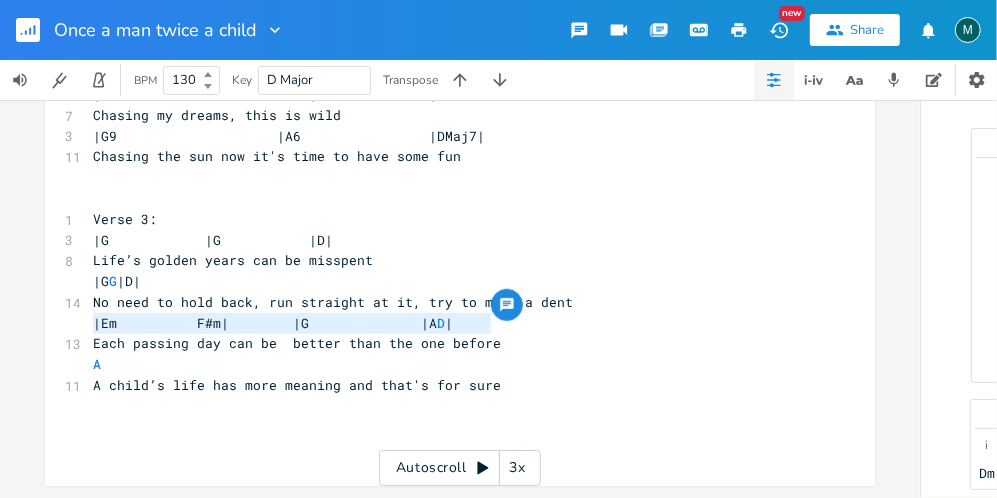 drag, startPoint x: 88, startPoint y: 308, endPoint x: 486, endPoint y: 321, distance: 398.21225 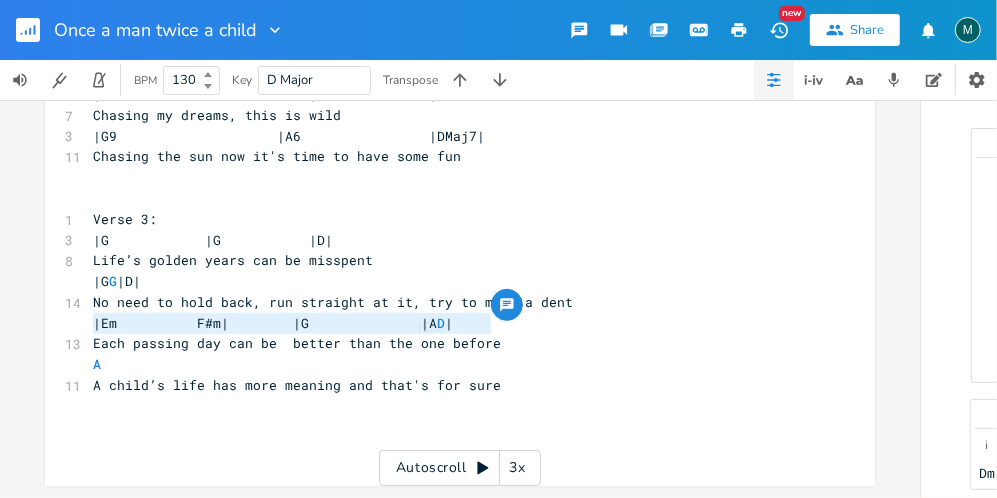scroll, scrollTop: 1, scrollLeft: 0, axis: vertical 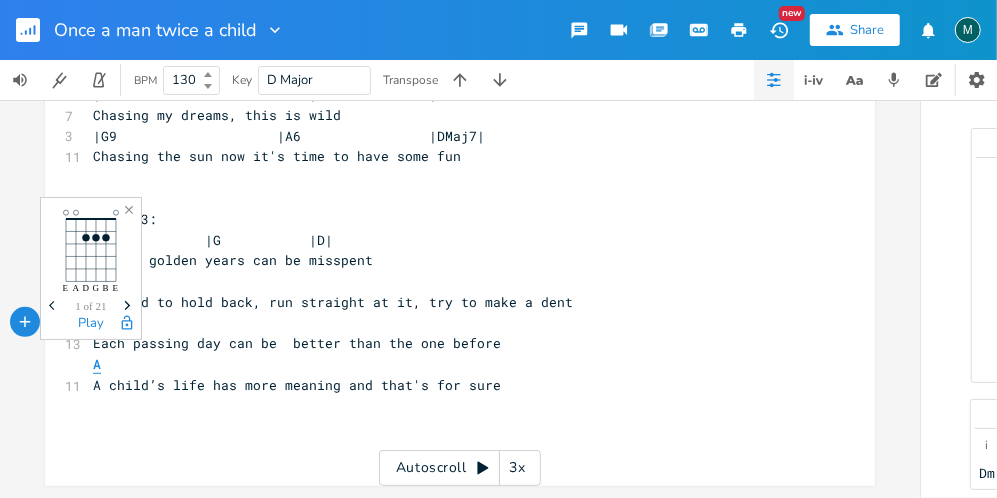 type on "​" 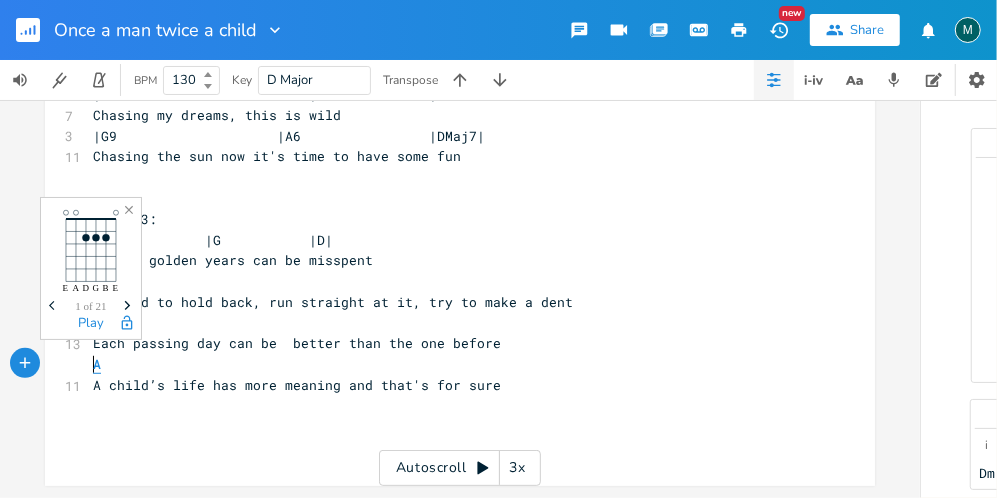 scroll, scrollTop: 0, scrollLeft: 0, axis: both 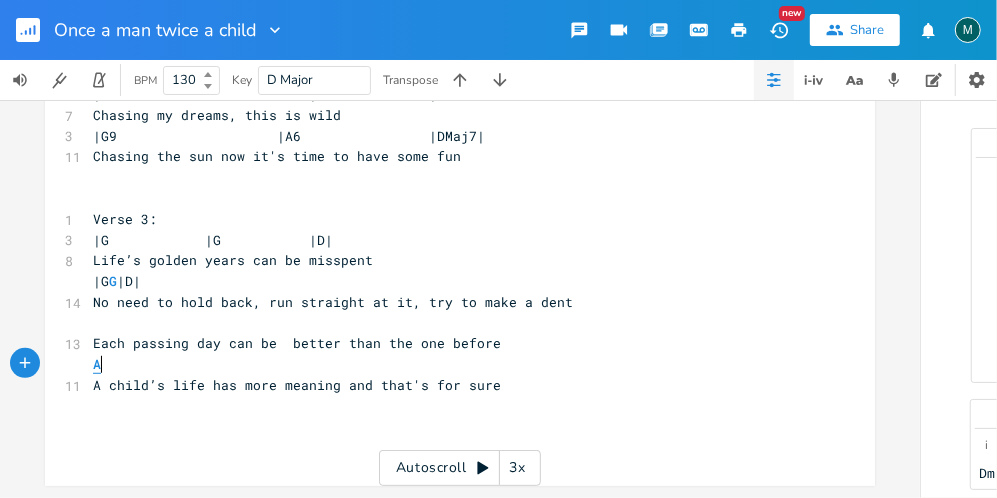 type on "​" 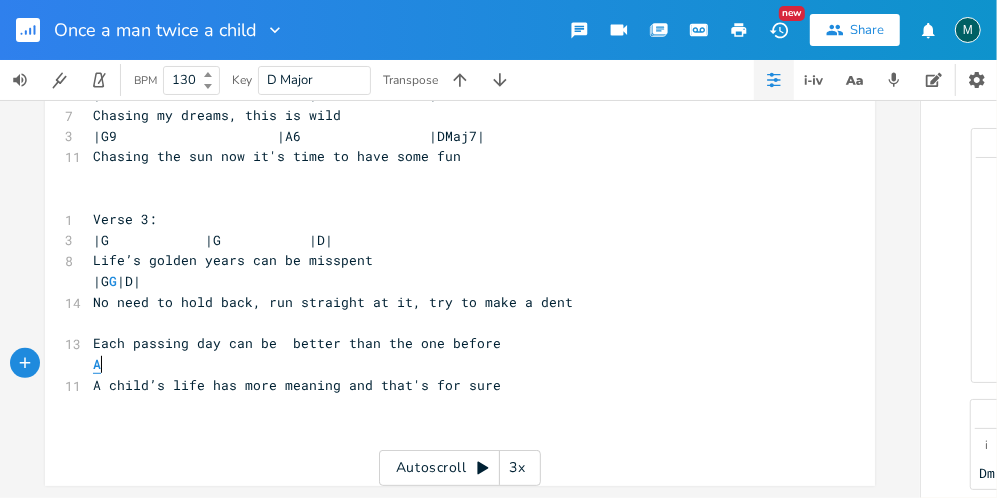 scroll, scrollTop: 0, scrollLeft: 0, axis: both 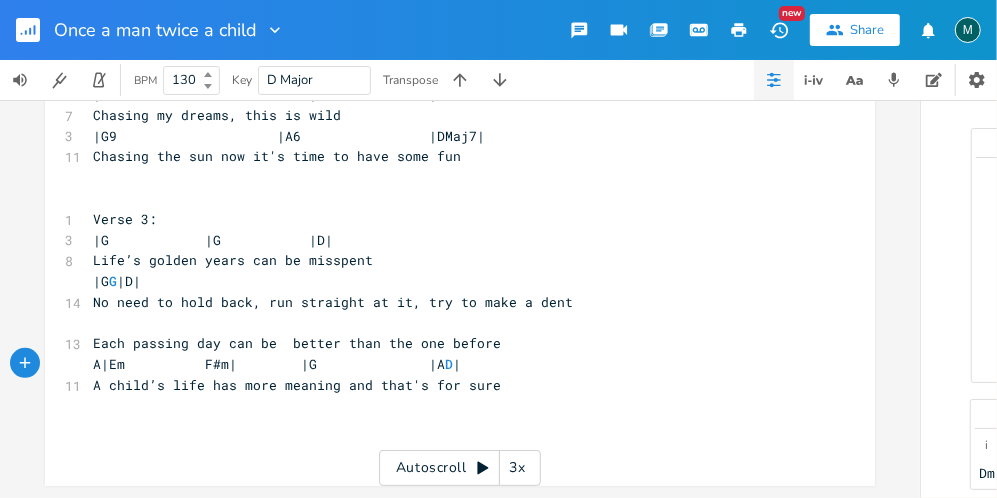 click on "A|Em          F#m|        |G              |A   D     |" at bounding box center (450, 364) 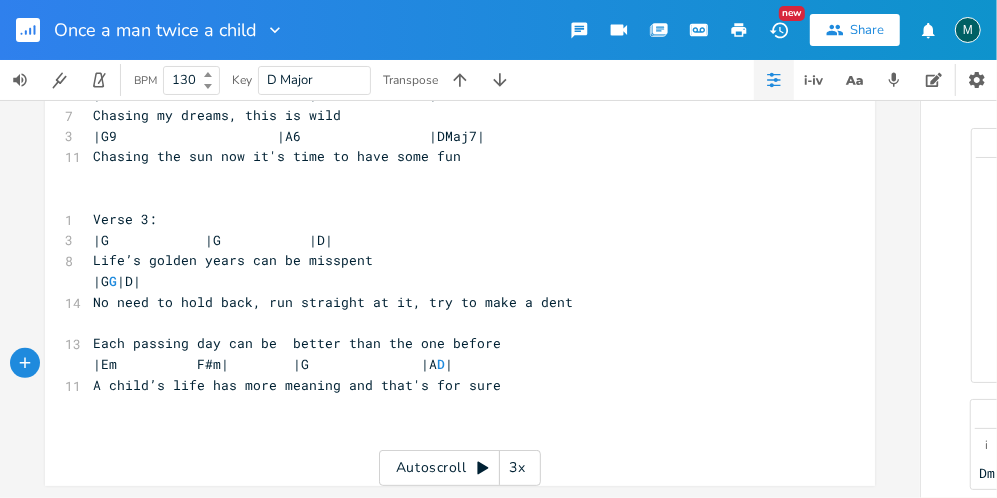 click on "|Em          F#m|        |G              |A   D     |" at bounding box center [273, 364] 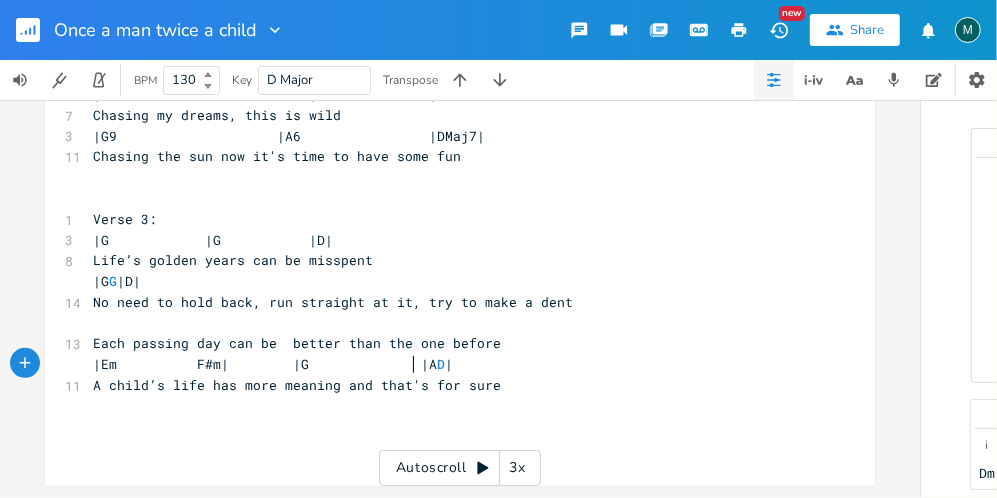 click on "|Em          F#m|        |G              |A   D     |" at bounding box center [273, 364] 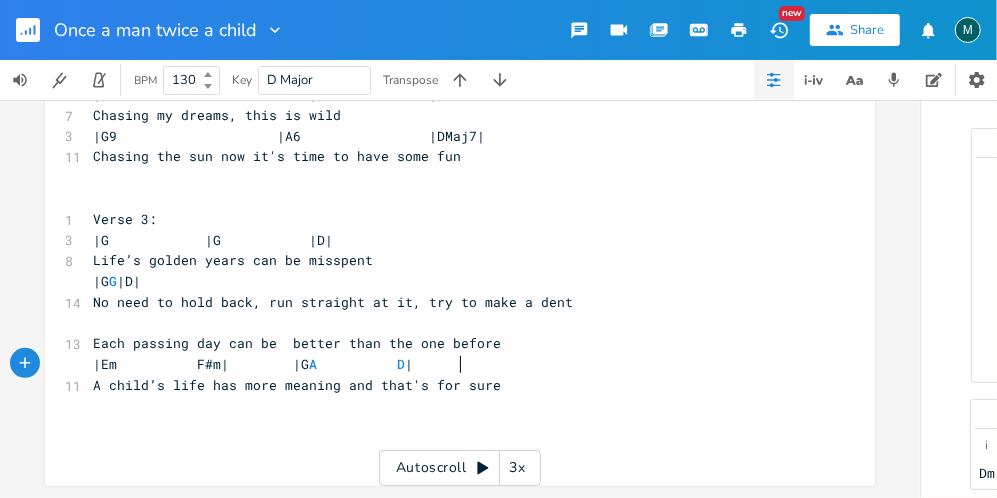 scroll, scrollTop: 0, scrollLeft: 25, axis: horizontal 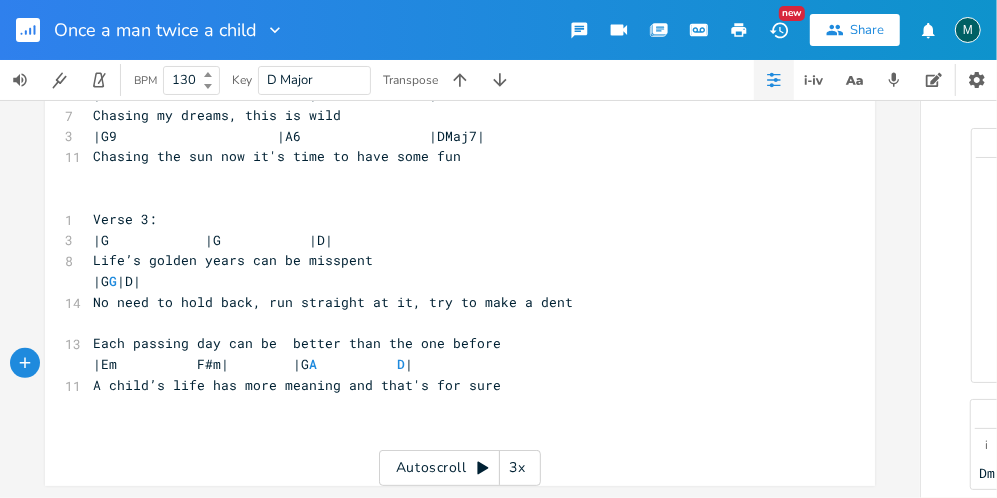 type on "|" 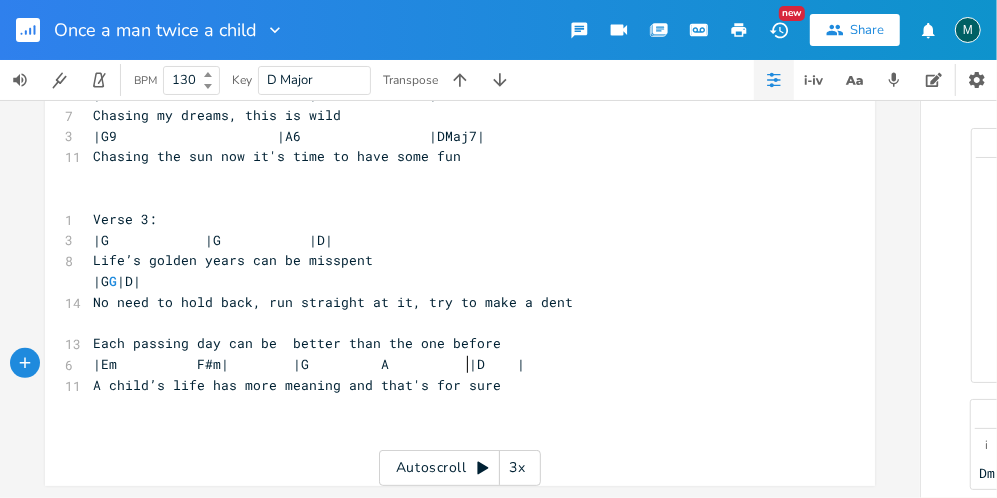 scroll, scrollTop: 0, scrollLeft: 29, axis: horizontal 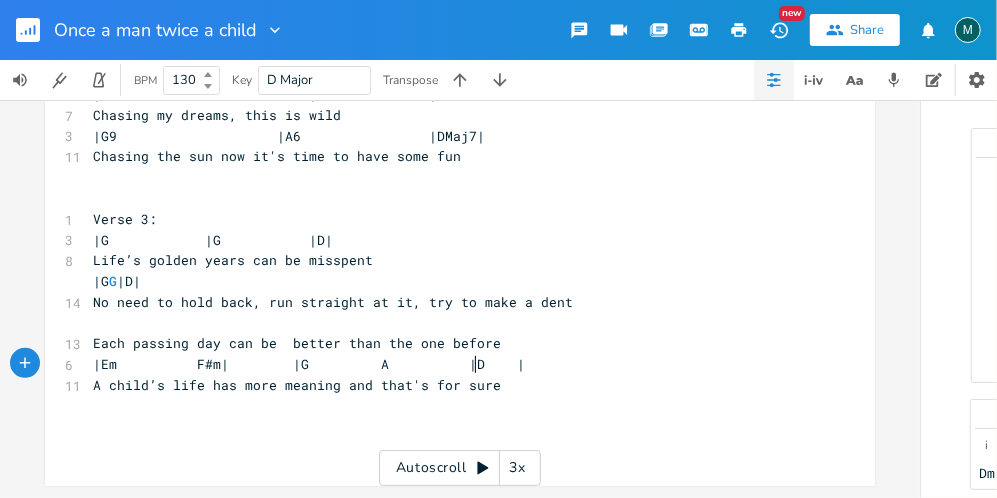 drag, startPoint x: 471, startPoint y: 349, endPoint x: 563, endPoint y: 446, distance: 133.68994 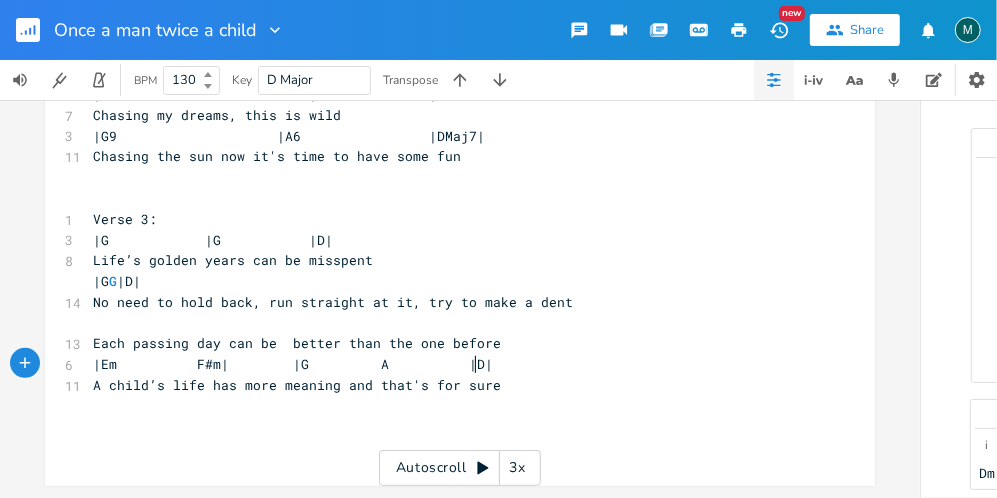 click on "No need to hold back, run straight at it, try to make a dent" at bounding box center (450, 302) 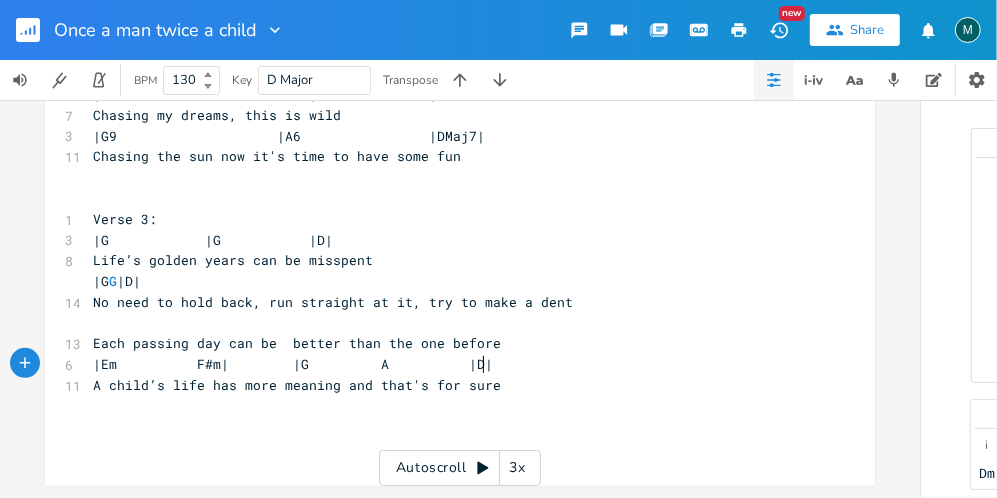 click on "|Em          F#m|        |G         A          |D|" at bounding box center [450, 364] 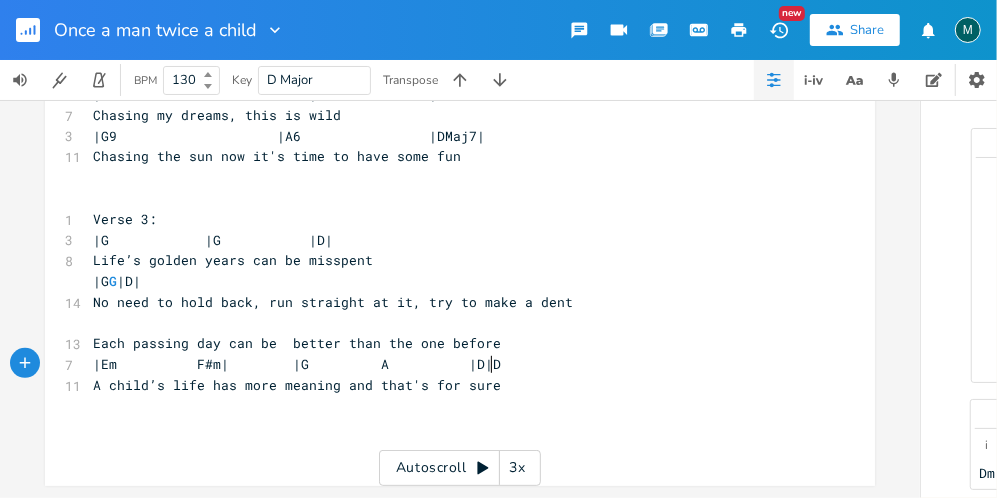 scroll, scrollTop: 0, scrollLeft: 9, axis: horizontal 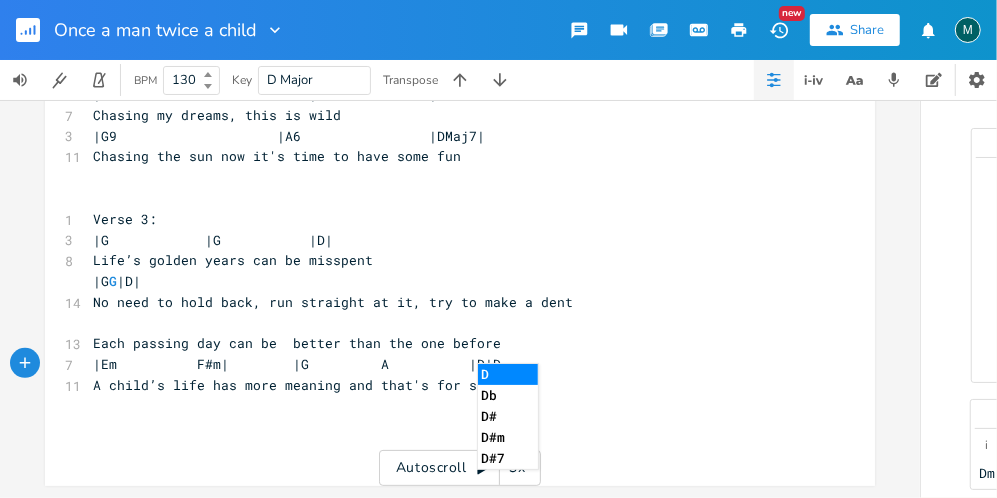 type on "D|" 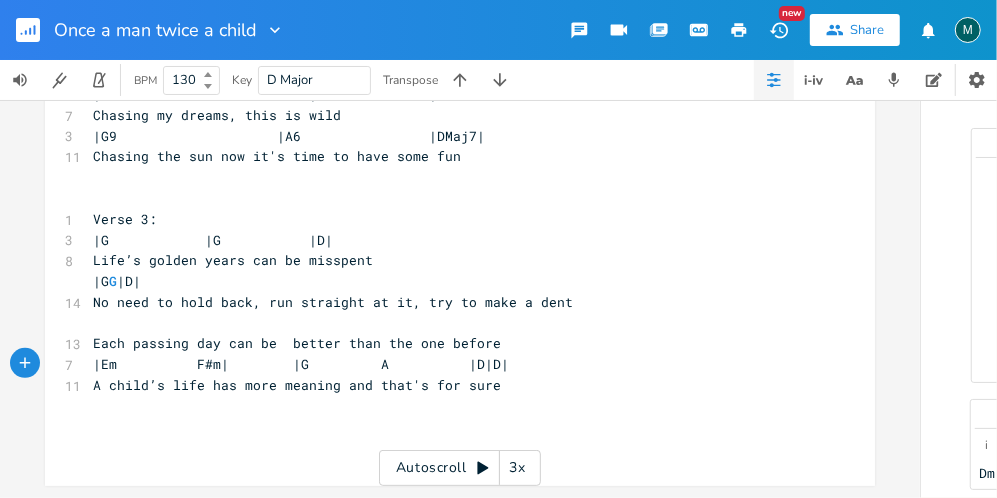 click on "​" at bounding box center (450, 323) 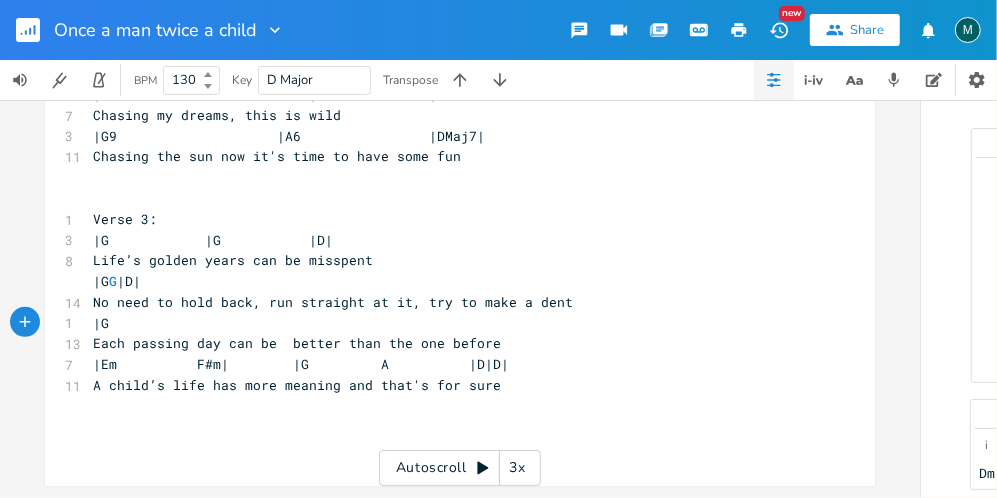 scroll, scrollTop: 0, scrollLeft: 49, axis: horizontal 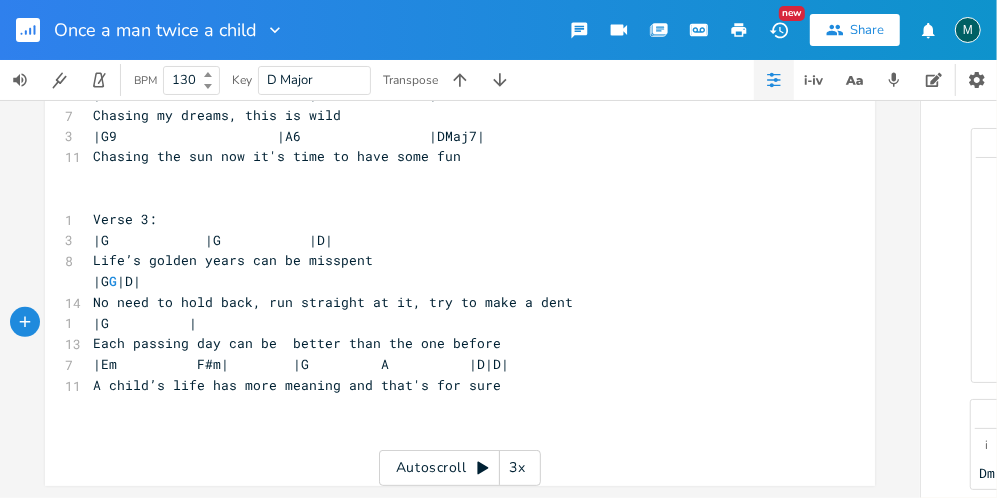 type on "|G          |G" 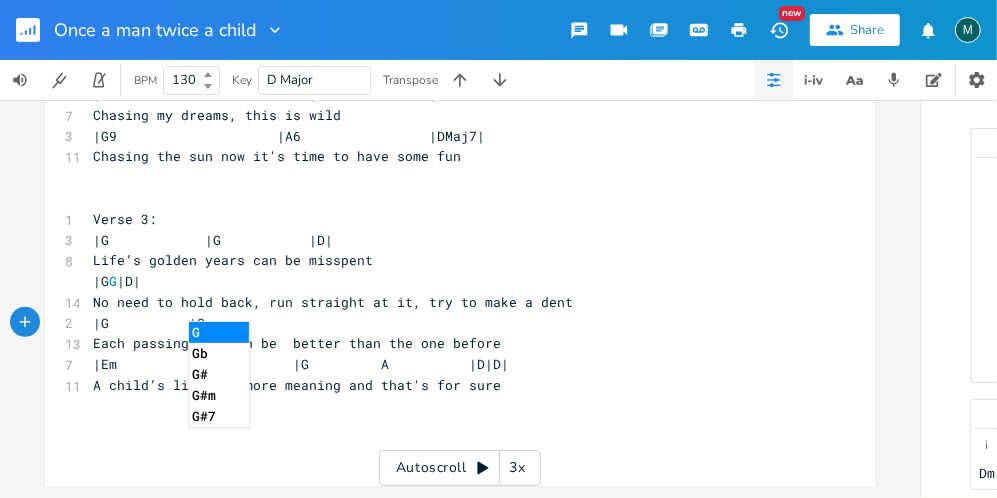 click on "Each passing day can be  better than the one before" at bounding box center (450, 343) 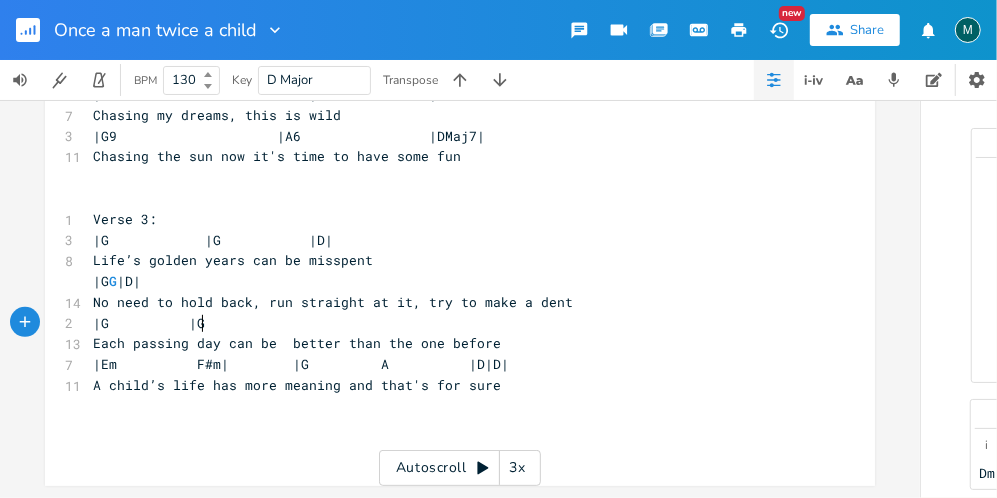click on "|G          |G" at bounding box center (450, 323) 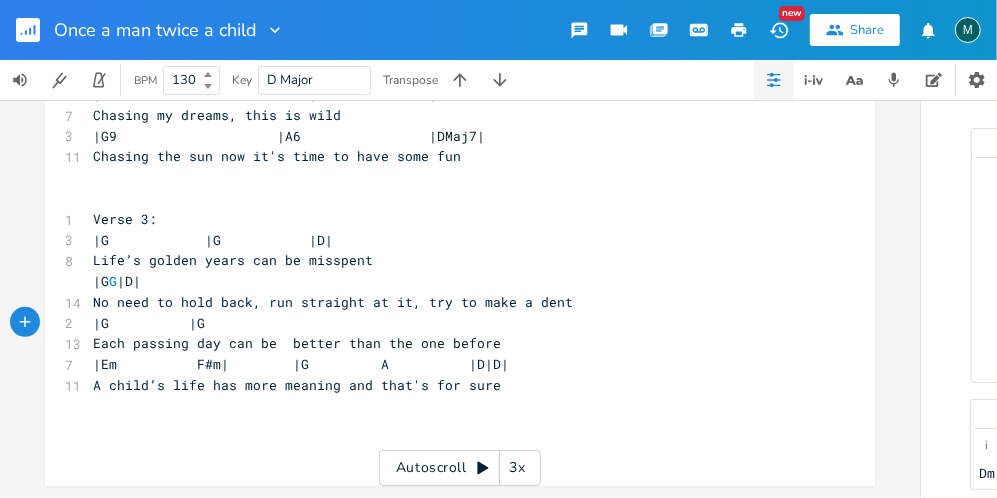 click on "|G          |G" at bounding box center [450, 323] 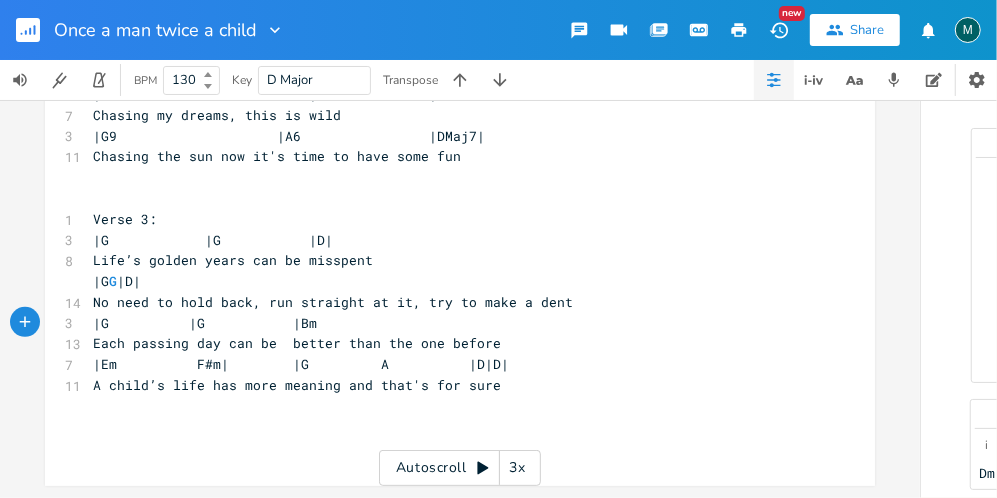 scroll, scrollTop: 0, scrollLeft: 74, axis: horizontal 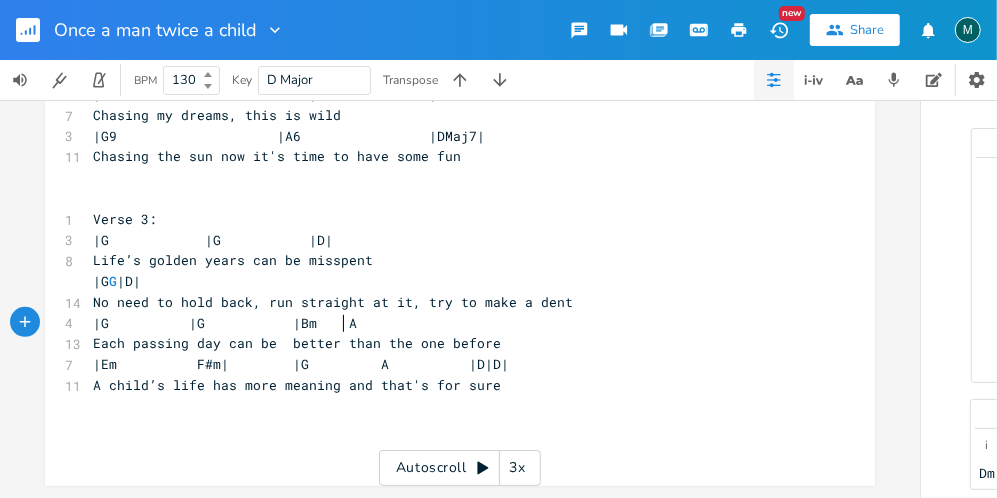 click on "|G          |G           |Bm    A" at bounding box center (225, 323) 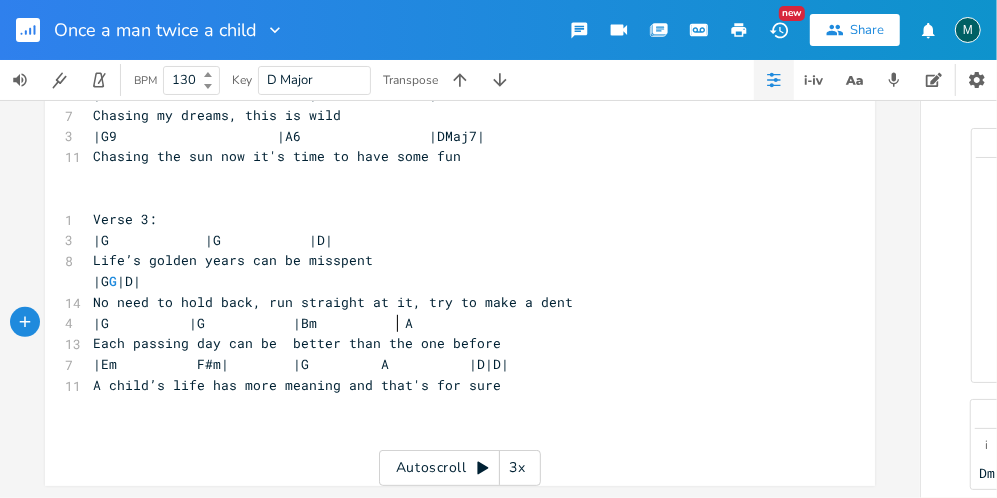 scroll, scrollTop: 0, scrollLeft: 29, axis: horizontal 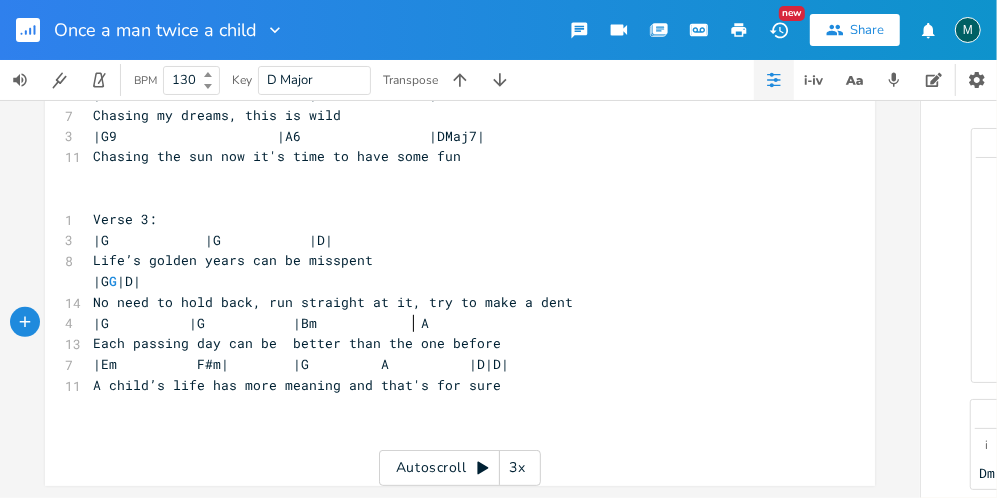 click on "|G          |G           |Bm             A" at bounding box center (450, 323) 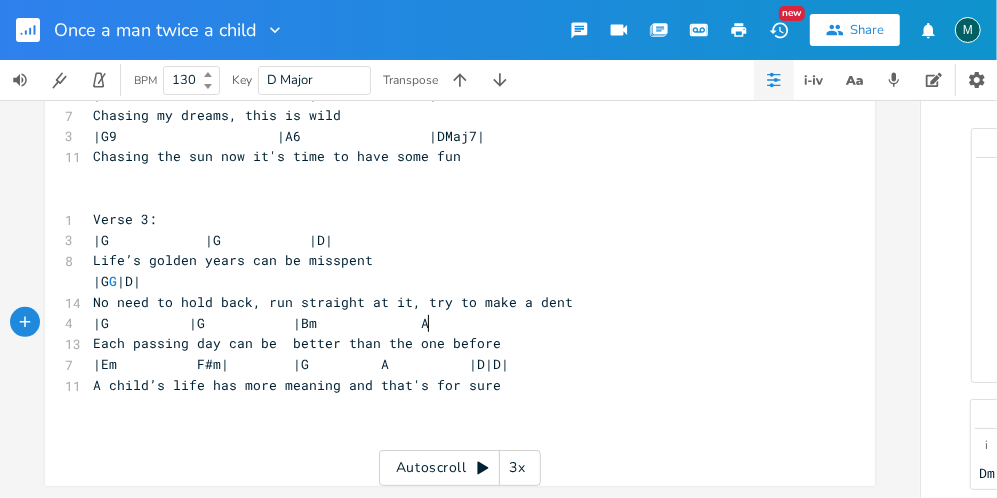 scroll, scrollTop: 0, scrollLeft: 5, axis: horizontal 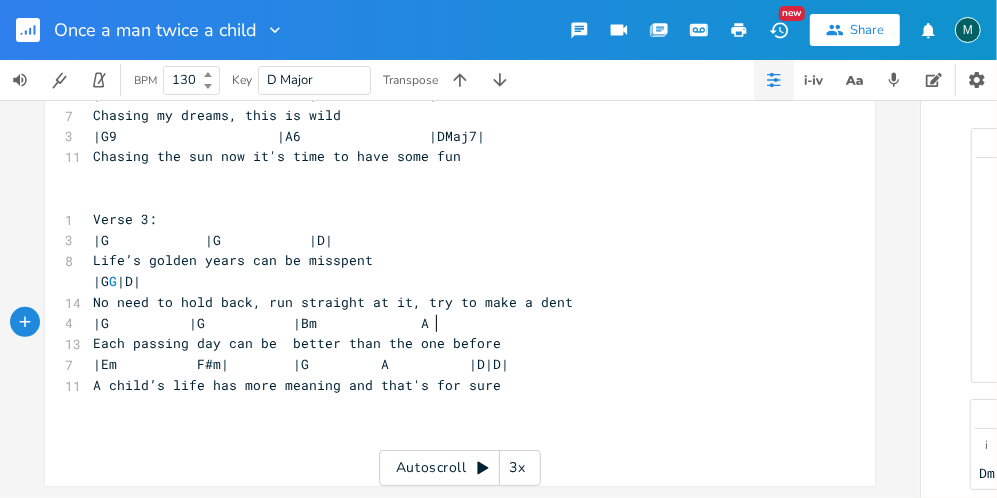 click on "|G          |G           |Bm             A" at bounding box center (450, 323) 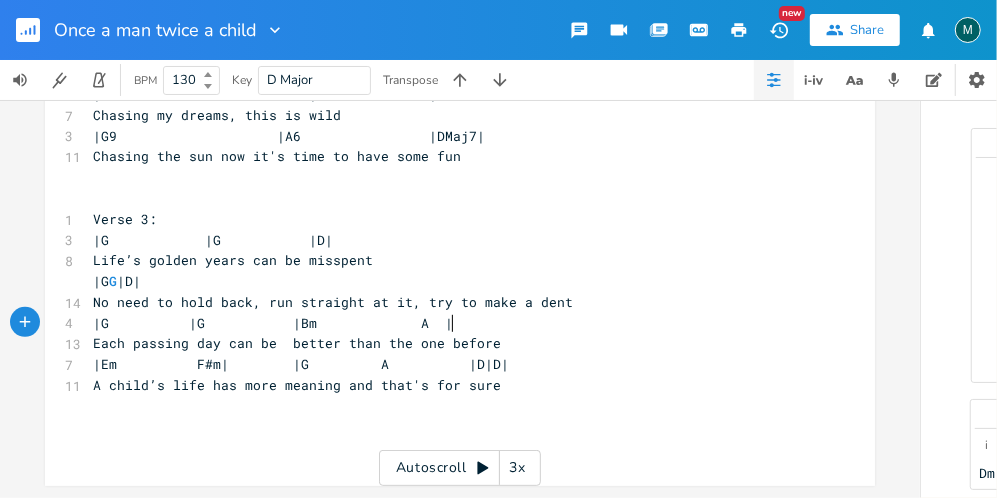 scroll, scrollTop: 0, scrollLeft: 5, axis: horizontal 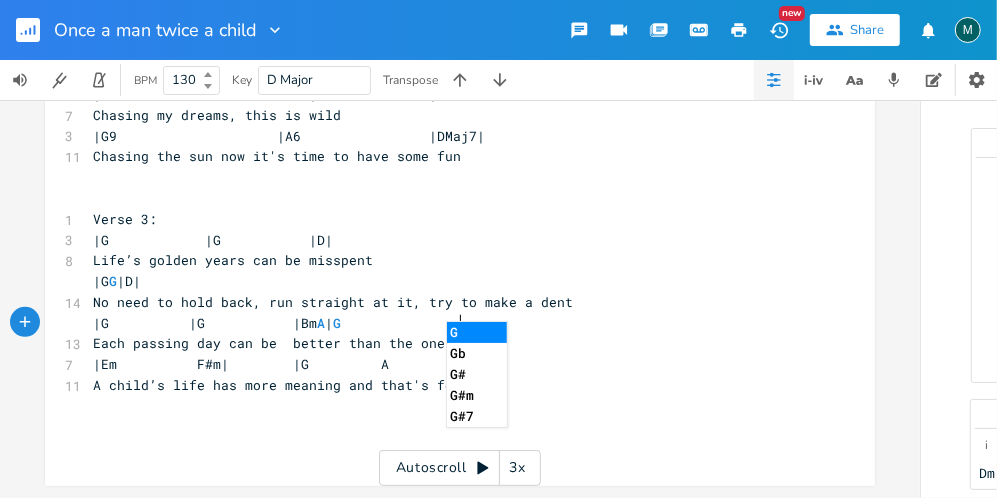 type on "| G|" 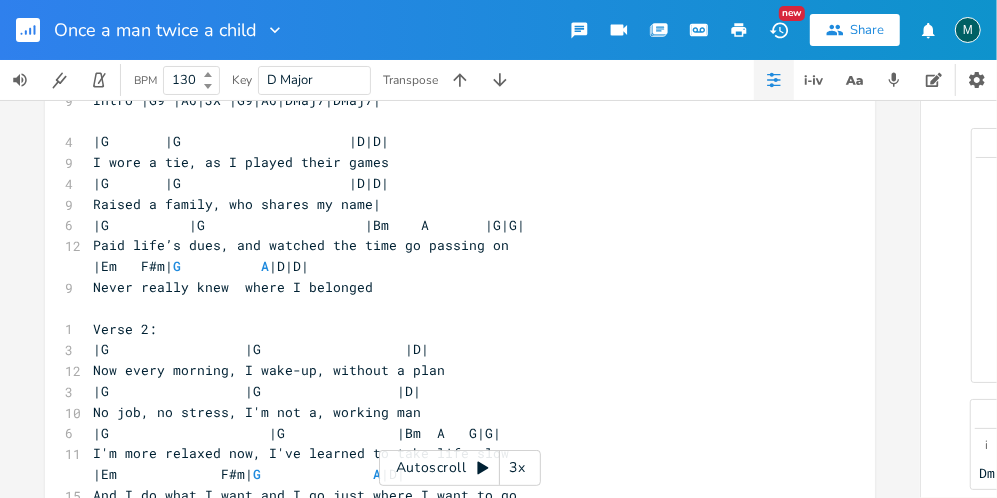 scroll, scrollTop: 100, scrollLeft: 0, axis: vertical 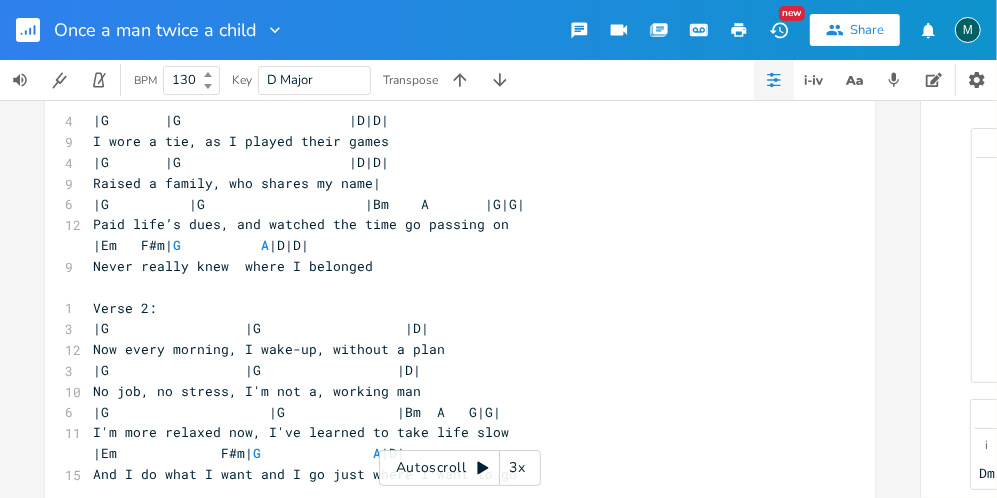 click on "|Em   F#m|     G            A          |D|D|" at bounding box center [201, 245] 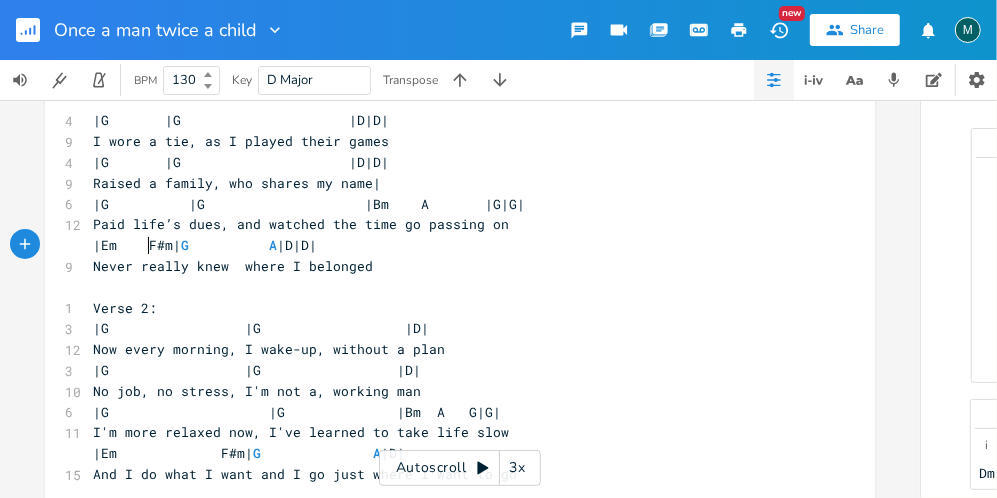 scroll, scrollTop: 0, scrollLeft: 5, axis: horizontal 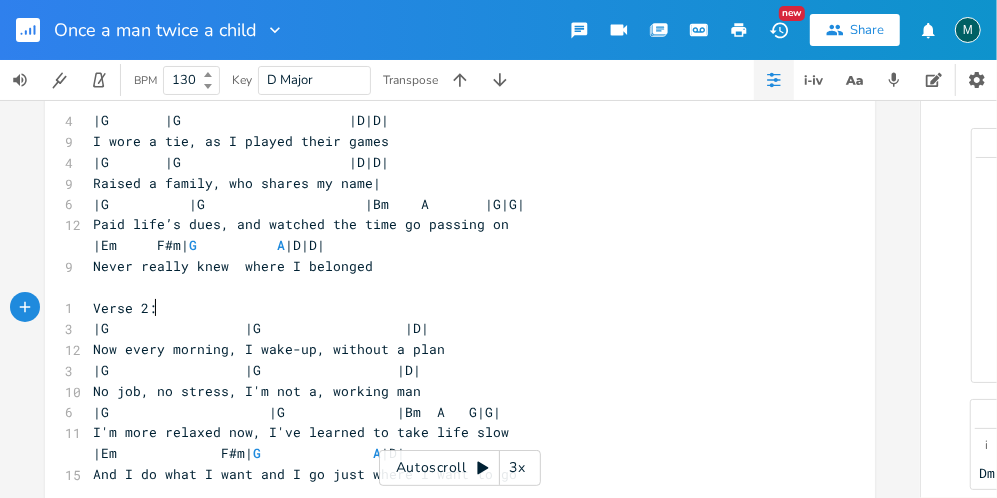 click on "Verse 2:" at bounding box center [450, 308] 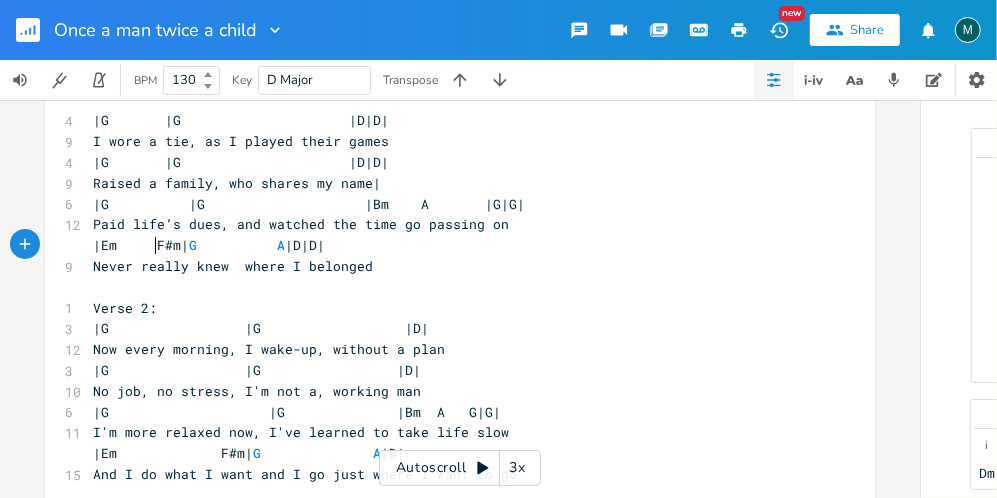 click on "|Em     F#m|     G            A          |D|D|" at bounding box center (209, 245) 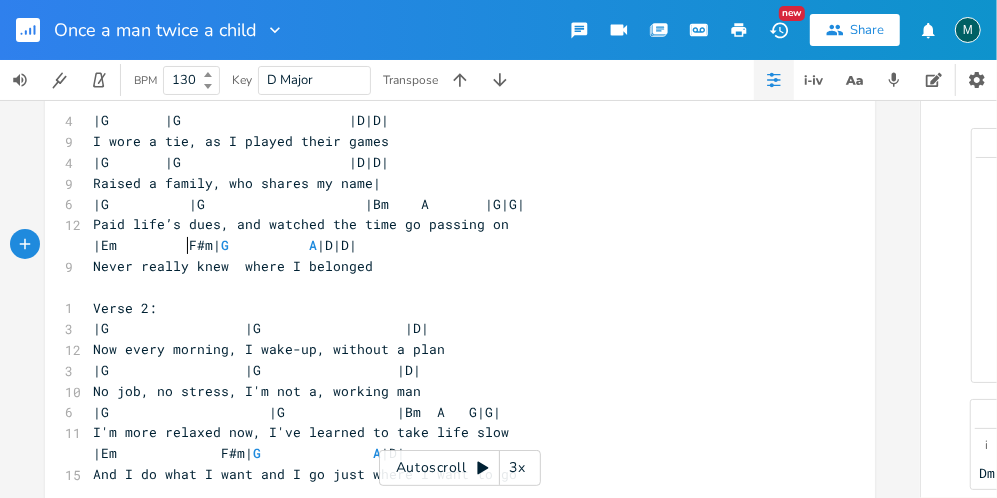scroll, scrollTop: 0, scrollLeft: 15, axis: horizontal 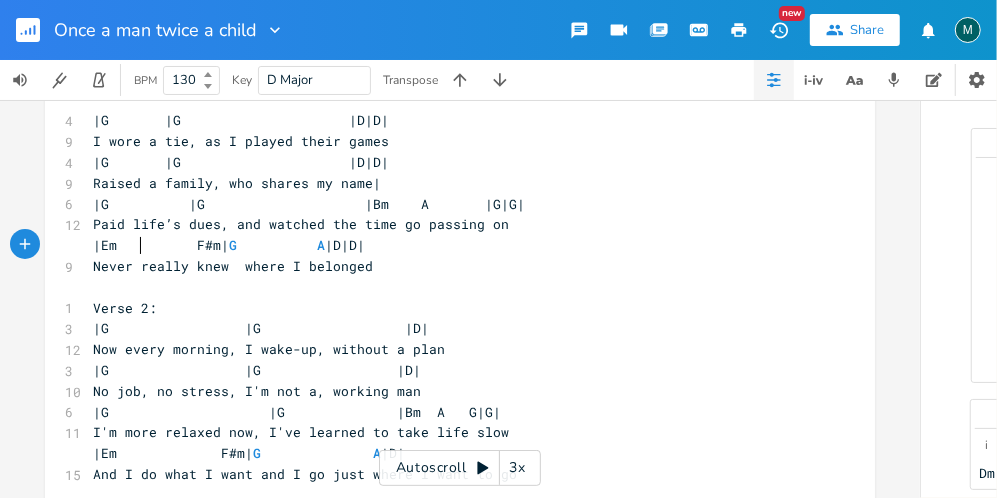 click on "|Em          F#m|     G            A          |D|D|" at bounding box center [229, 245] 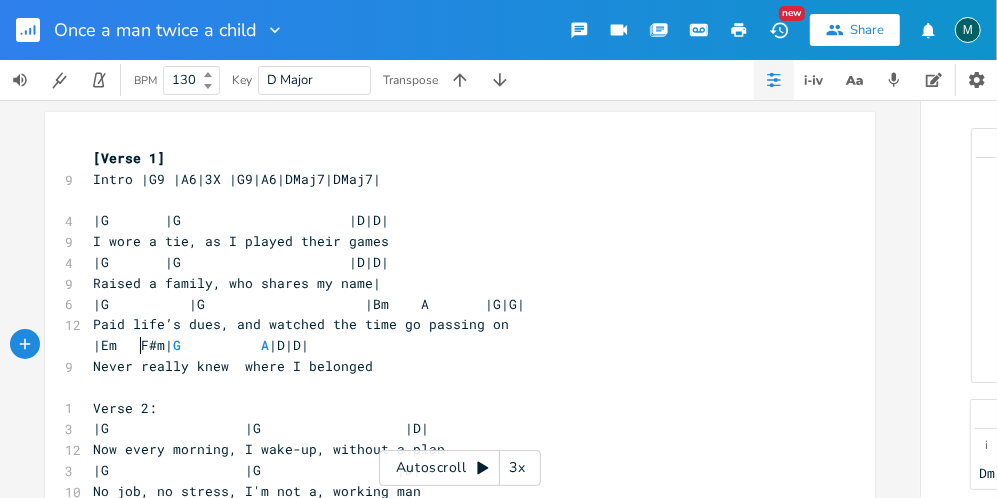 scroll, scrollTop: 100, scrollLeft: 0, axis: vertical 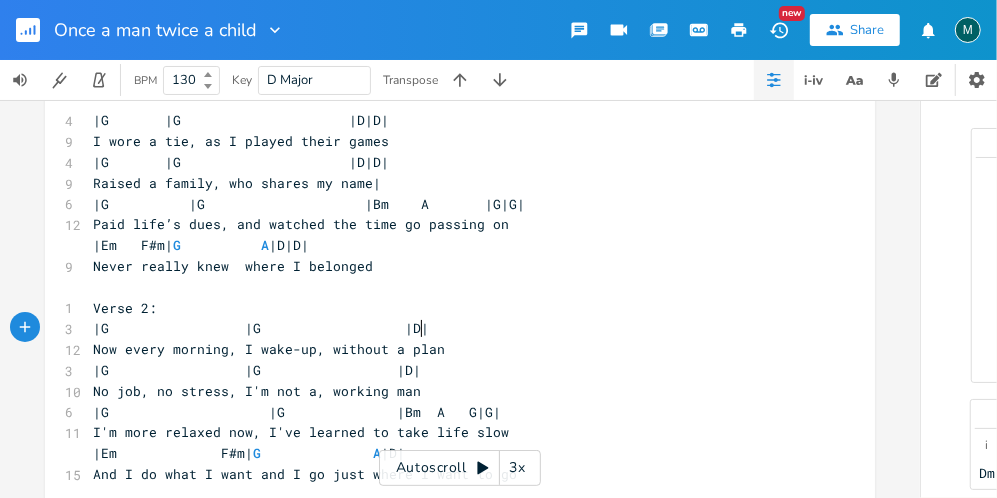 click on "|G                 |G                  |D|" at bounding box center [450, 328] 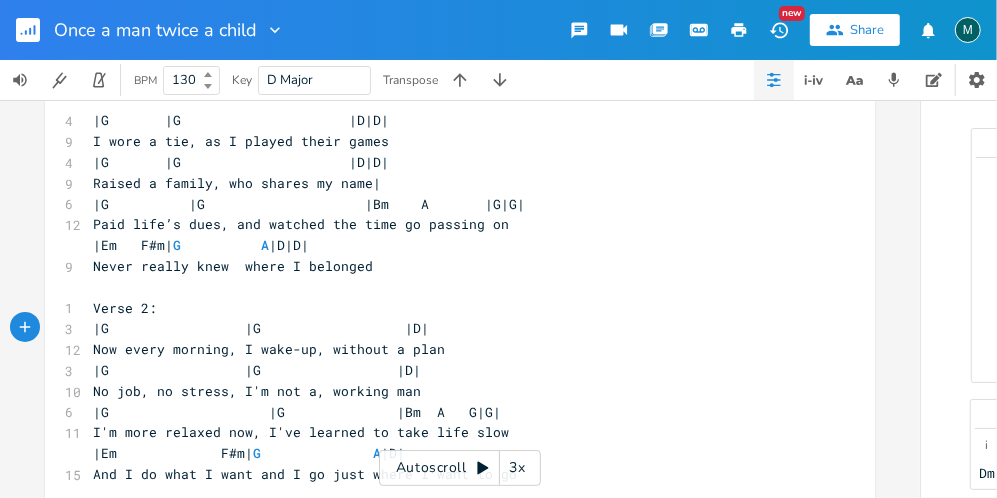 scroll, scrollTop: 0, scrollLeft: 9, axis: horizontal 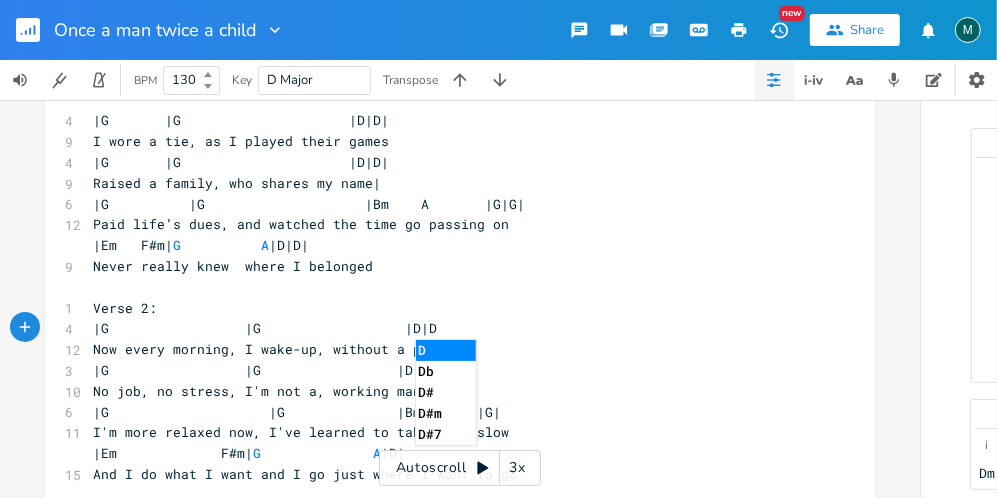type on "D|" 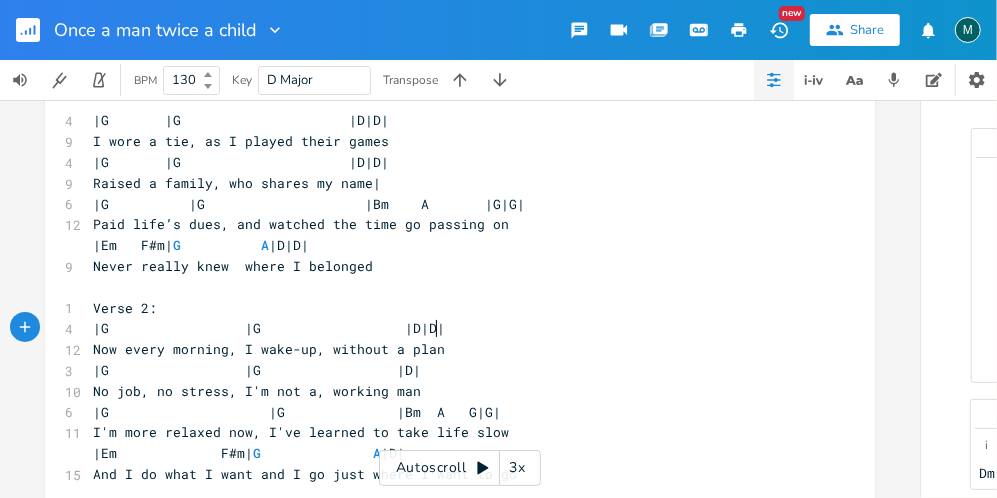 scroll, scrollTop: 200, scrollLeft: 0, axis: vertical 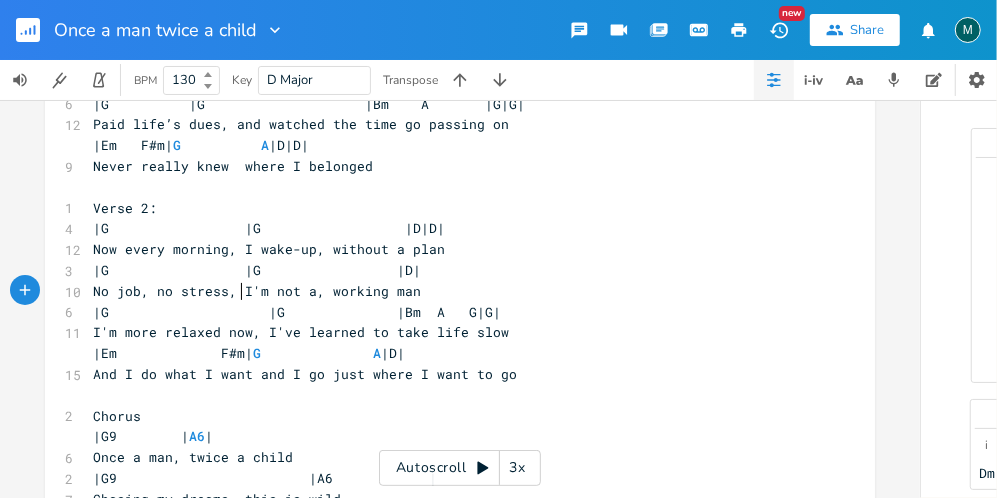 click on "No job, no stress, I'm not a, working man" at bounding box center (257, 291) 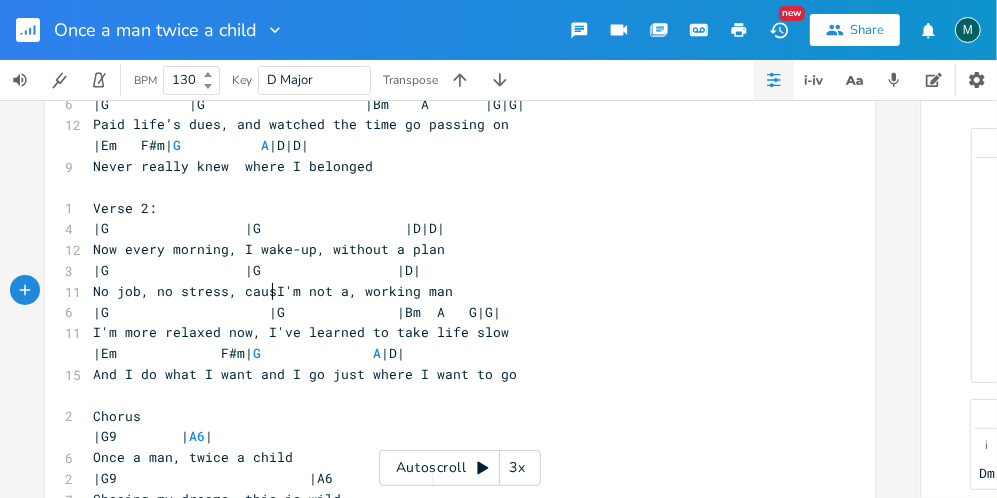 scroll, scrollTop: 0, scrollLeft: 32, axis: horizontal 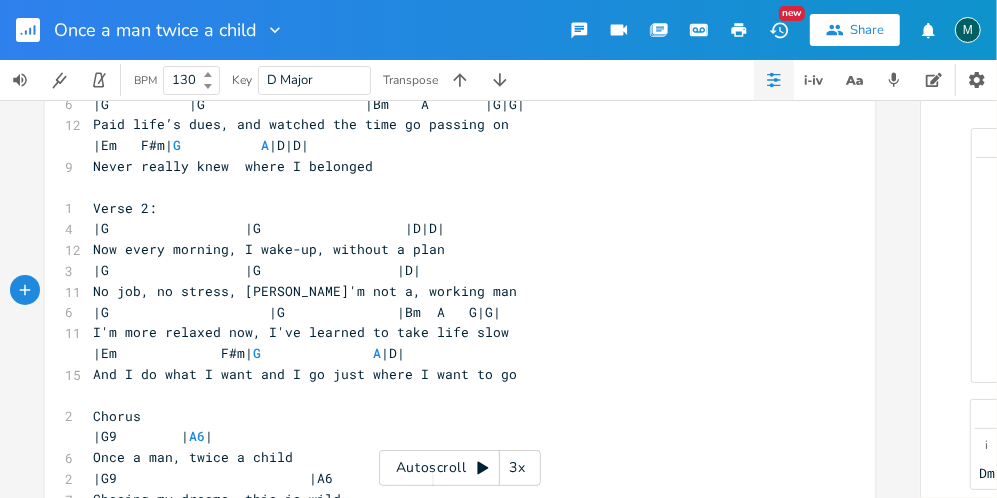 type on "cause" 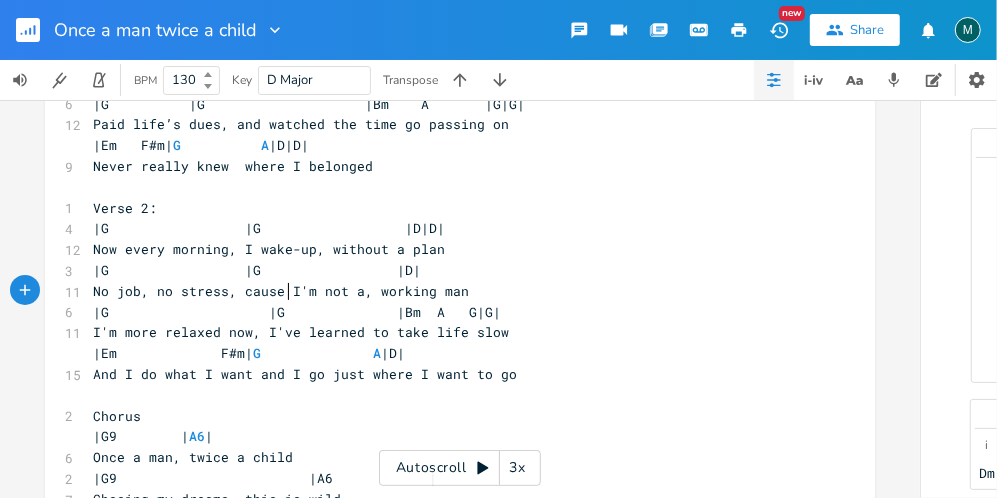 scroll, scrollTop: 0, scrollLeft: 36, axis: horizontal 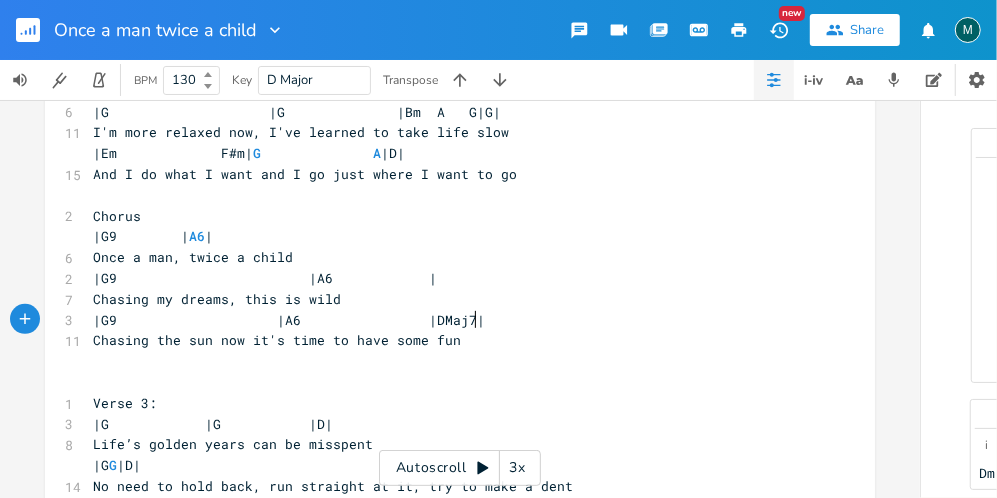 click on "|G9                    |A6                |DMaj7|" at bounding box center (450, 320) 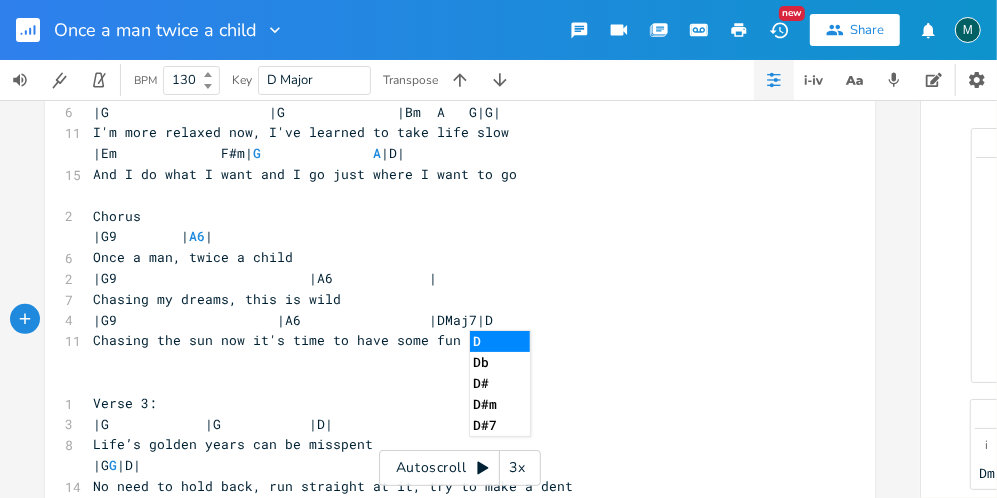 type on "DM" 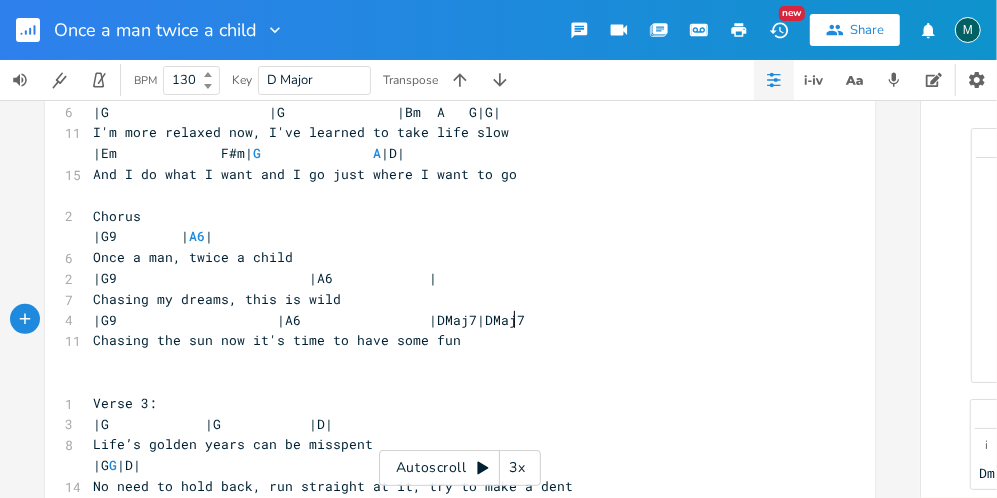 type on "|" 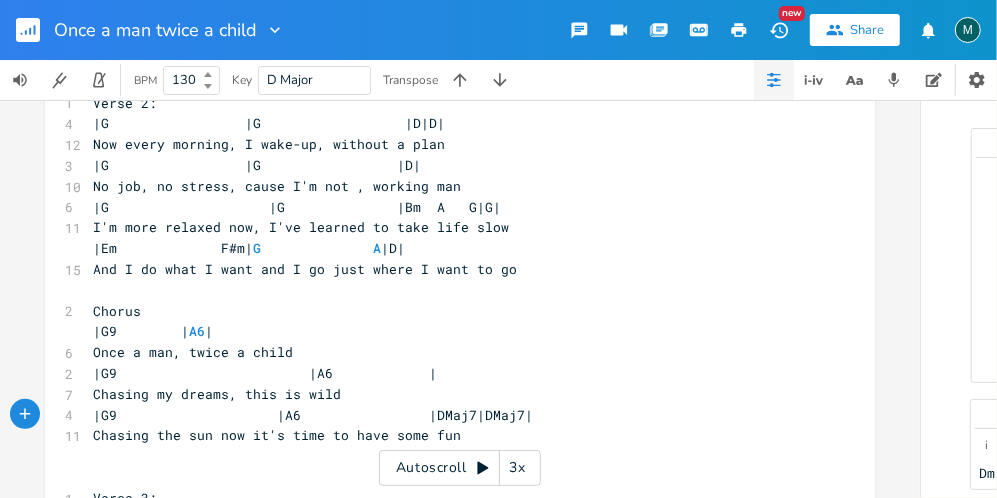 scroll, scrollTop: 300, scrollLeft: 0, axis: vertical 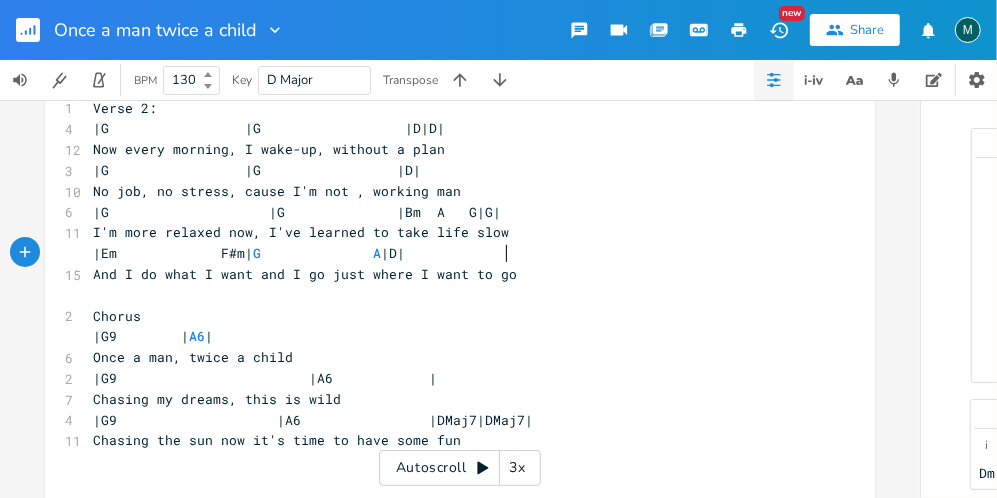 click on "|Em             F#m|        G                A        |D|" at bounding box center (450, 253) 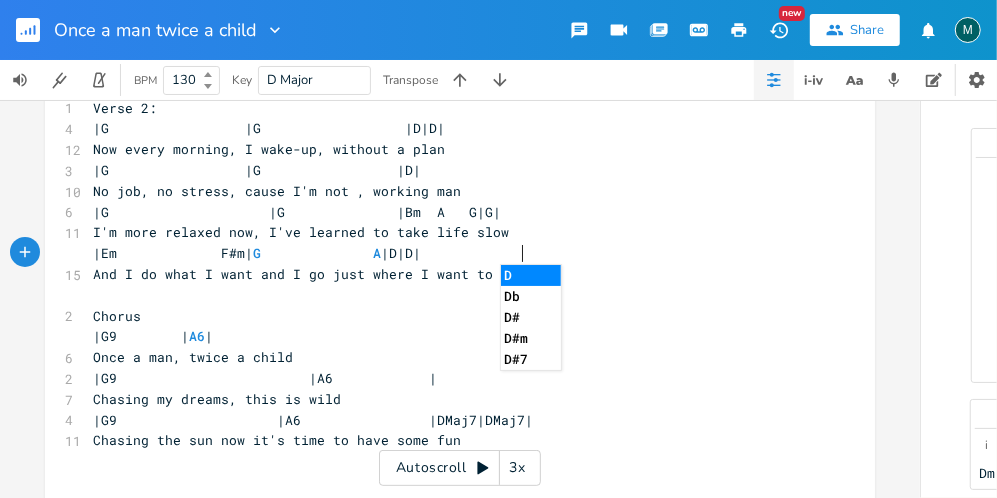 scroll, scrollTop: 0, scrollLeft: 11, axis: horizontal 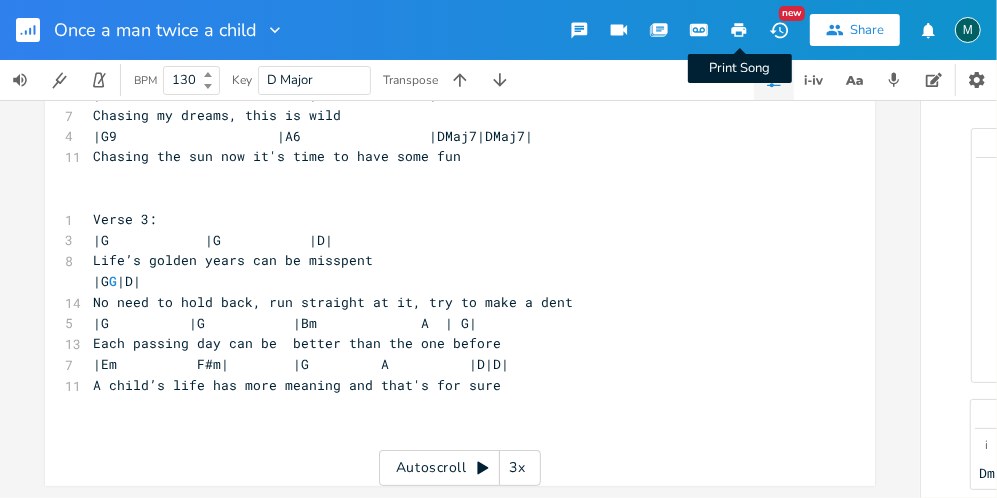 type on "D|" 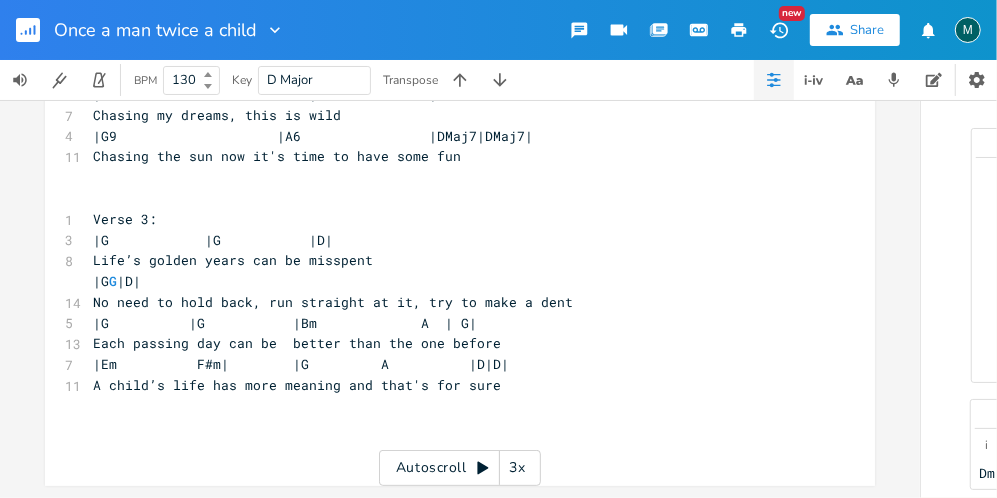 click 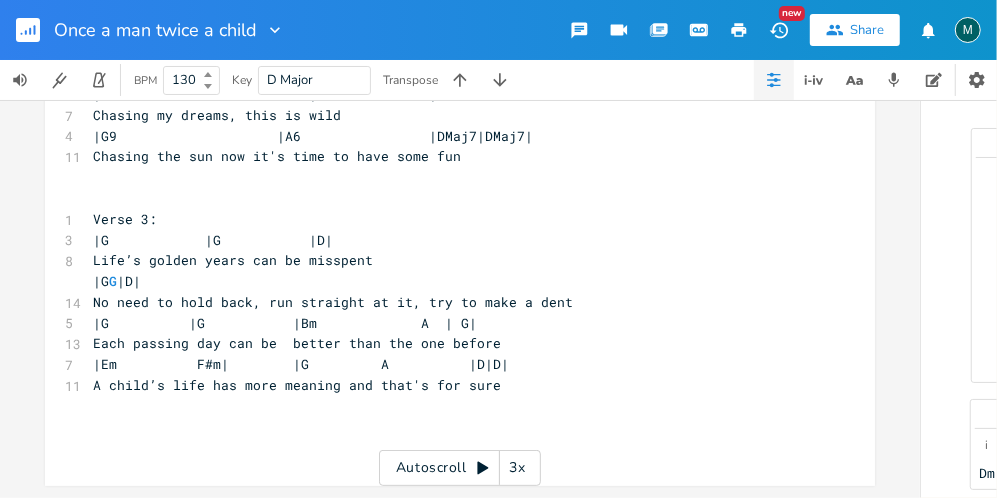 scroll, scrollTop: 0, scrollLeft: 0, axis: both 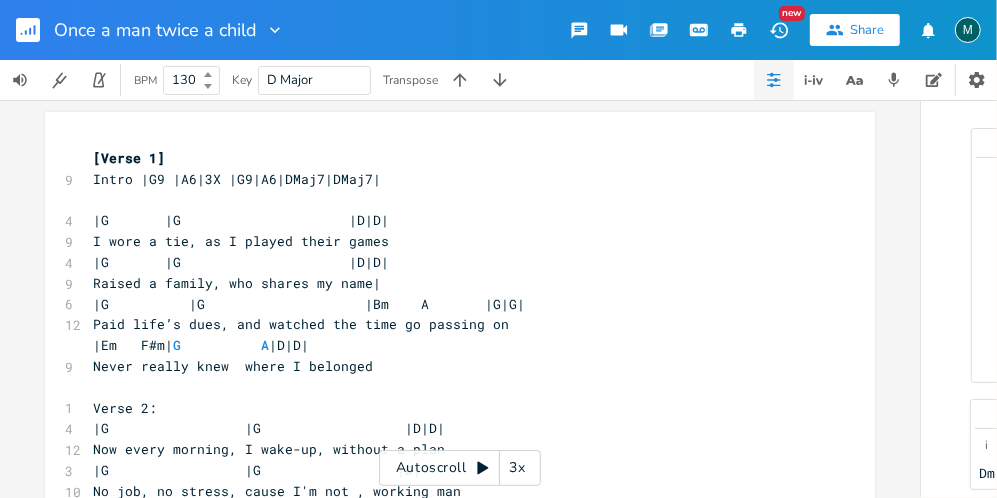 click on "[Verse 1]" at bounding box center (450, 158) 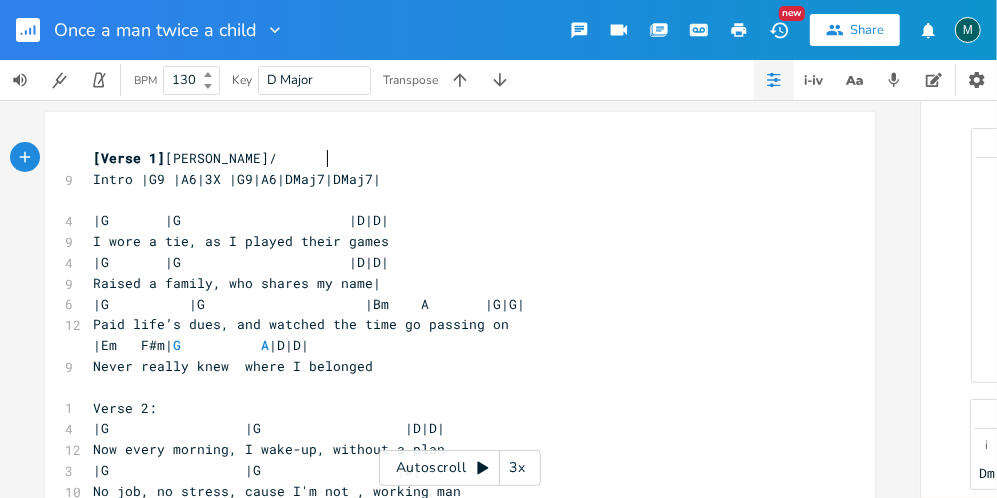 scroll, scrollTop: 0, scrollLeft: 92, axis: horizontal 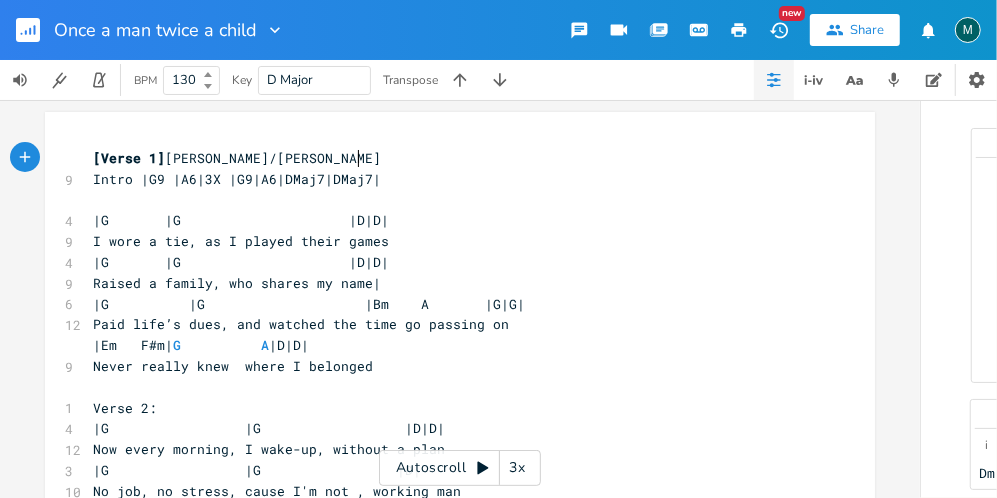 type on "Rierson/Davis" 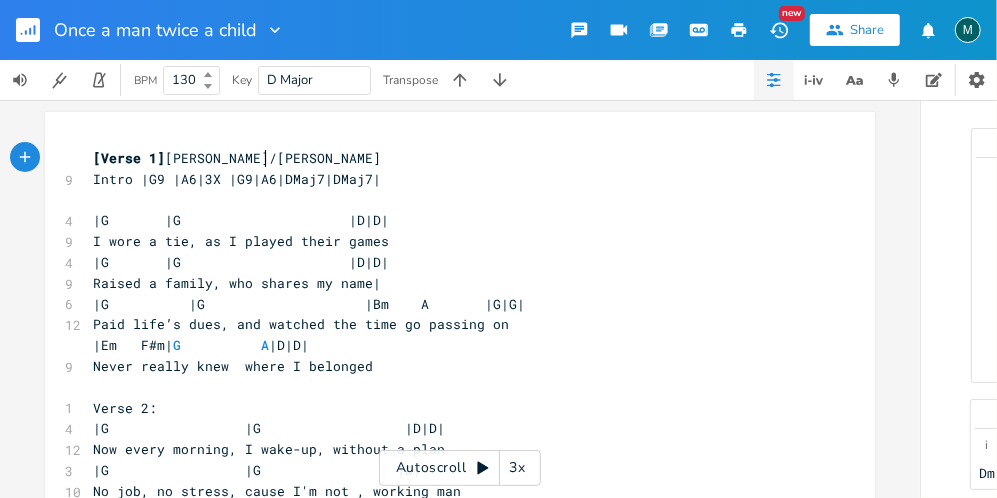 click on "[Verse 1]              Rierson/Davis" at bounding box center [237, 158] 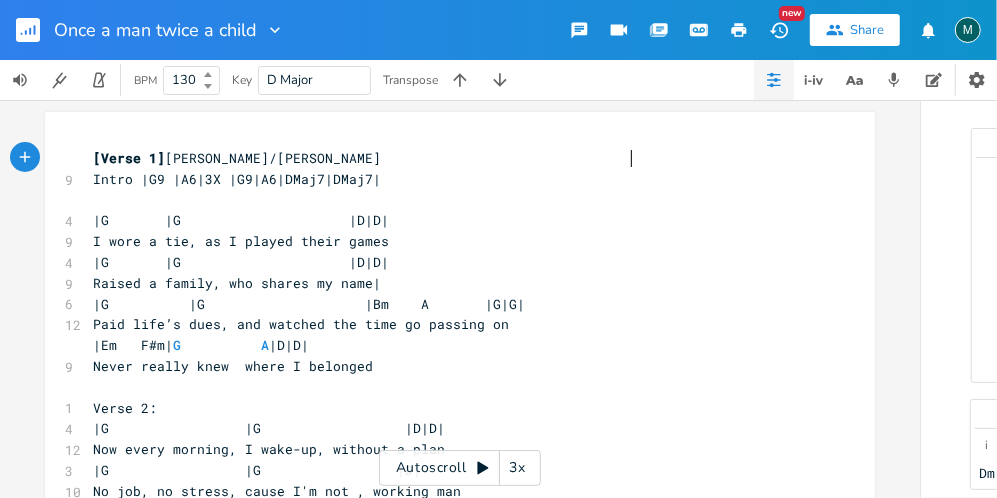 scroll, scrollTop: 0, scrollLeft: 160, axis: horizontal 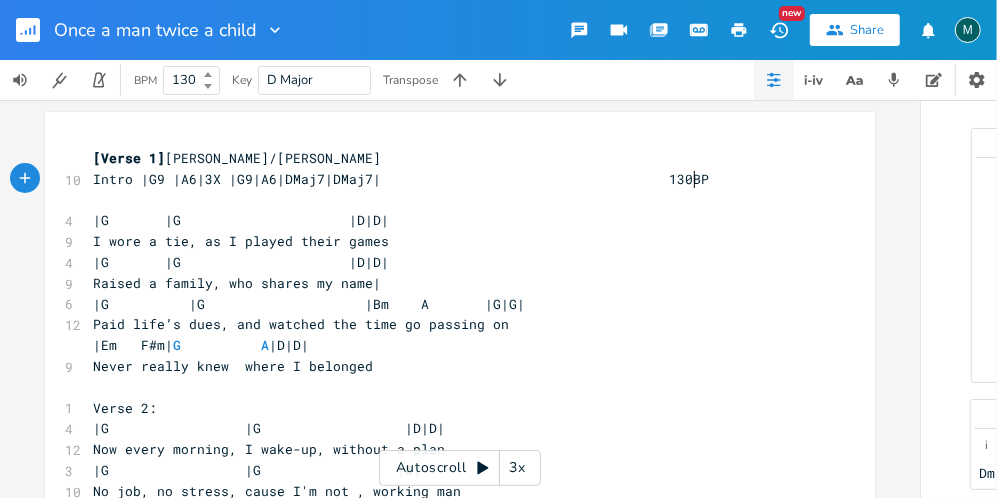 type on "130BPM" 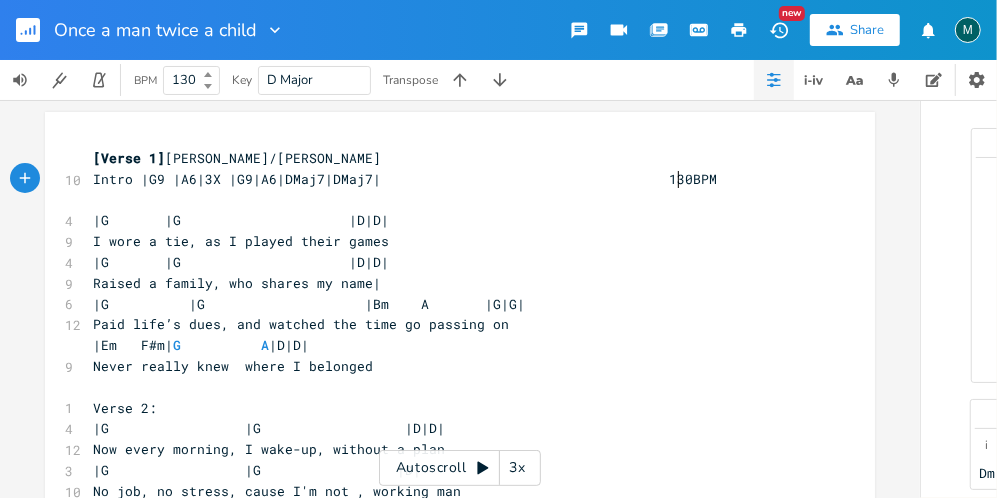 click on "Intro |G9 |A6|3X |G9|A6|DMaj7|DMaj7|                                    130BPM" at bounding box center [405, 179] 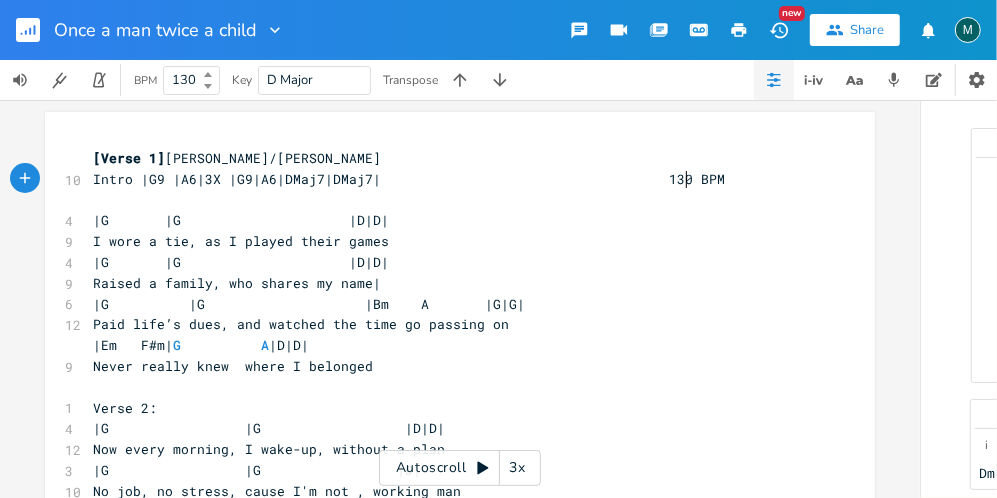 scroll, scrollTop: 0, scrollLeft: 3, axis: horizontal 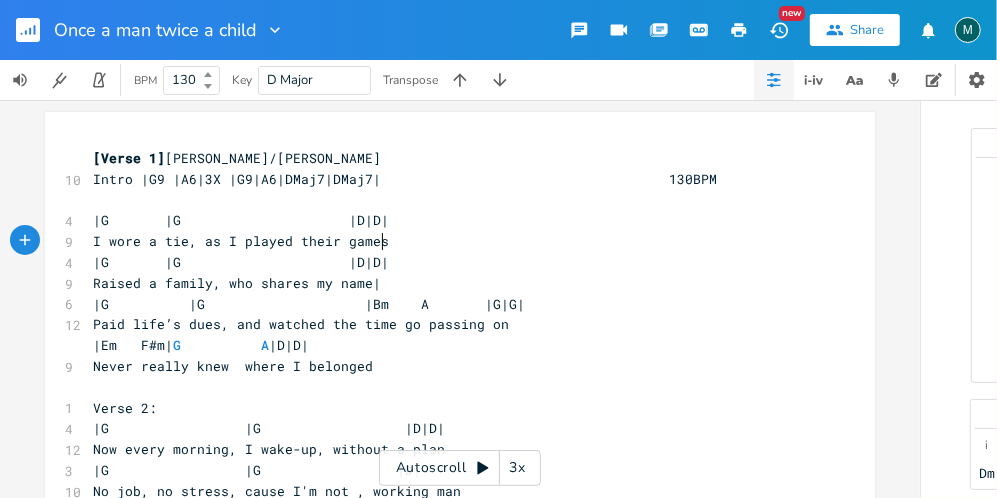 click on "I wore a tie, as I played their games" at bounding box center (450, 241) 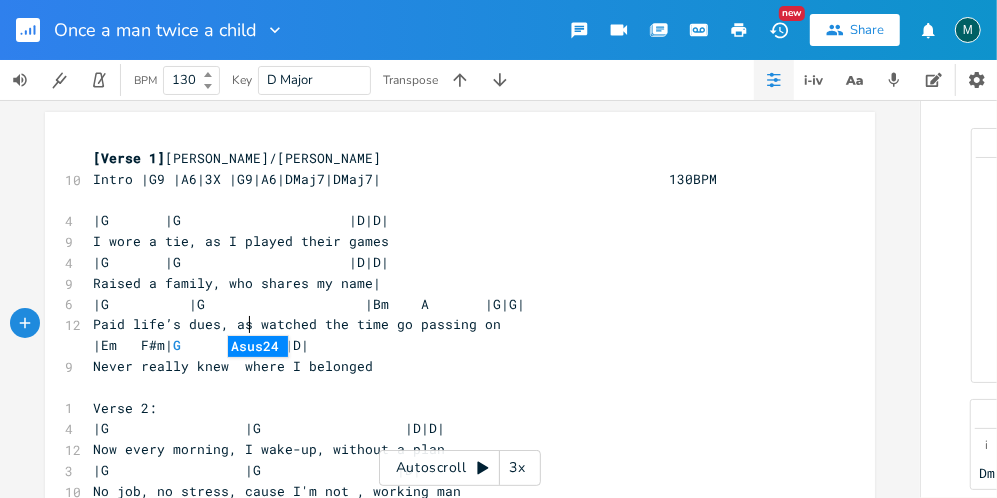 scroll, scrollTop: 0, scrollLeft: 15, axis: horizontal 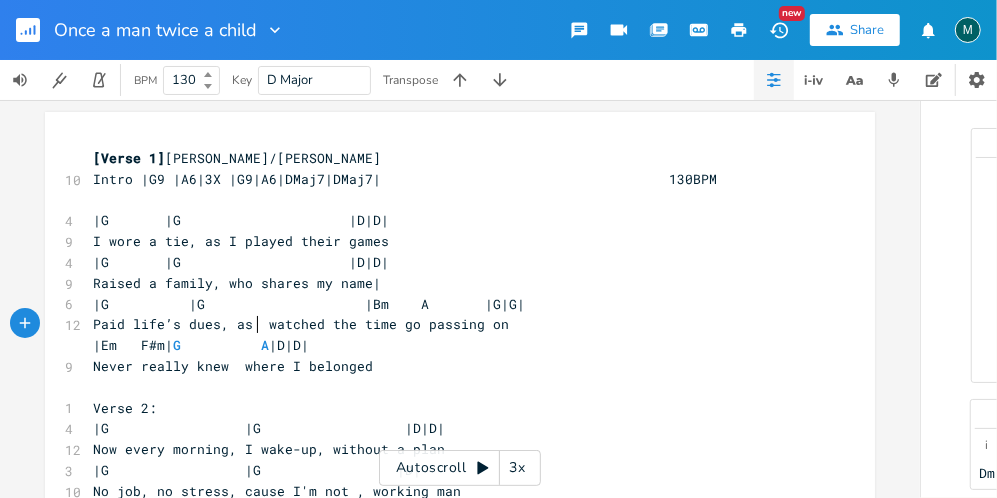type on "as I" 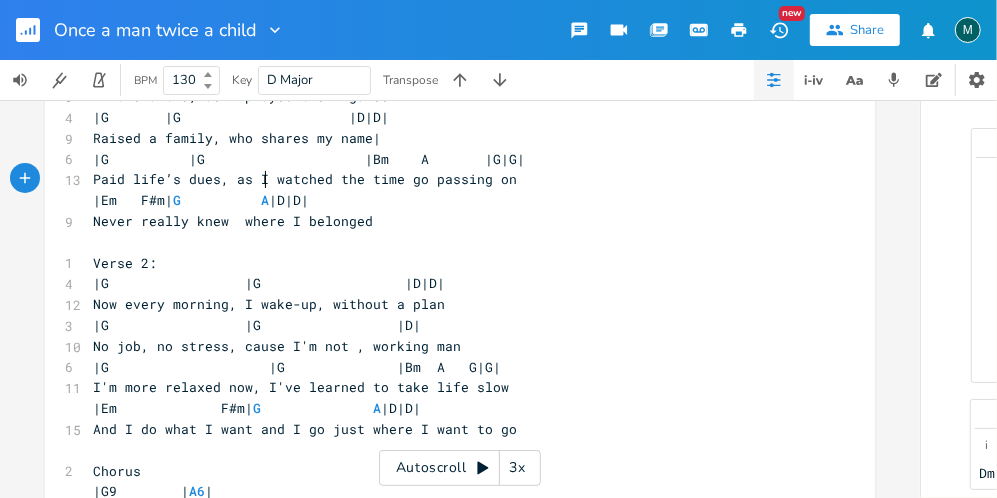 scroll, scrollTop: 200, scrollLeft: 0, axis: vertical 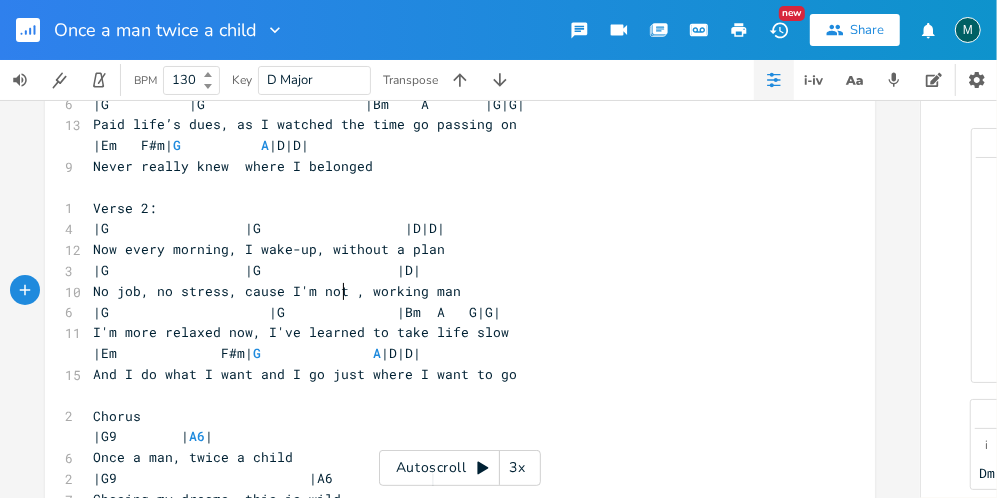 click on "No job, no stress, cause I'm not , working man" at bounding box center (277, 291) 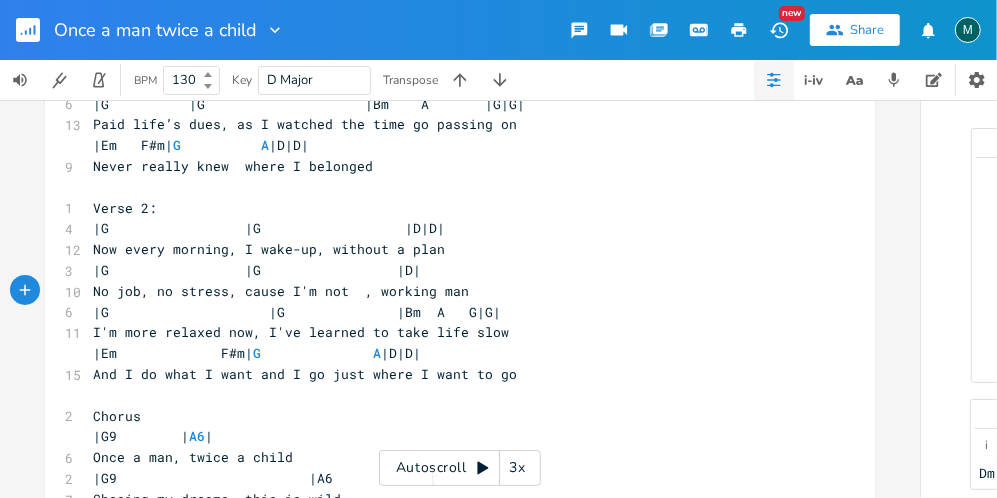 type on "a" 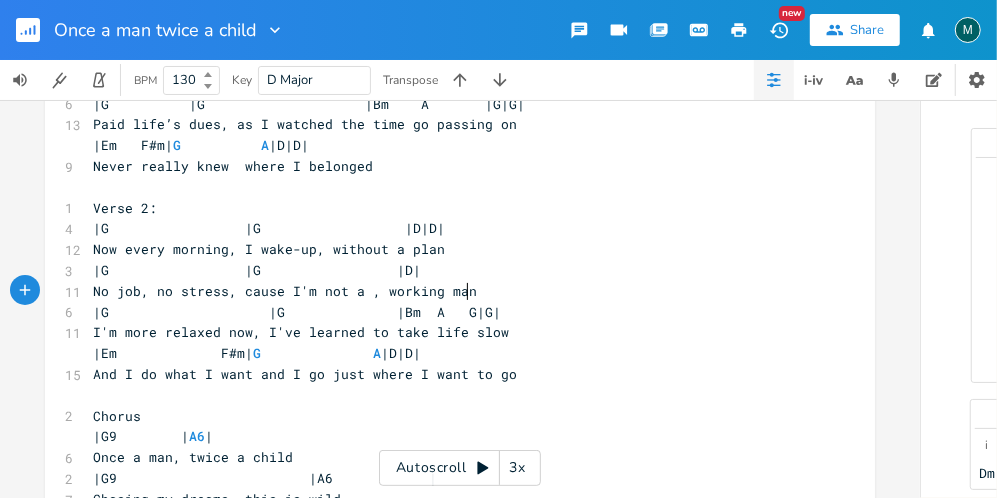 click on "No job, no stress, cause I'm not a , working man" at bounding box center [450, 291] 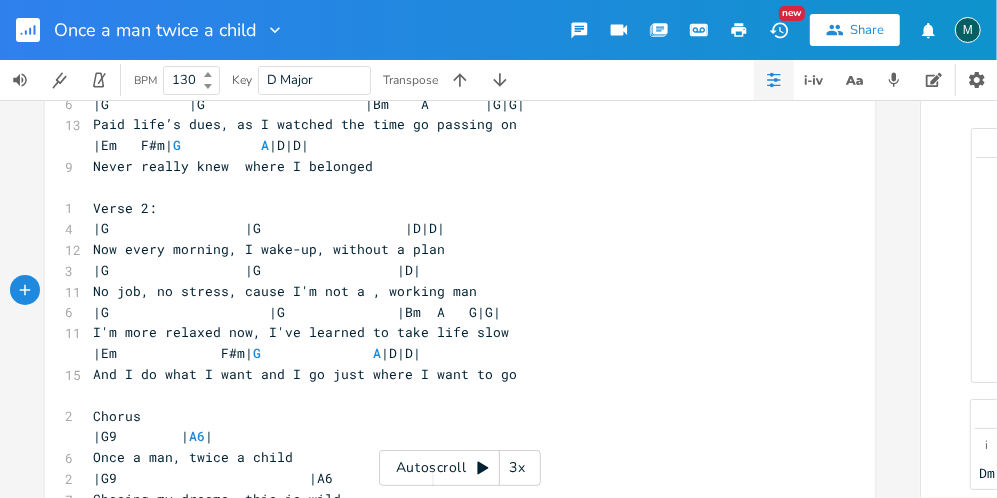 click on "No job, no stress, cause I'm not a , working man" at bounding box center [285, 291] 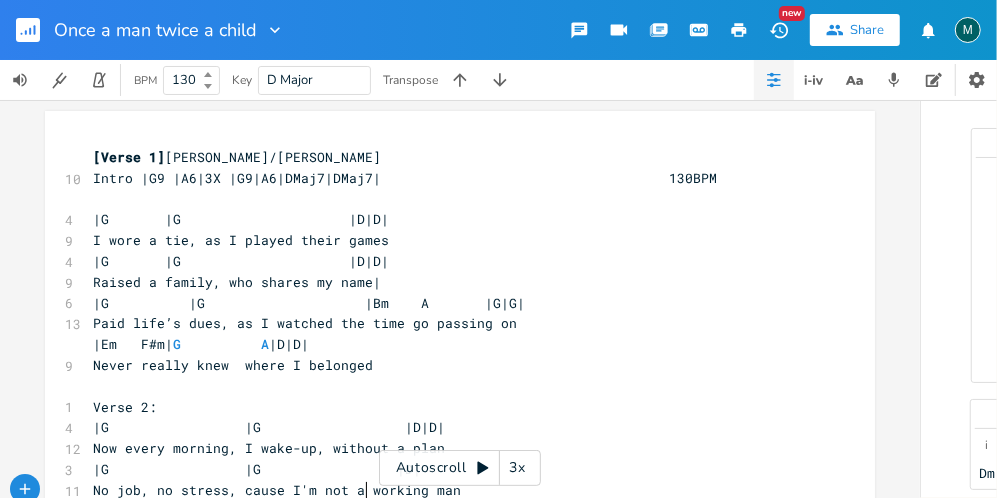 scroll, scrollTop: 0, scrollLeft: 0, axis: both 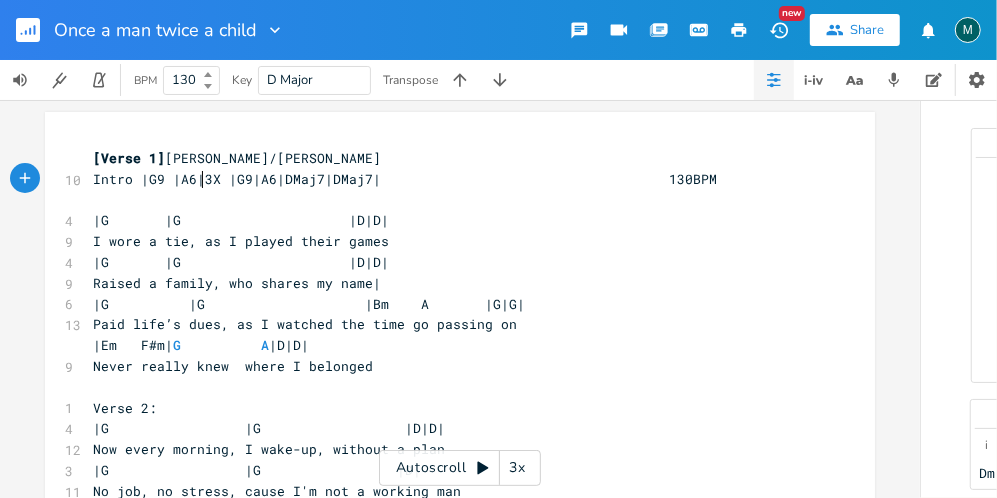 click on "Intro |G9 |A6|3X |G9|A6|DMaj7|DMaj7|                                    130BPM" at bounding box center [405, 179] 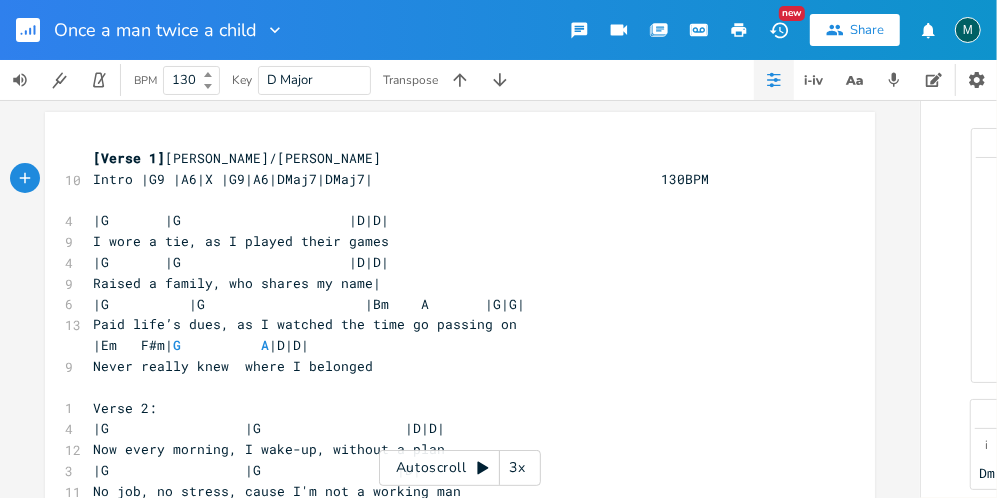 scroll, scrollTop: 0, scrollLeft: 8, axis: horizontal 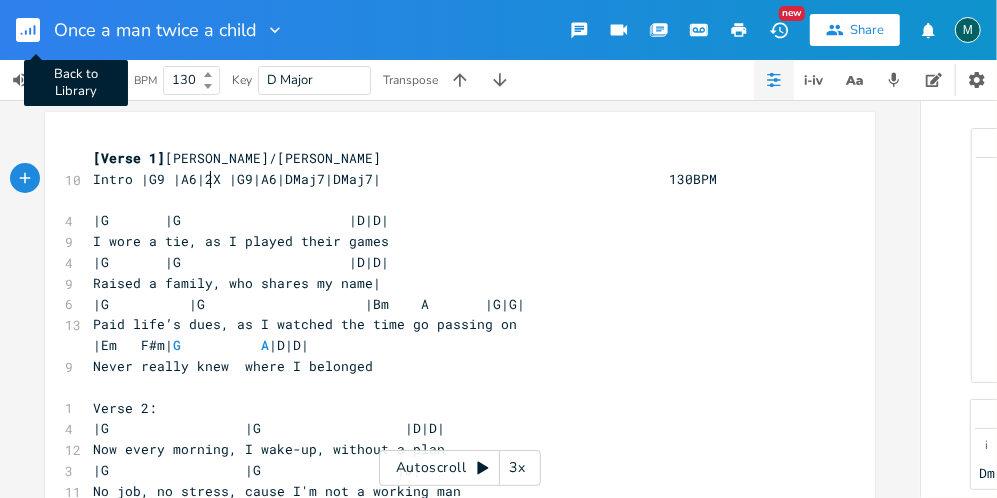 type on "2" 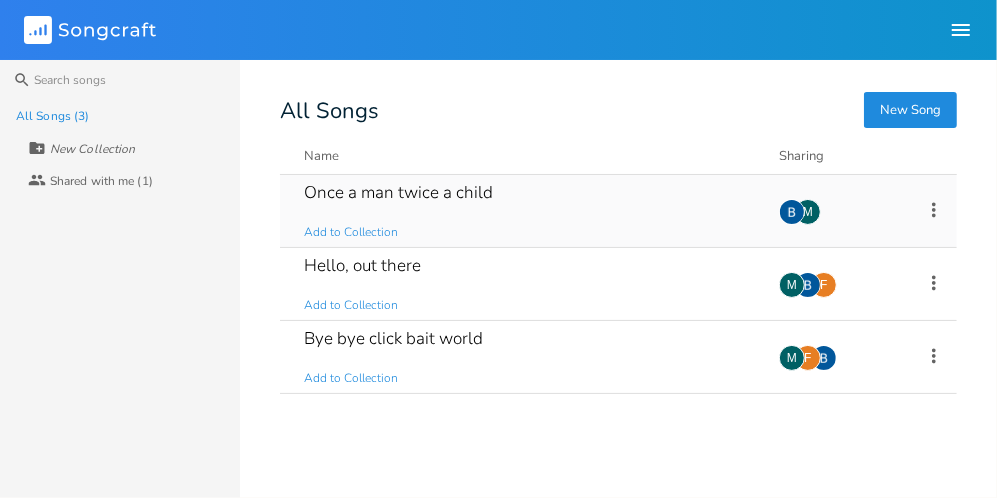 click on "Once a man twice a child Add to Collection" at bounding box center [529, 211] 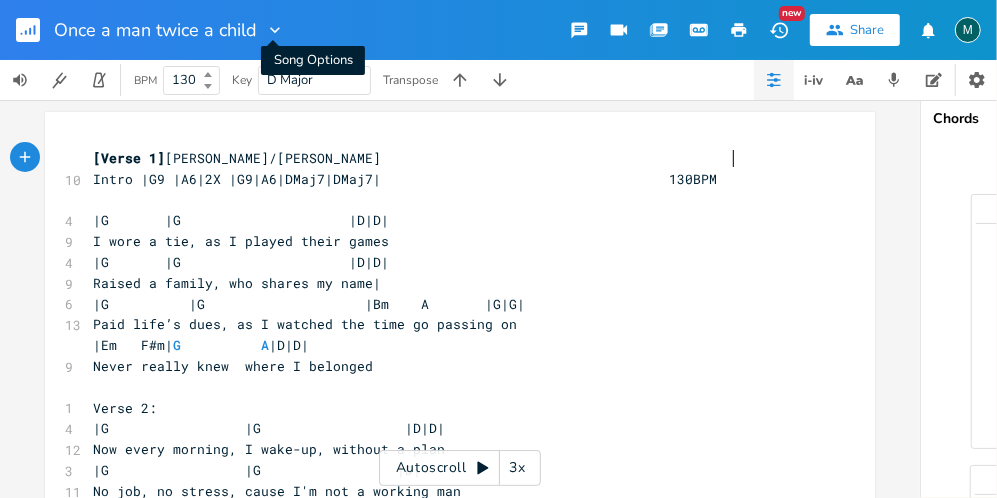 click 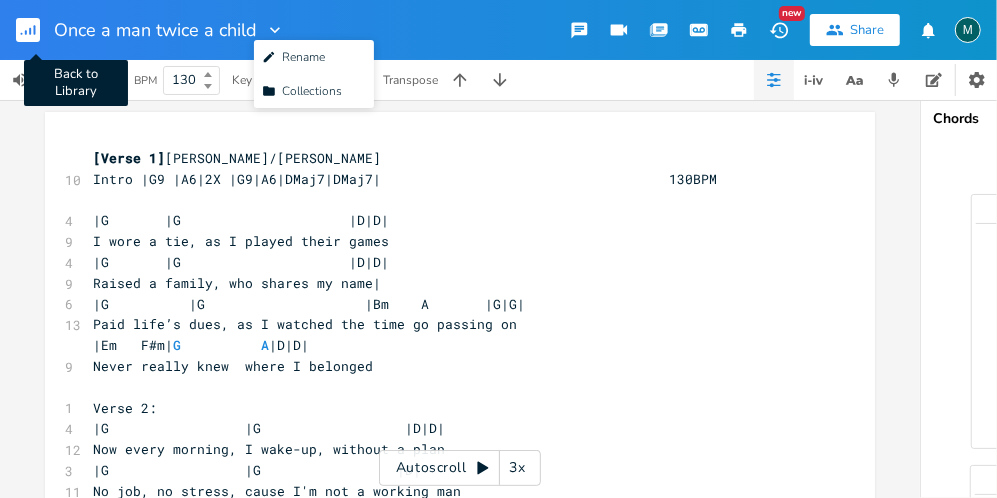 click 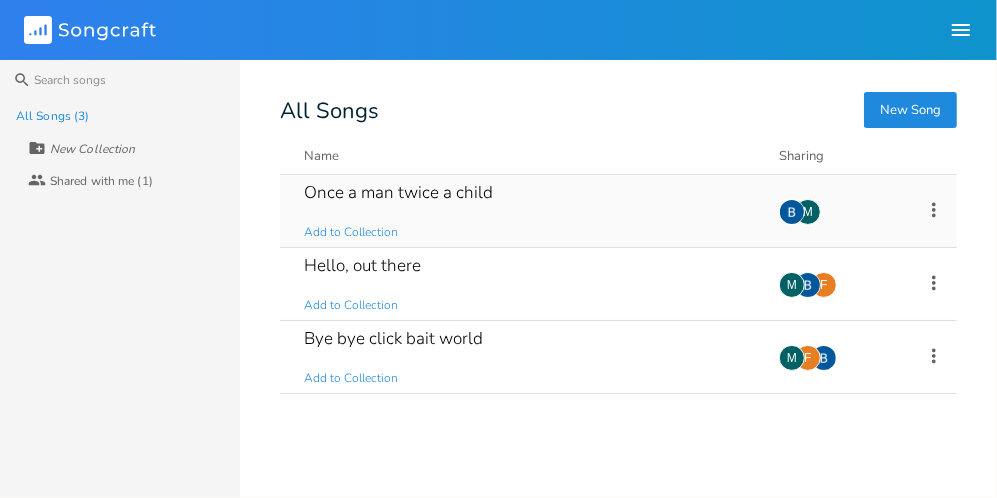 click 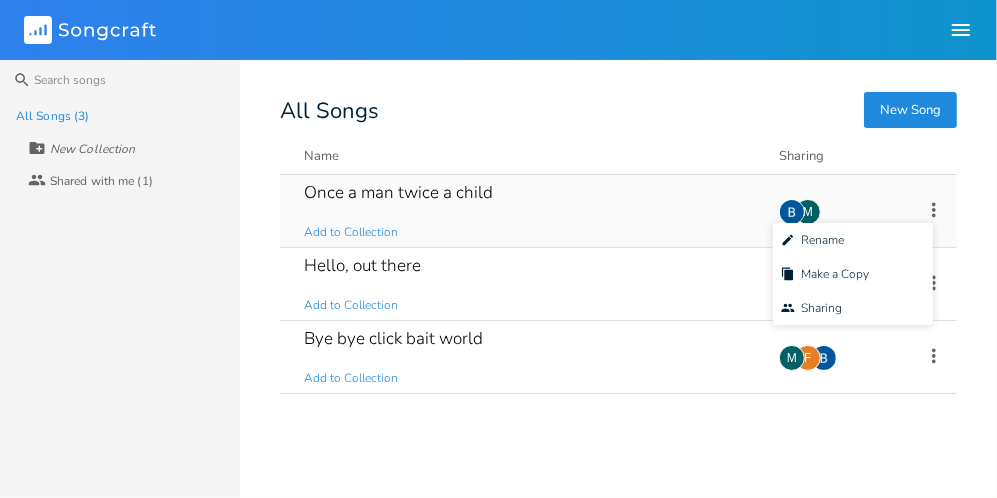 click 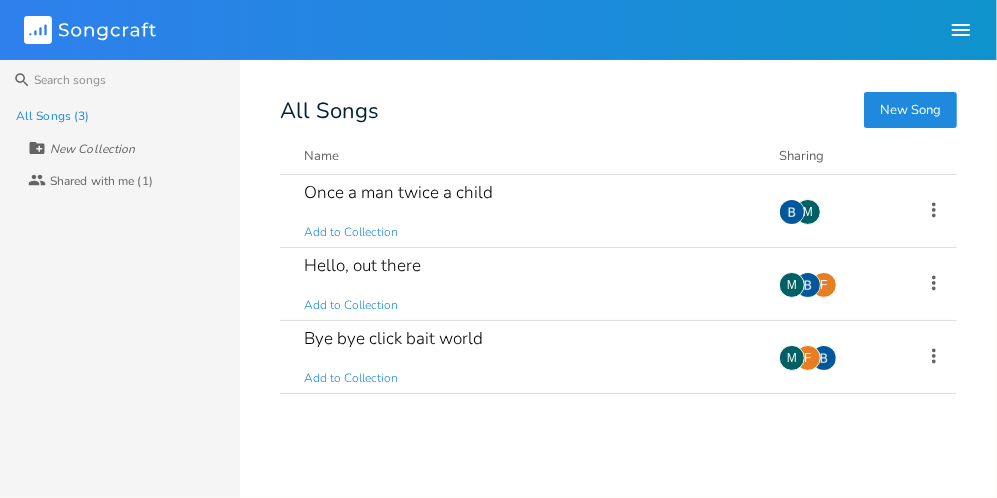 click on "Songcraft" 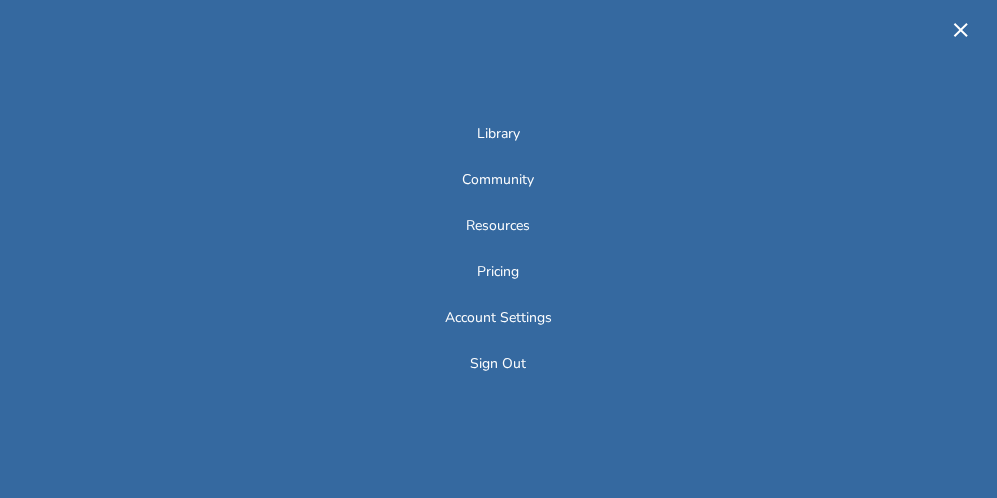 click 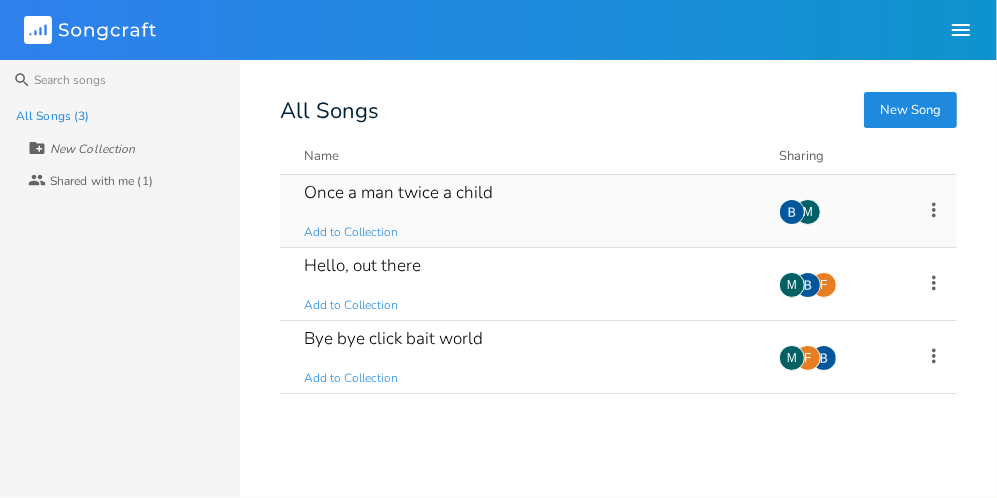 click on "Once a man twice a child" at bounding box center (398, 192) 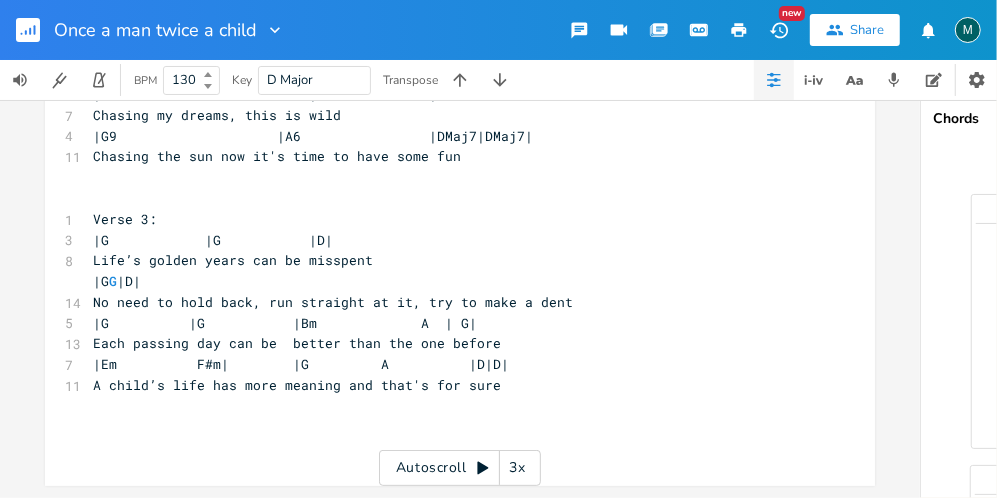 scroll, scrollTop: 596, scrollLeft: 0, axis: vertical 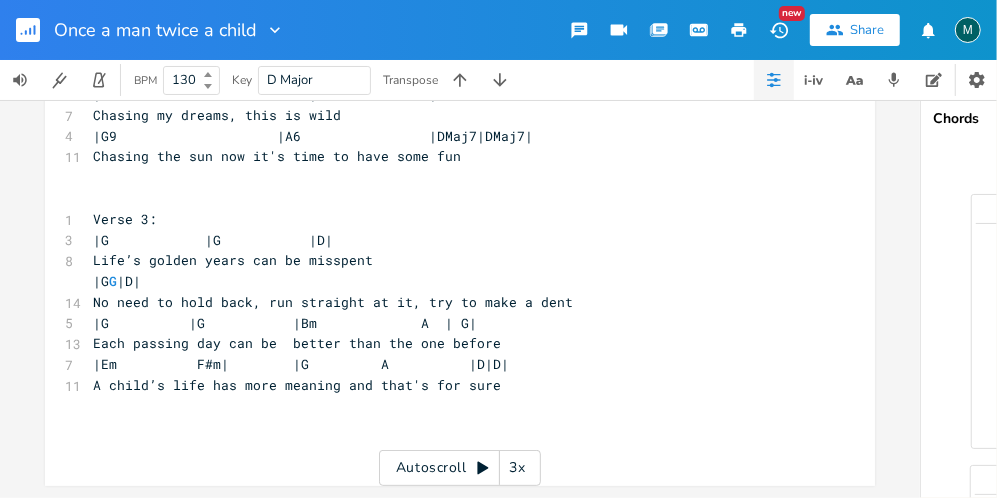 click on "A child’s life has more meaning and that's for sure" at bounding box center (450, 385) 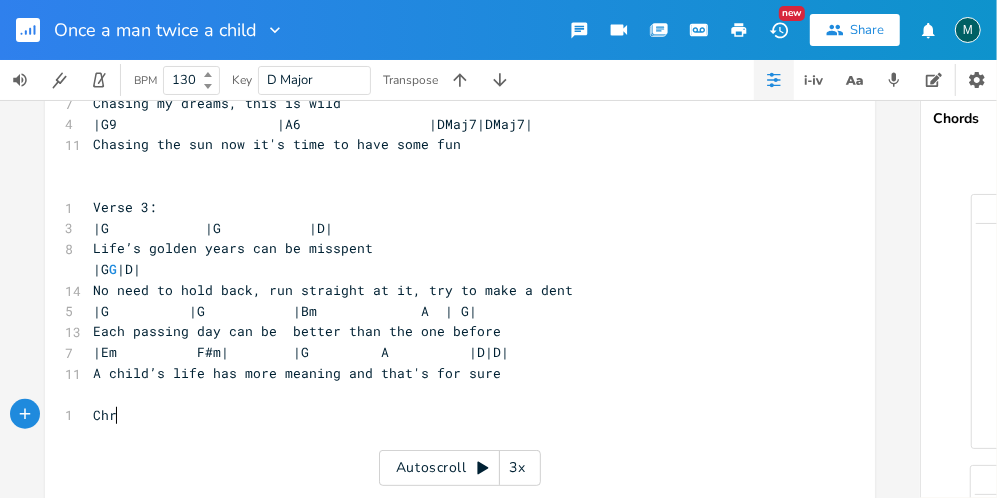 type on "Chro" 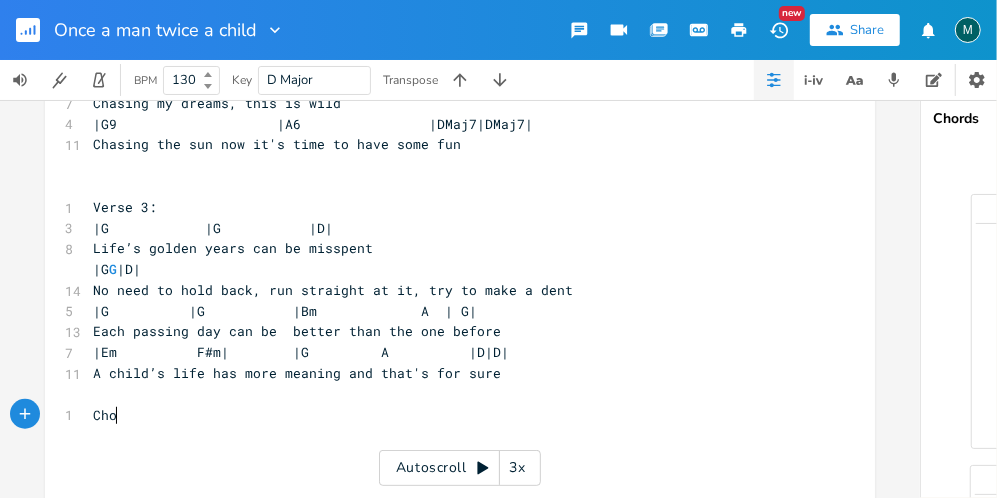 scroll, scrollTop: 0, scrollLeft: 5, axis: horizontal 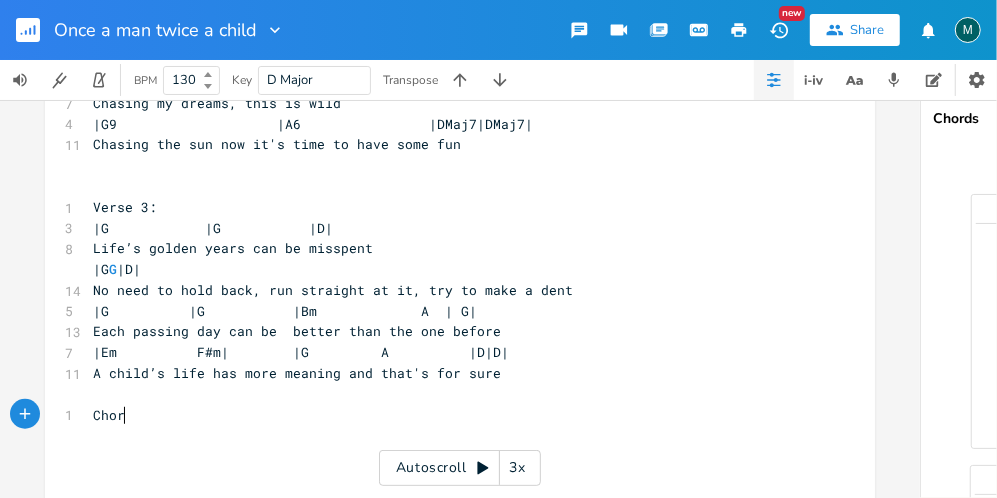 type on "ris" 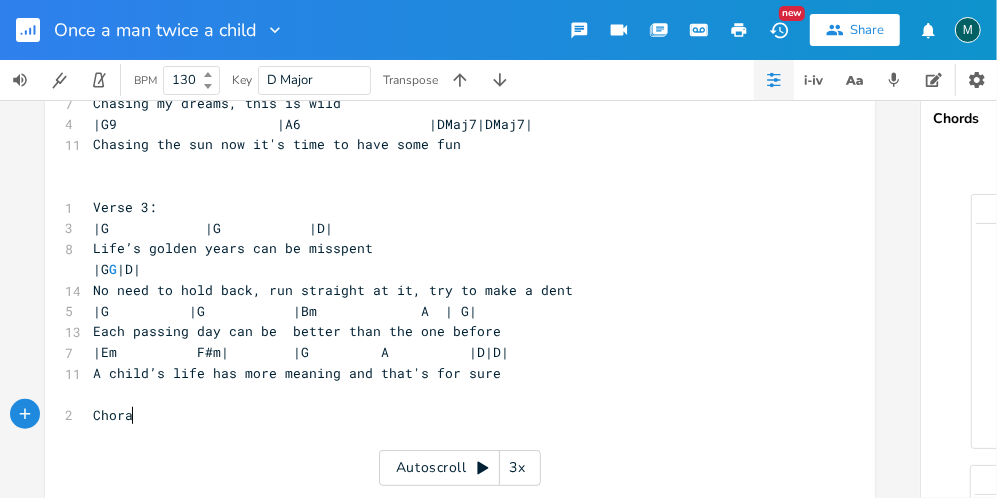 scroll, scrollTop: 0, scrollLeft: 11, axis: horizontal 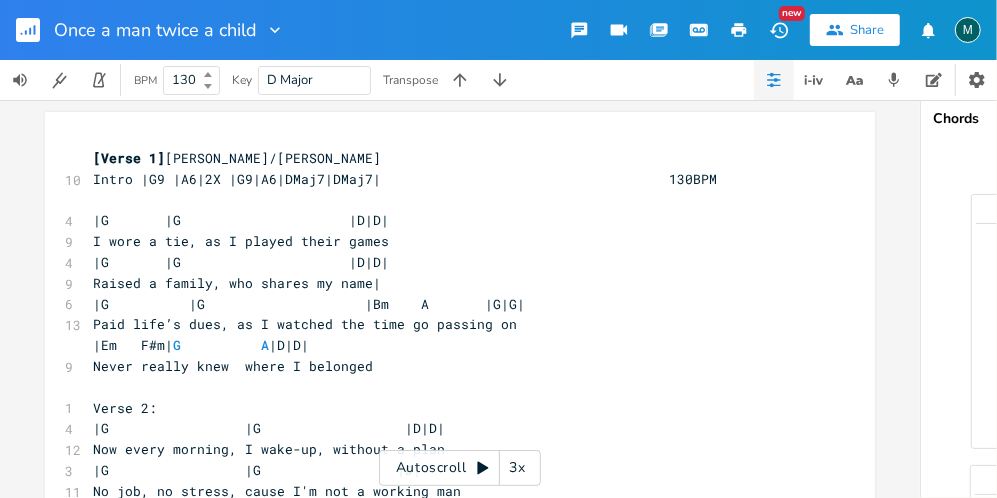 type on "as" 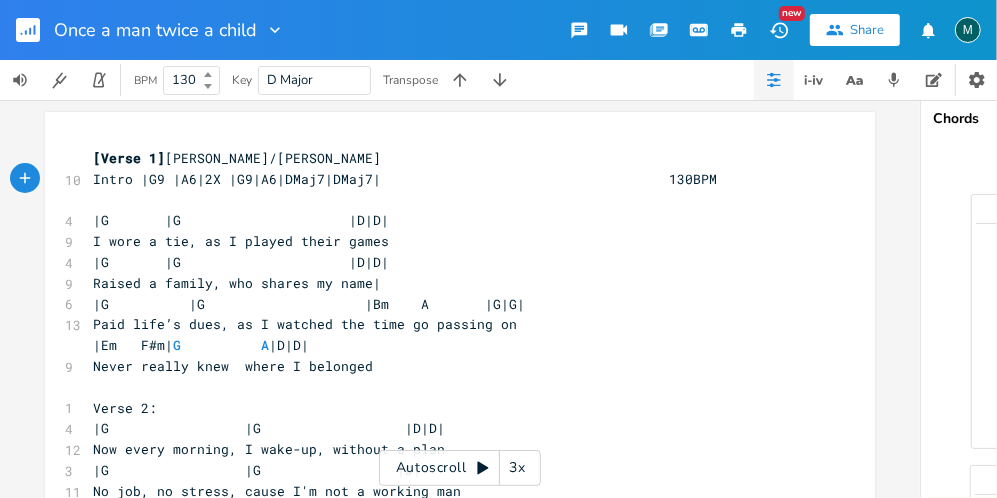 type on "Rierson/Davis
Intro |G9 |A6|2X |G9|A6|DMaj7|DMaj7|" 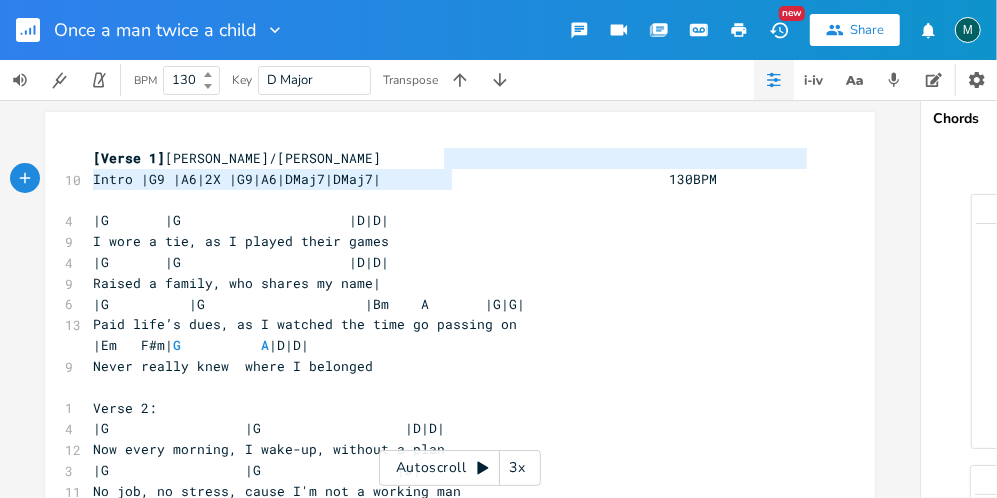 drag, startPoint x: 508, startPoint y: 186, endPoint x: 442, endPoint y: 169, distance: 68.154236 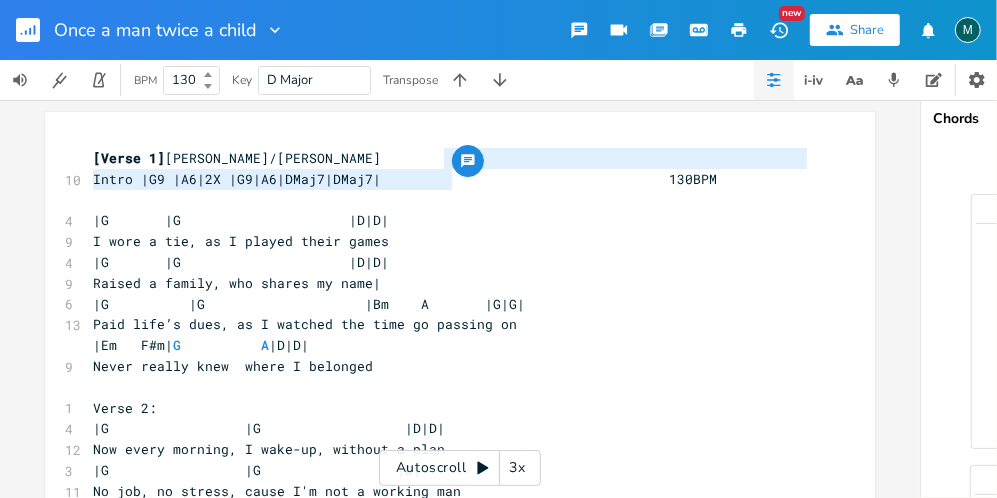 click at bounding box center [739, 30] 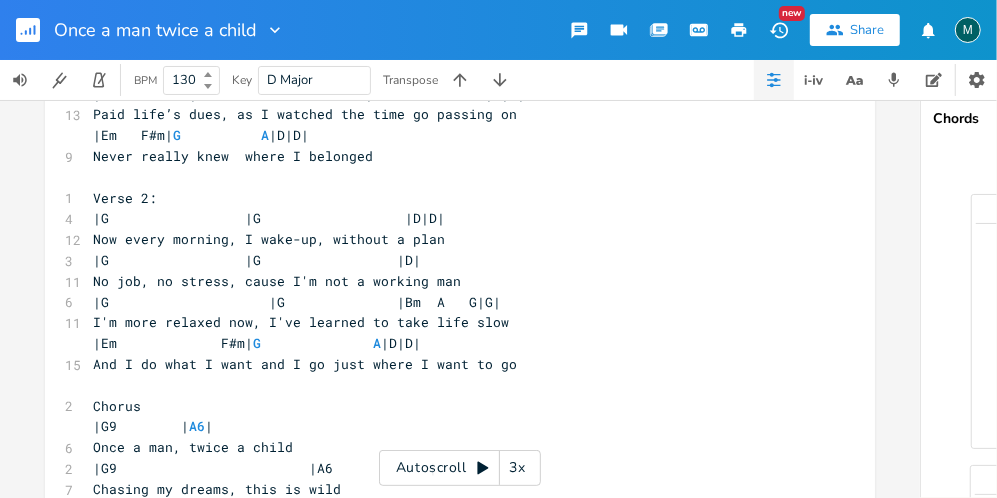 scroll, scrollTop: 0, scrollLeft: 0, axis: both 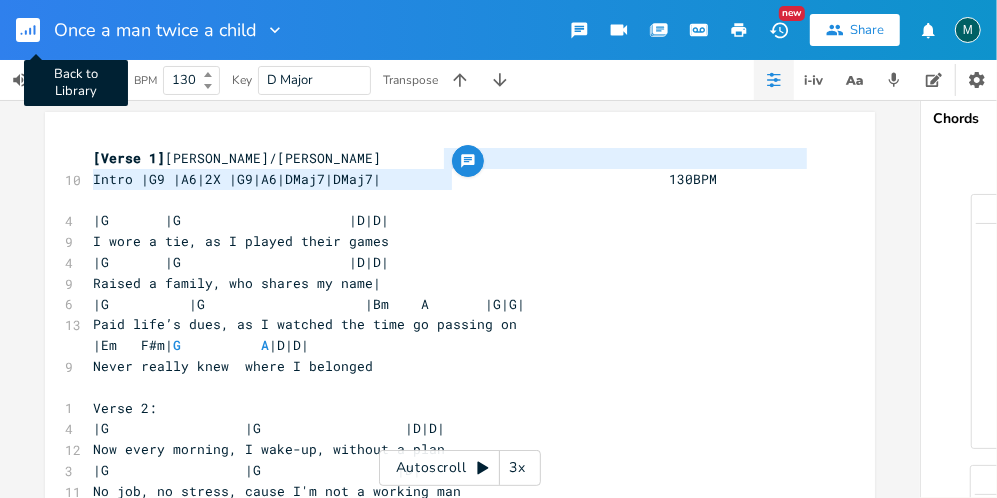 click 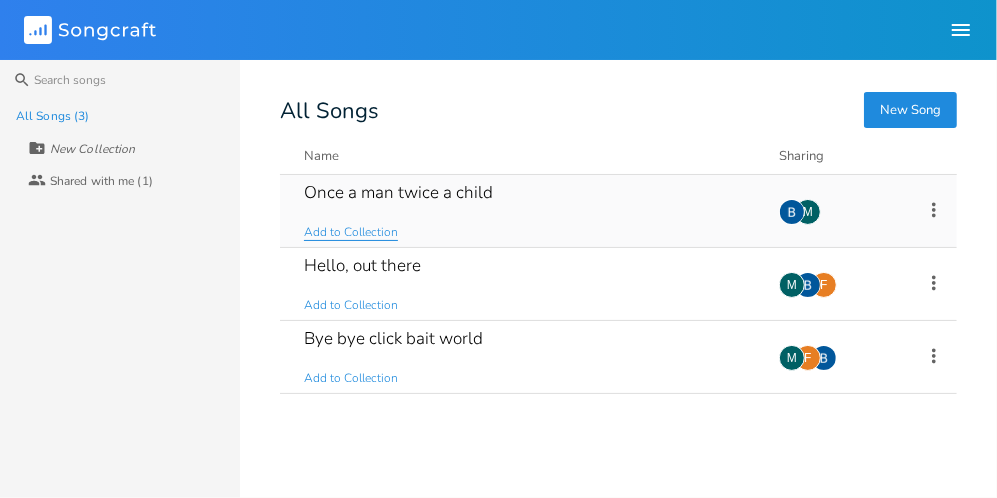 click on "Add to Collection" at bounding box center (351, 232) 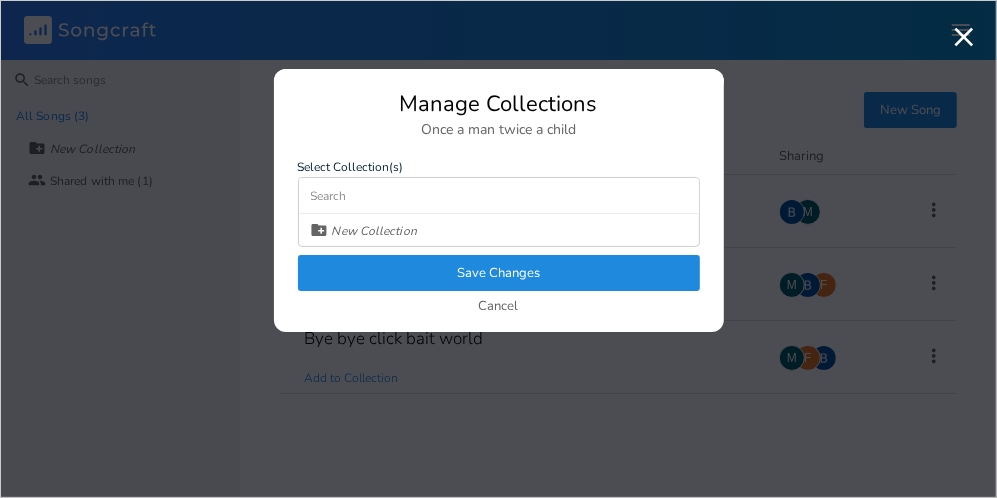 click on "Save Changes" at bounding box center [499, 273] 